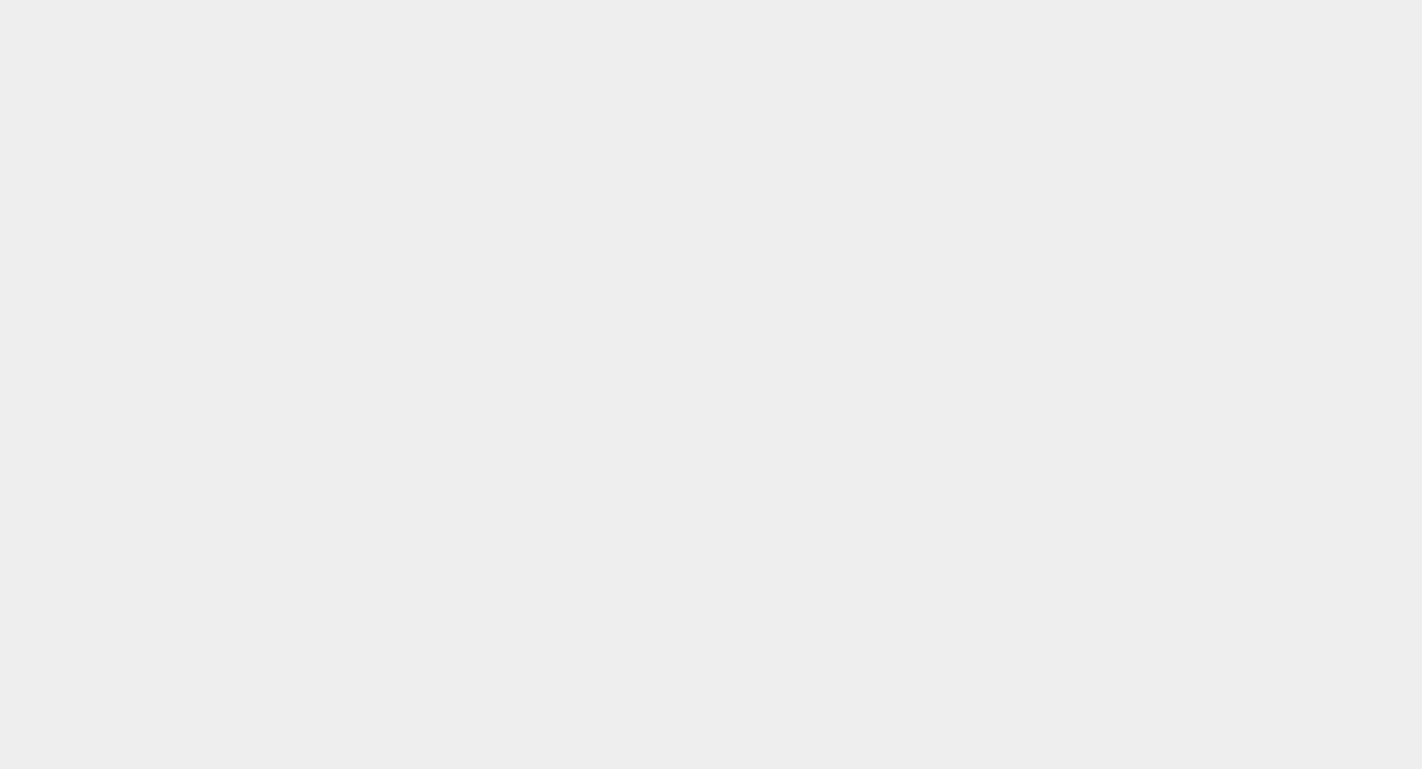 scroll, scrollTop: 0, scrollLeft: 0, axis: both 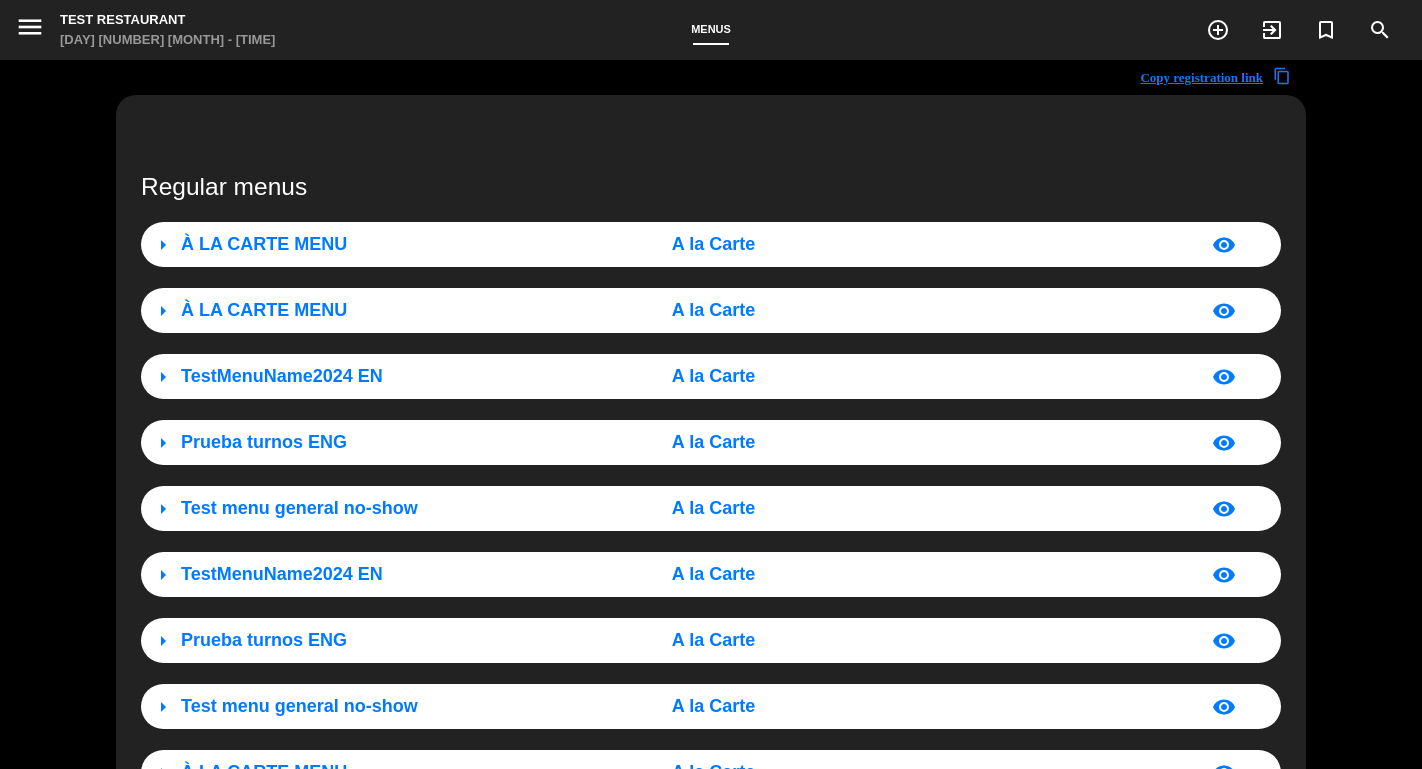 click on "arrow_right  [MENU]   [MENU]   visibility" at bounding box center [711, 244] 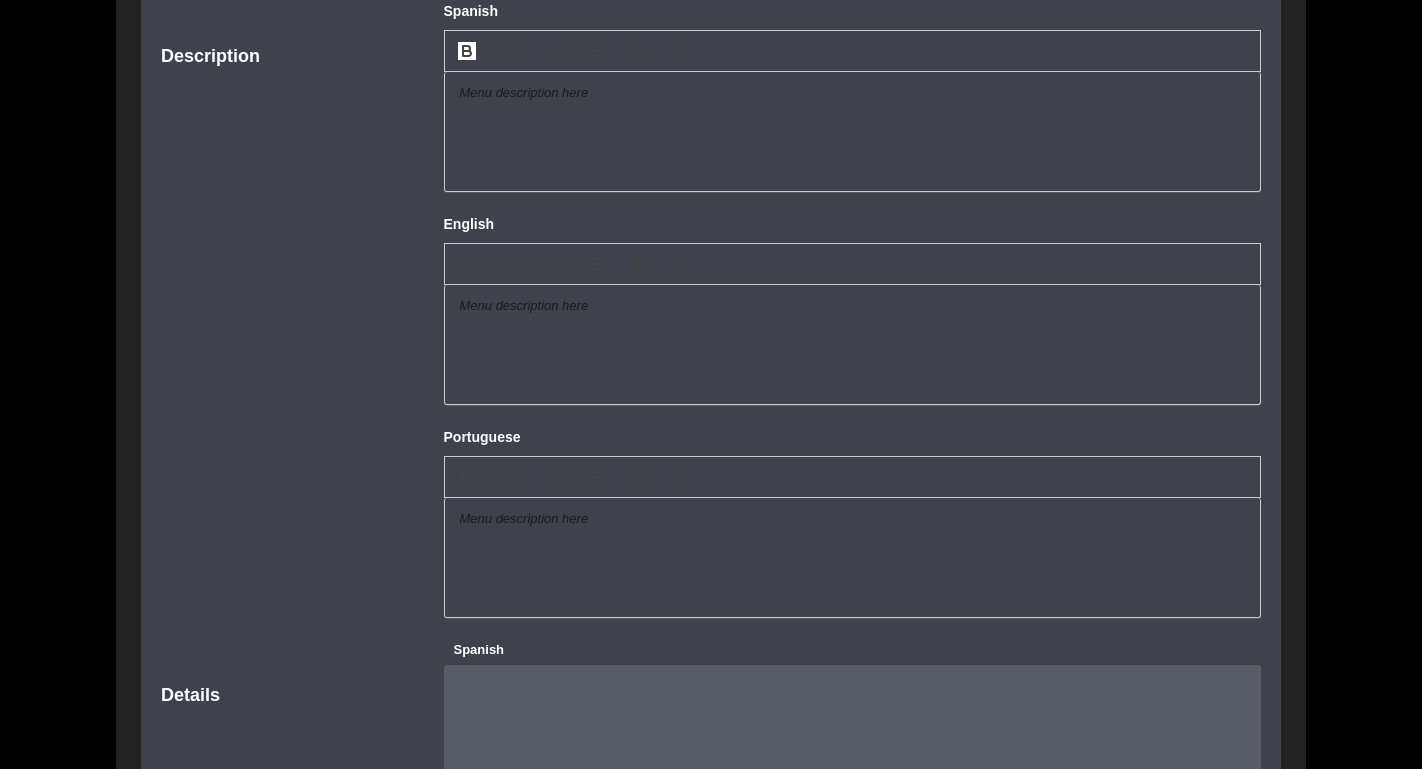scroll, scrollTop: 607, scrollLeft: 0, axis: vertical 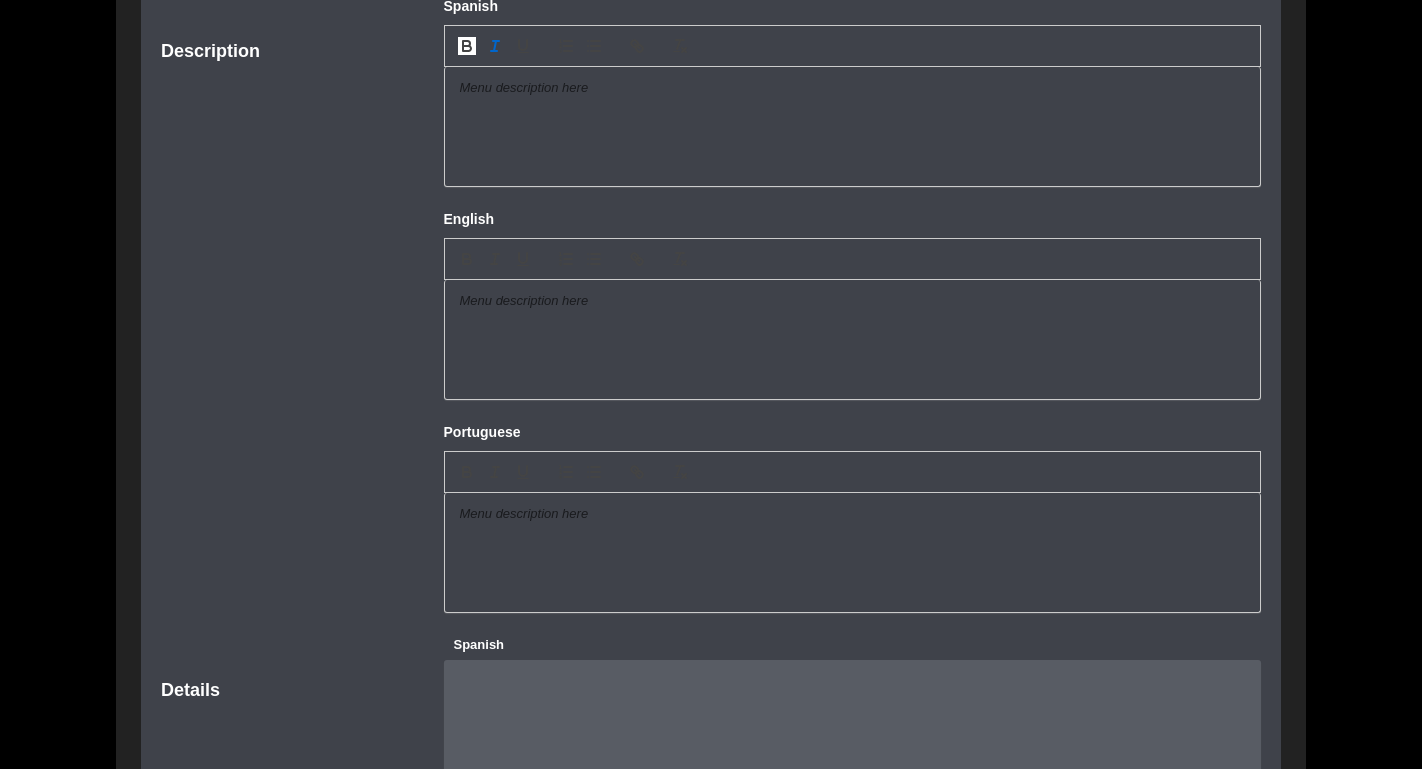 click at bounding box center [495, 46] 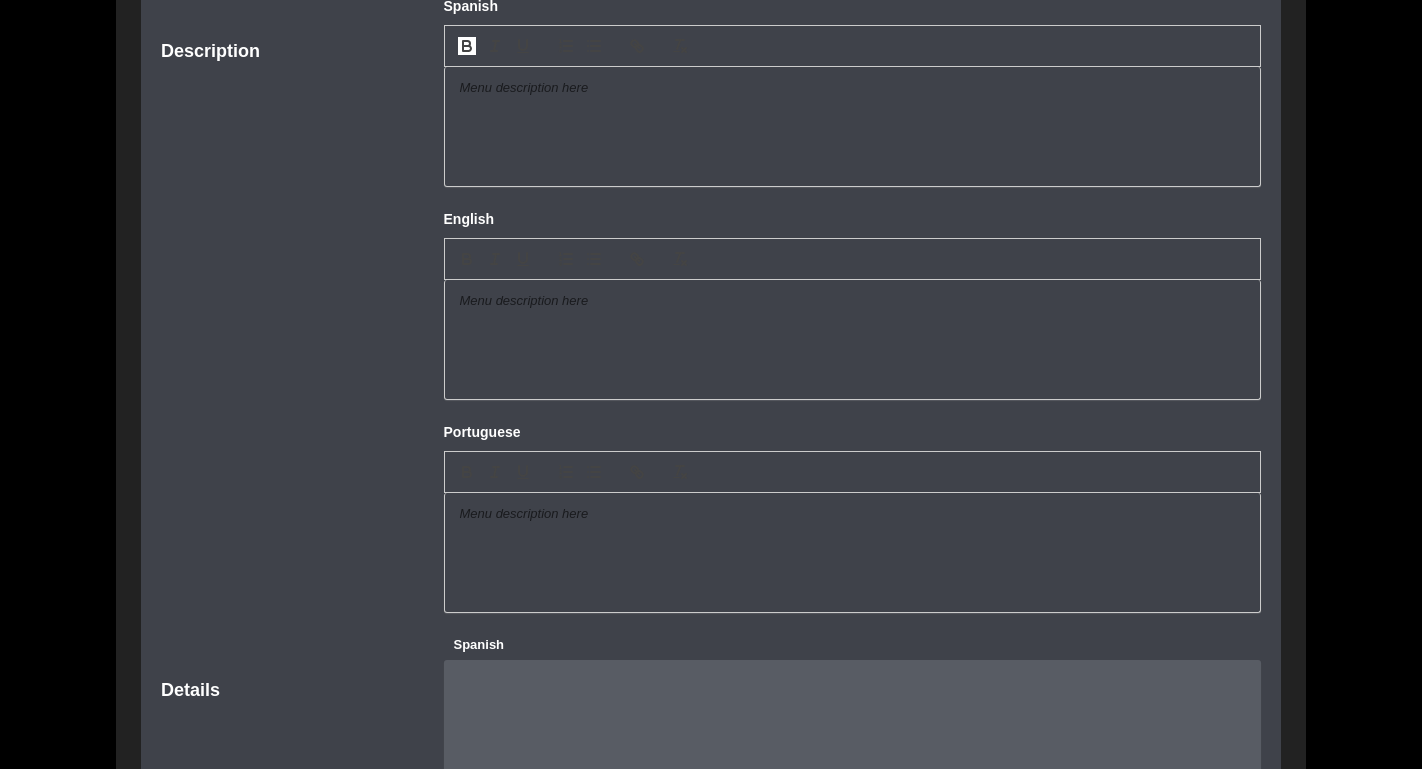 click at bounding box center (853, 46) 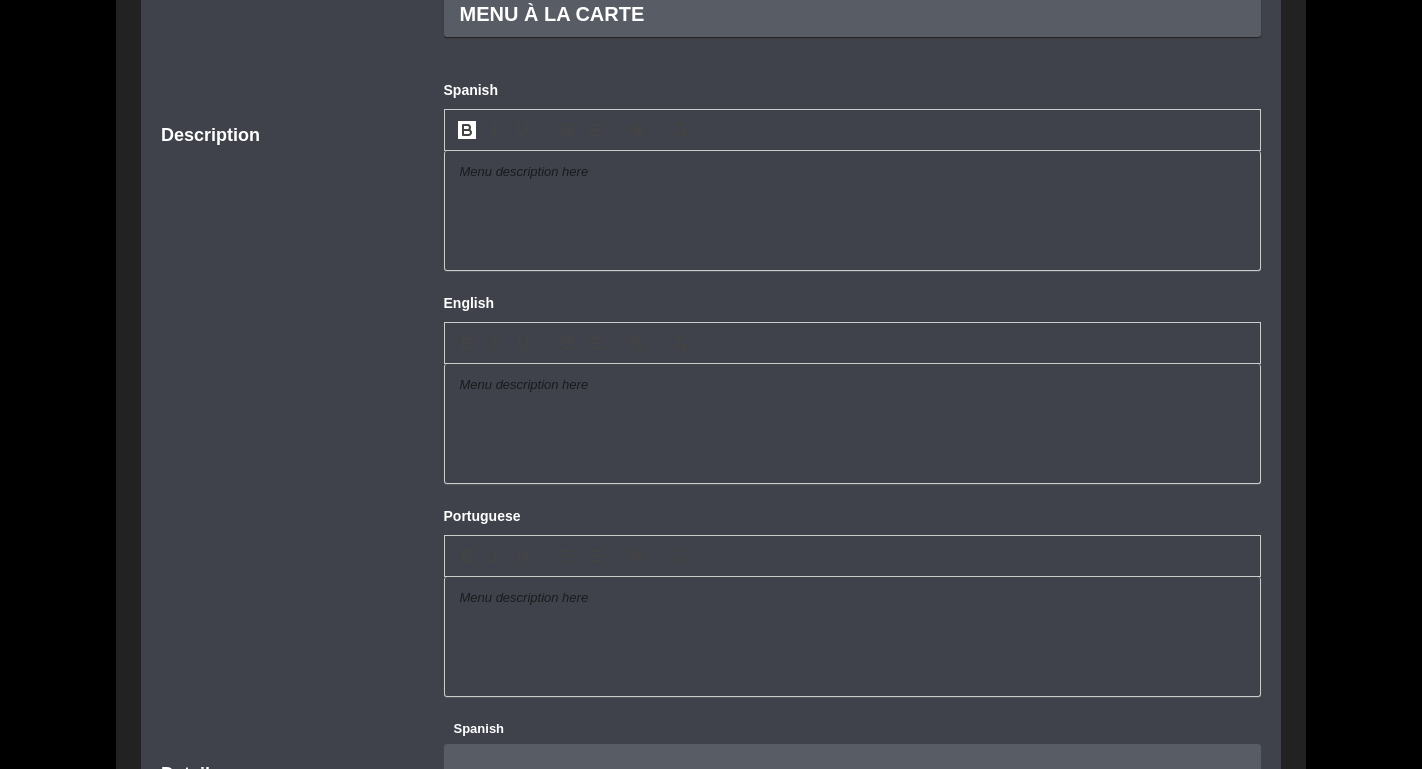 scroll, scrollTop: 480, scrollLeft: 0, axis: vertical 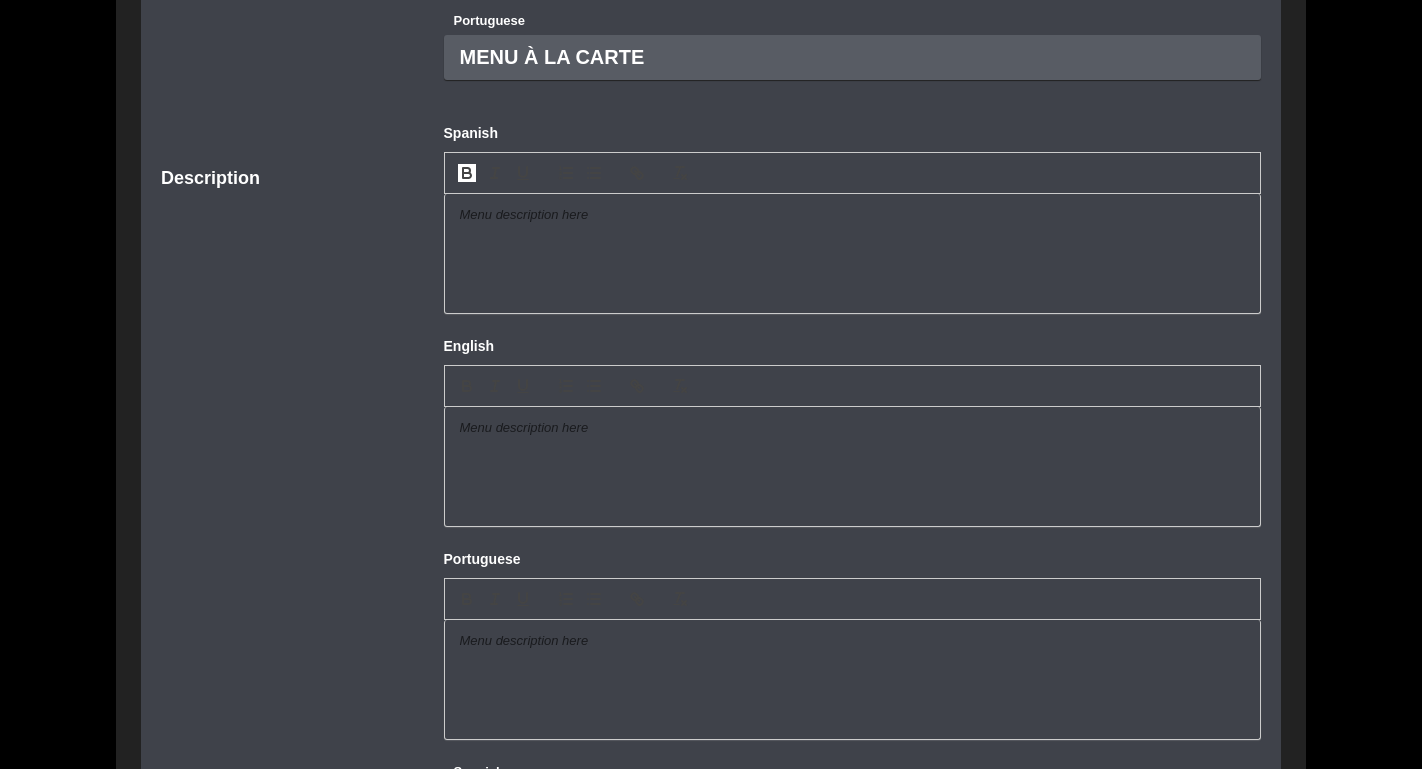 click at bounding box center [853, 173] 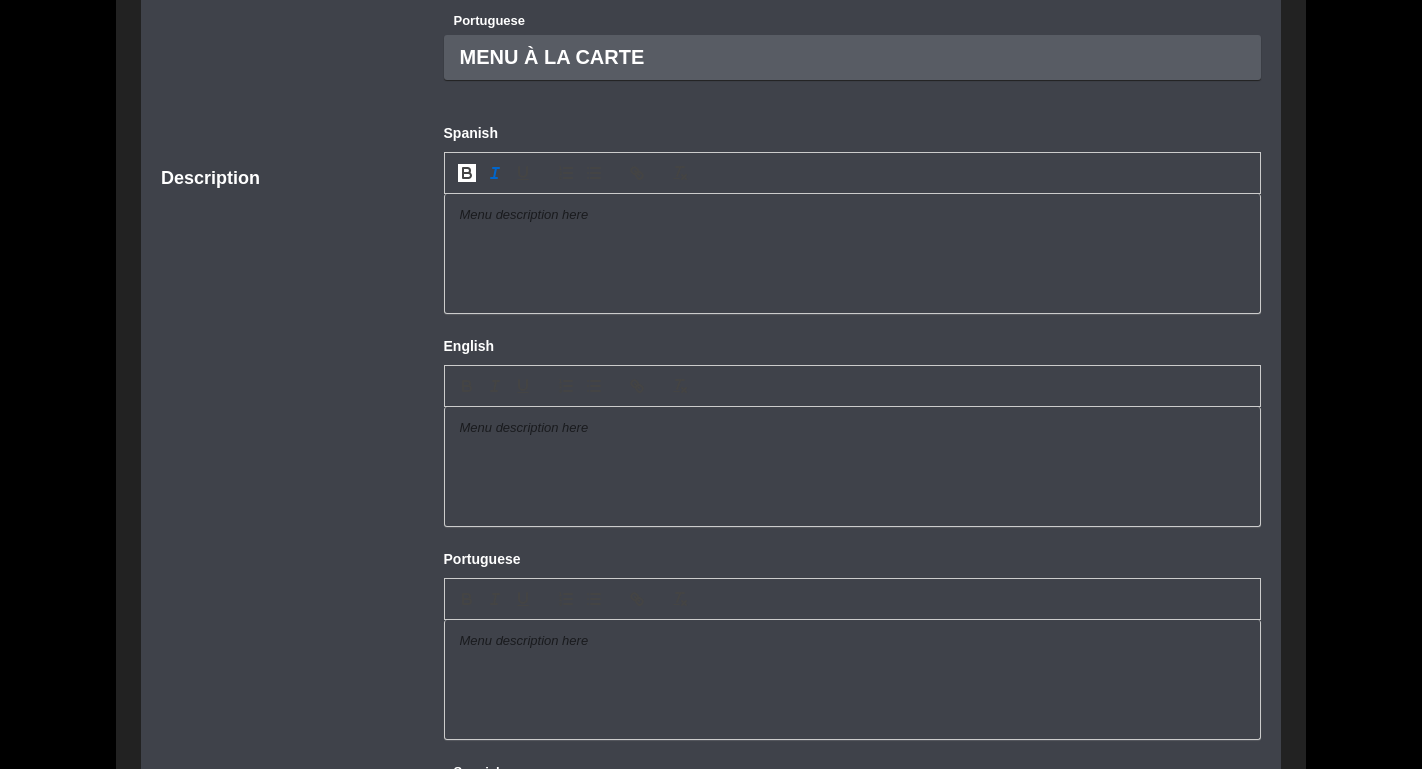 click on "﻿" at bounding box center (853, 215) 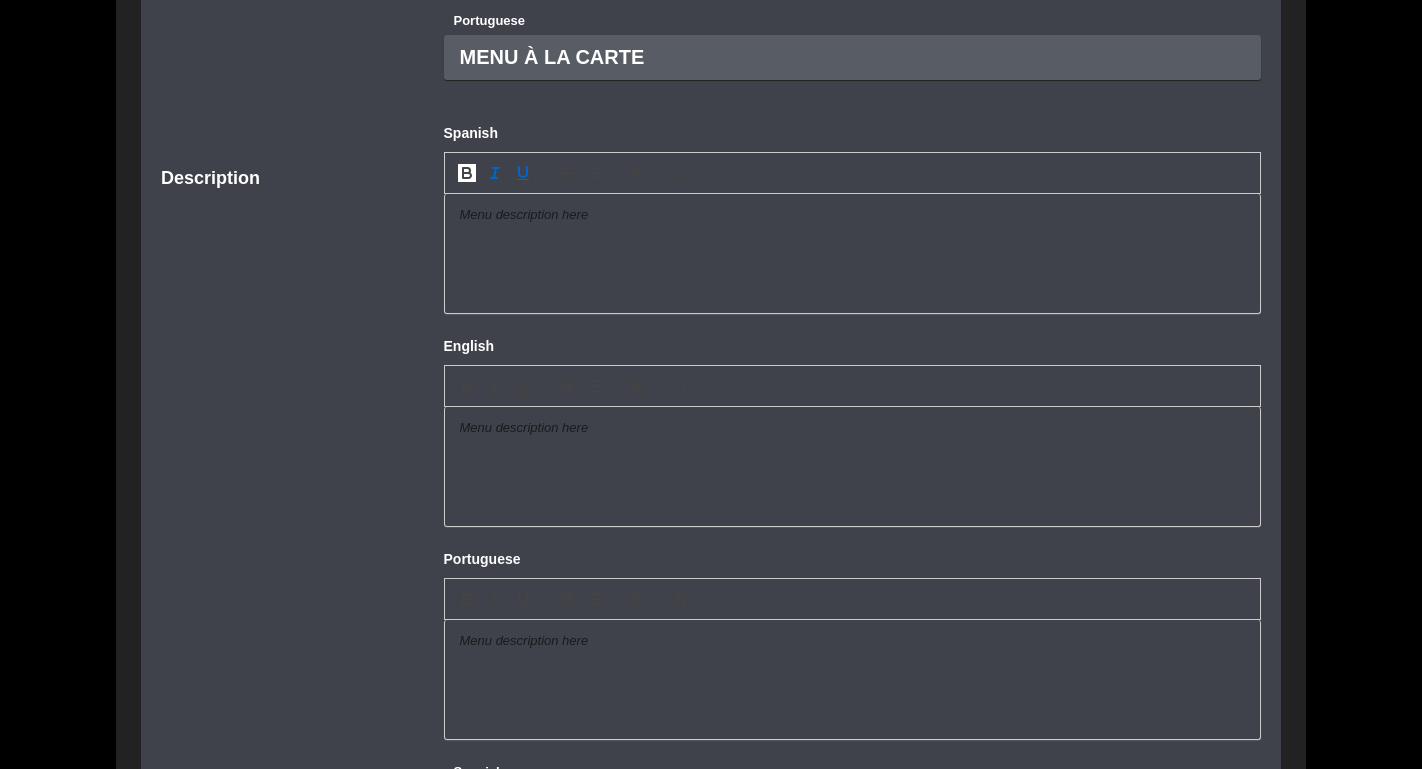 click 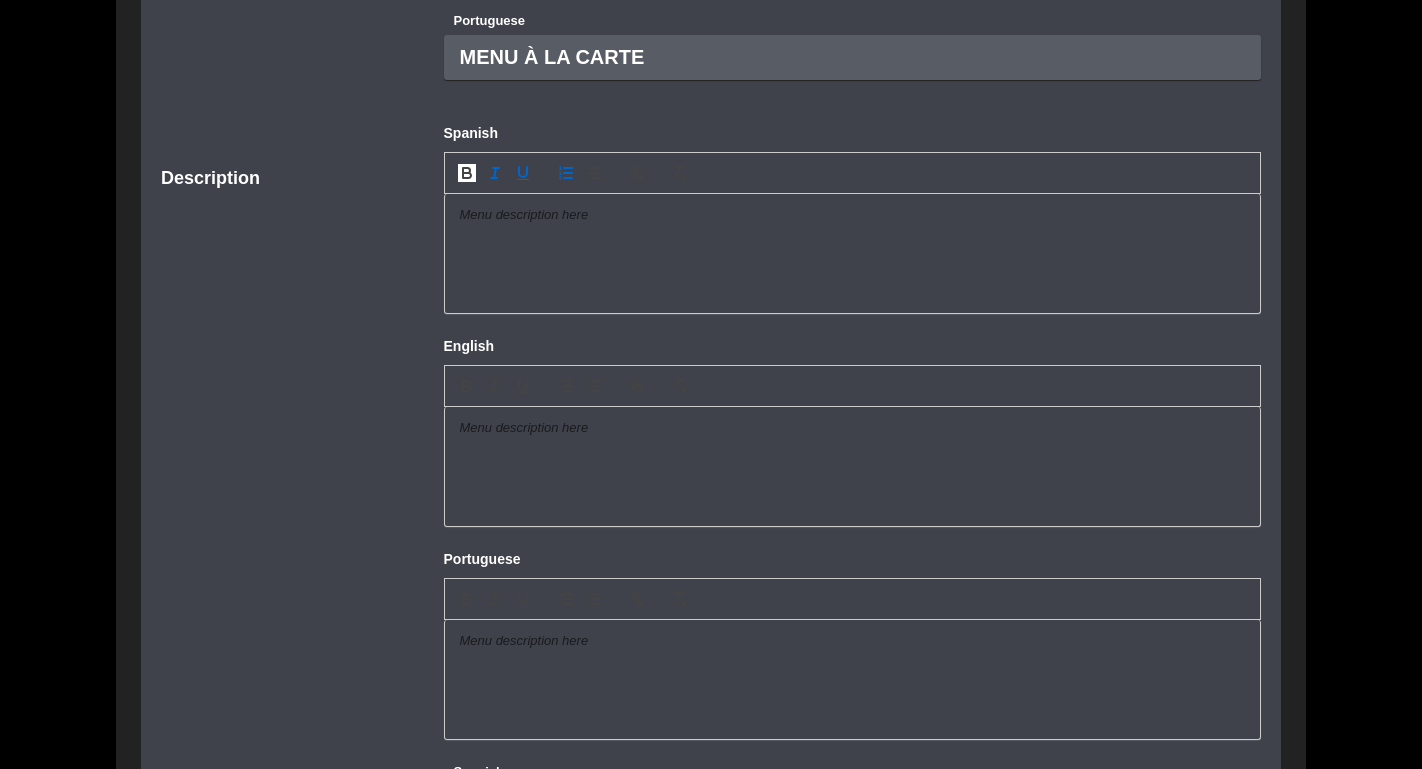 click at bounding box center [566, 173] 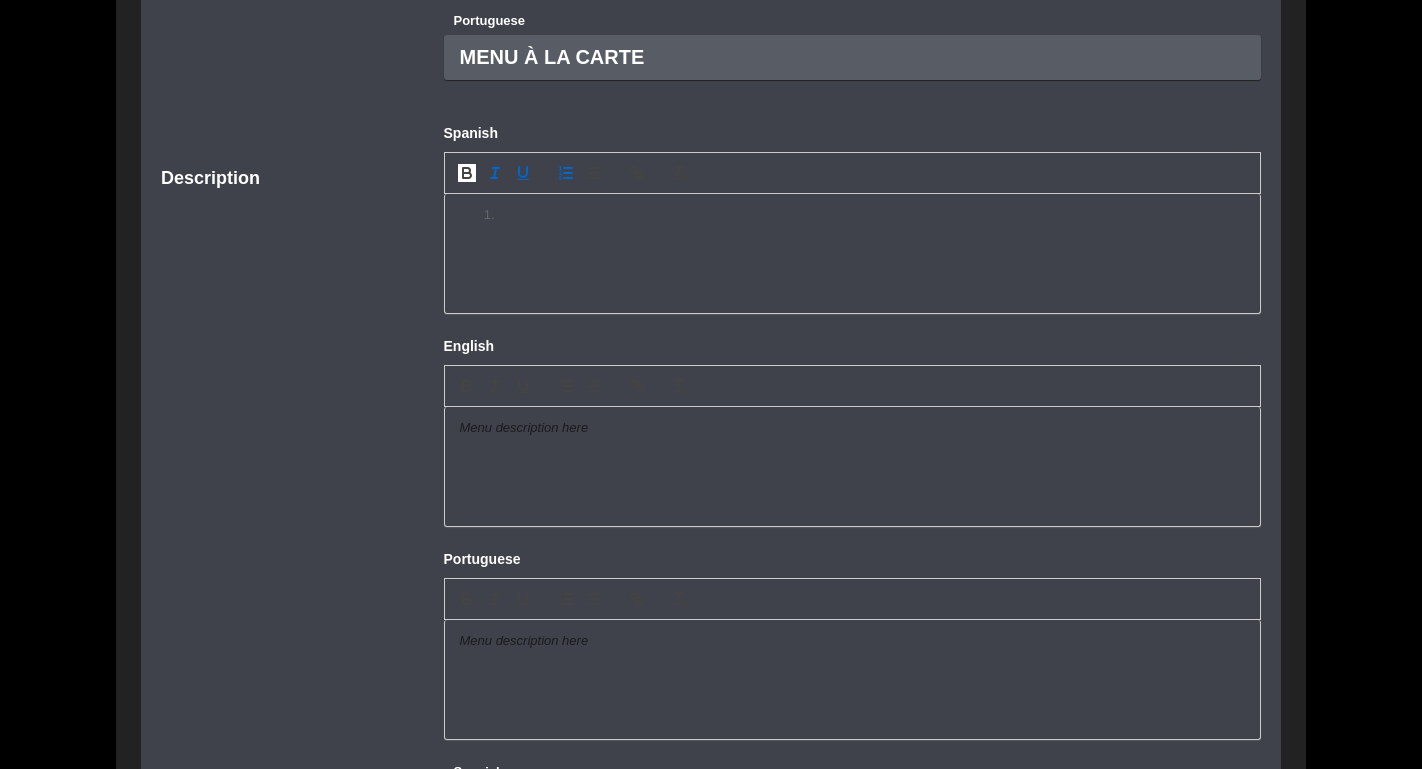 click at bounding box center (853, 173) 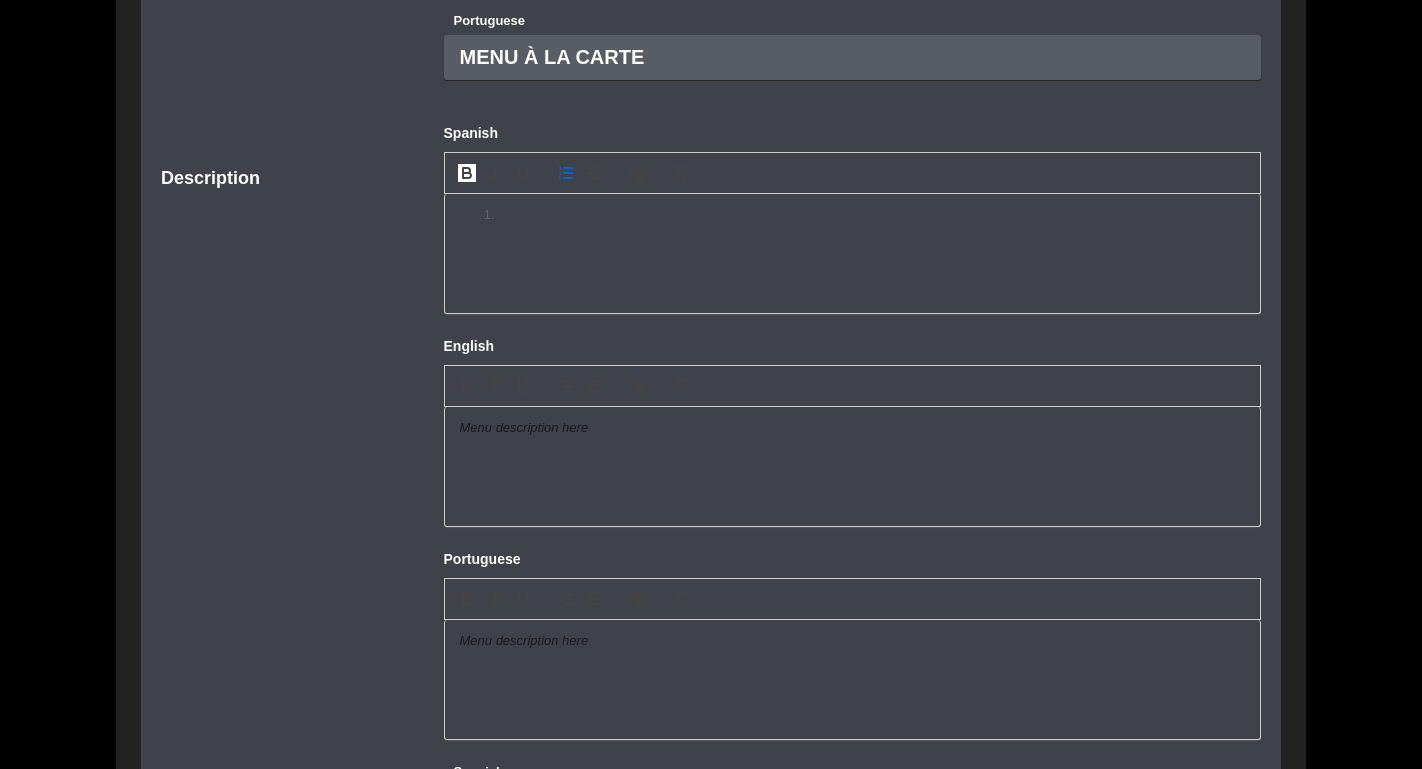click 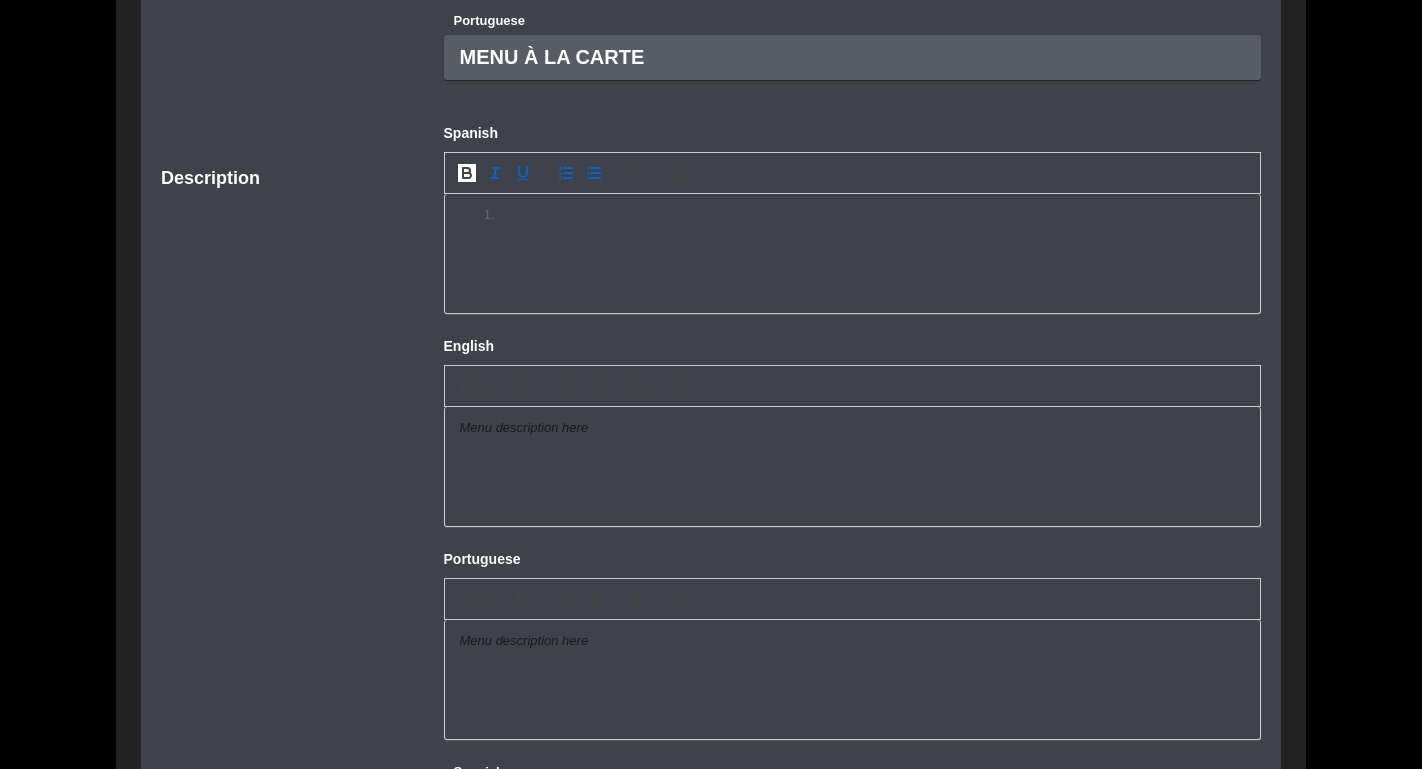 click 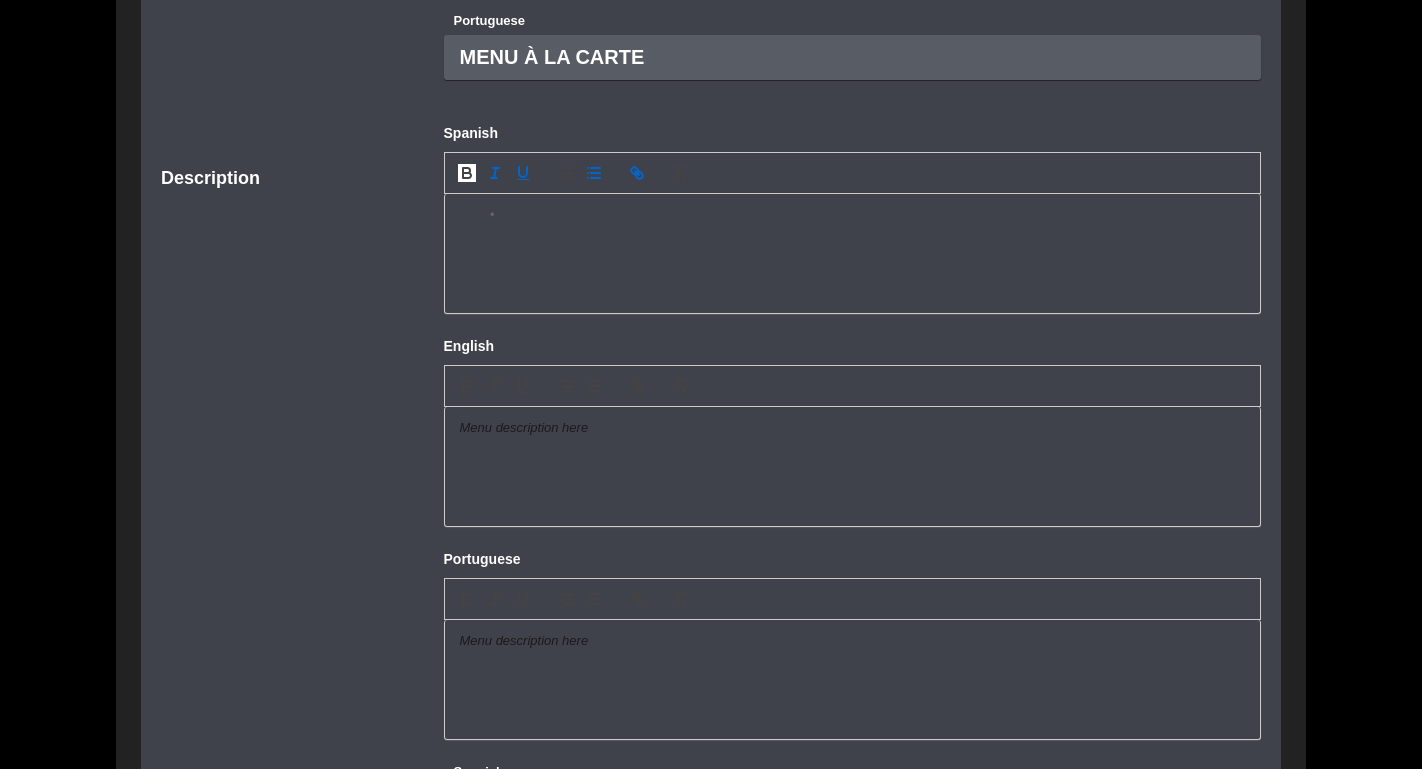 click 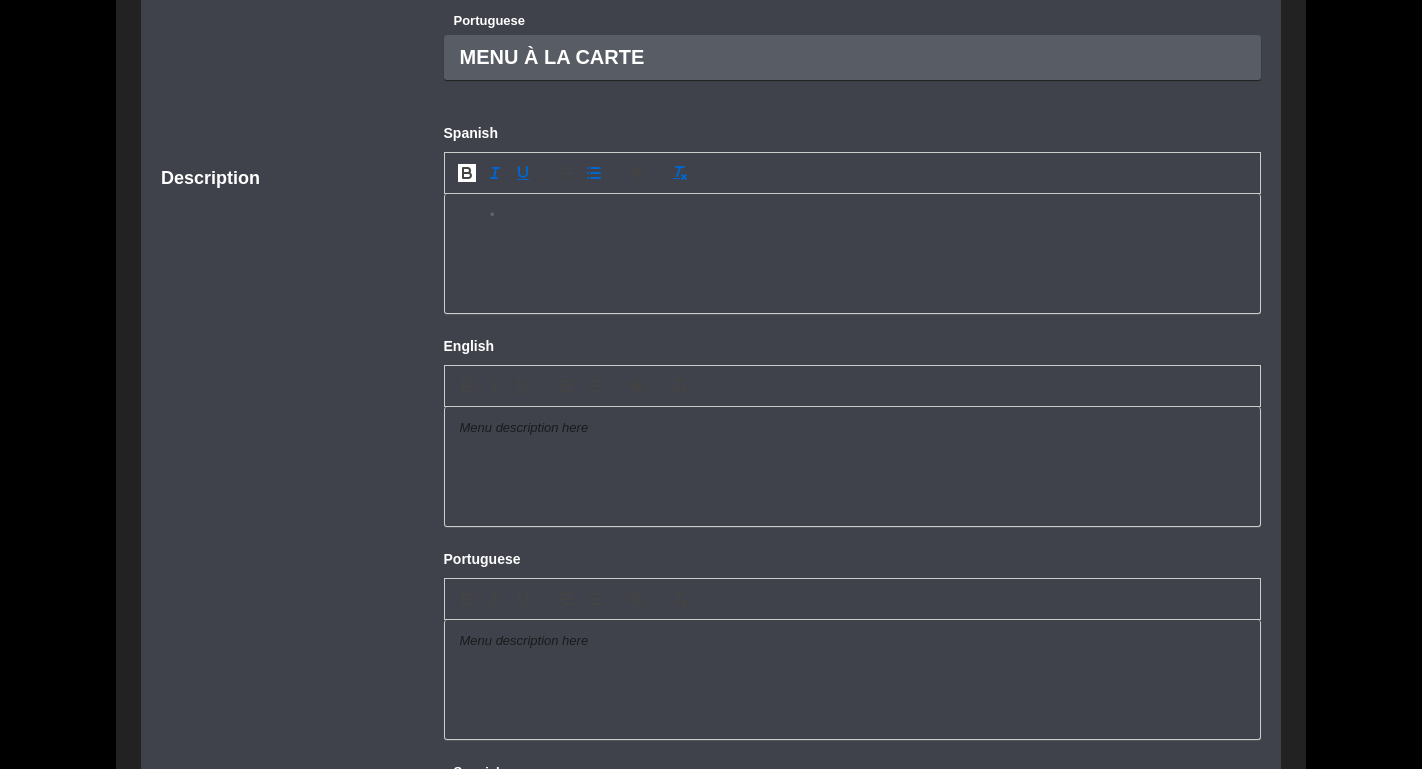 click 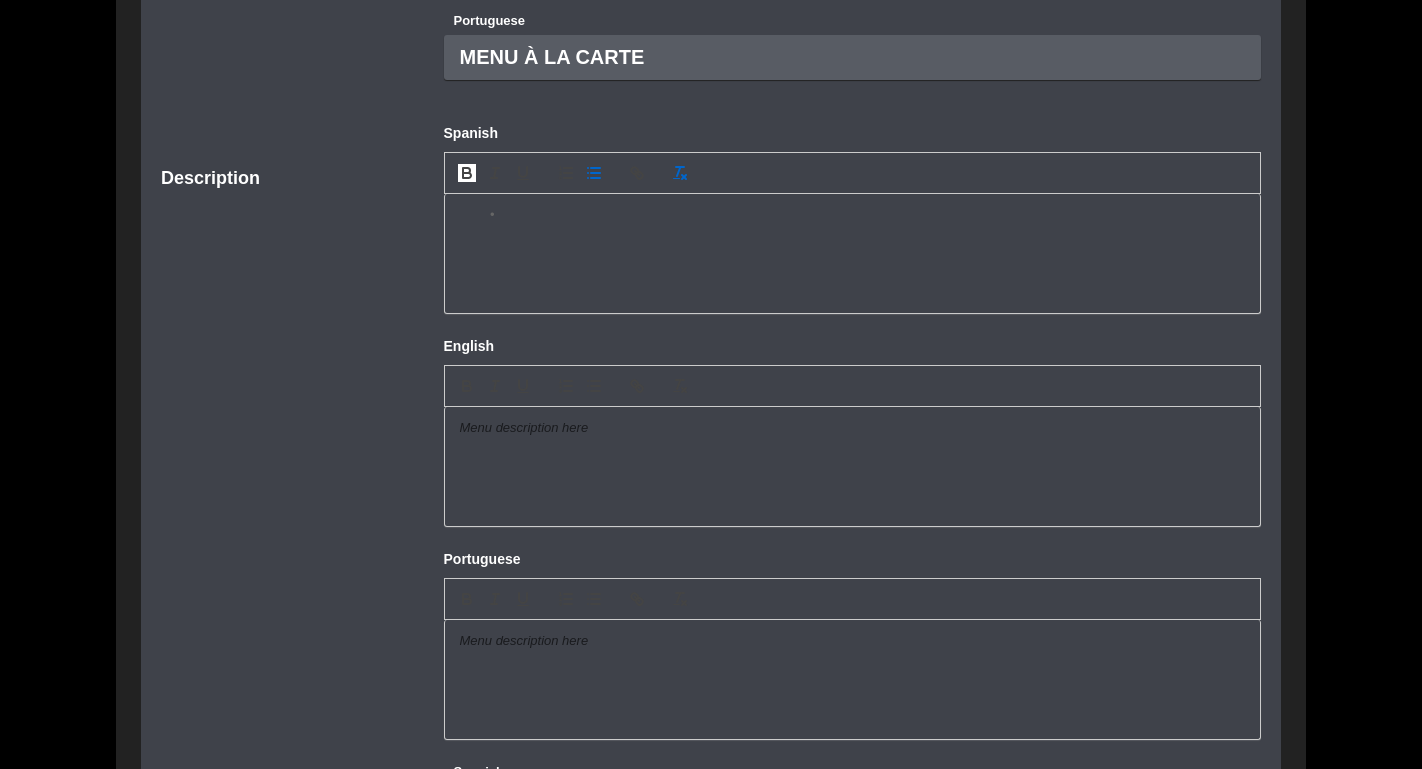 click 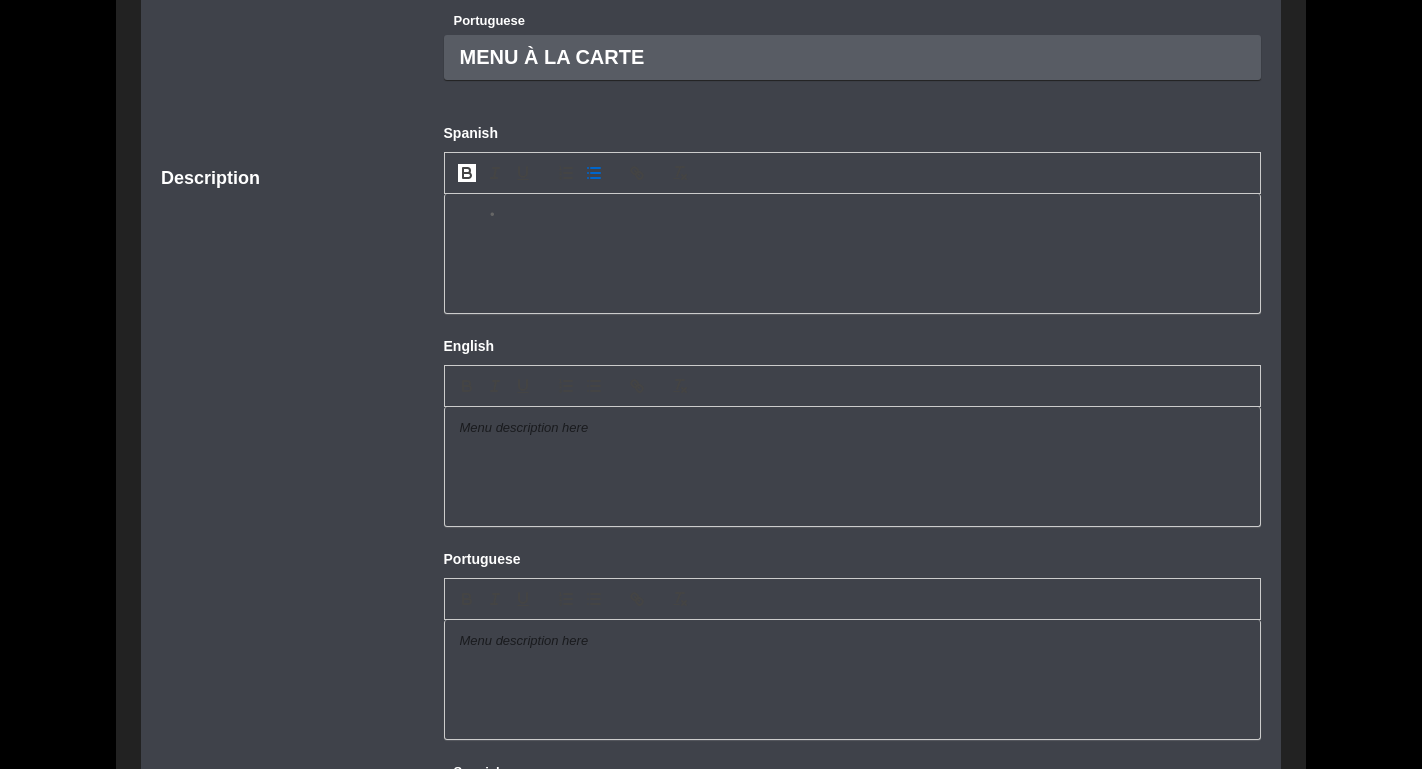 click at bounding box center [853, 173] 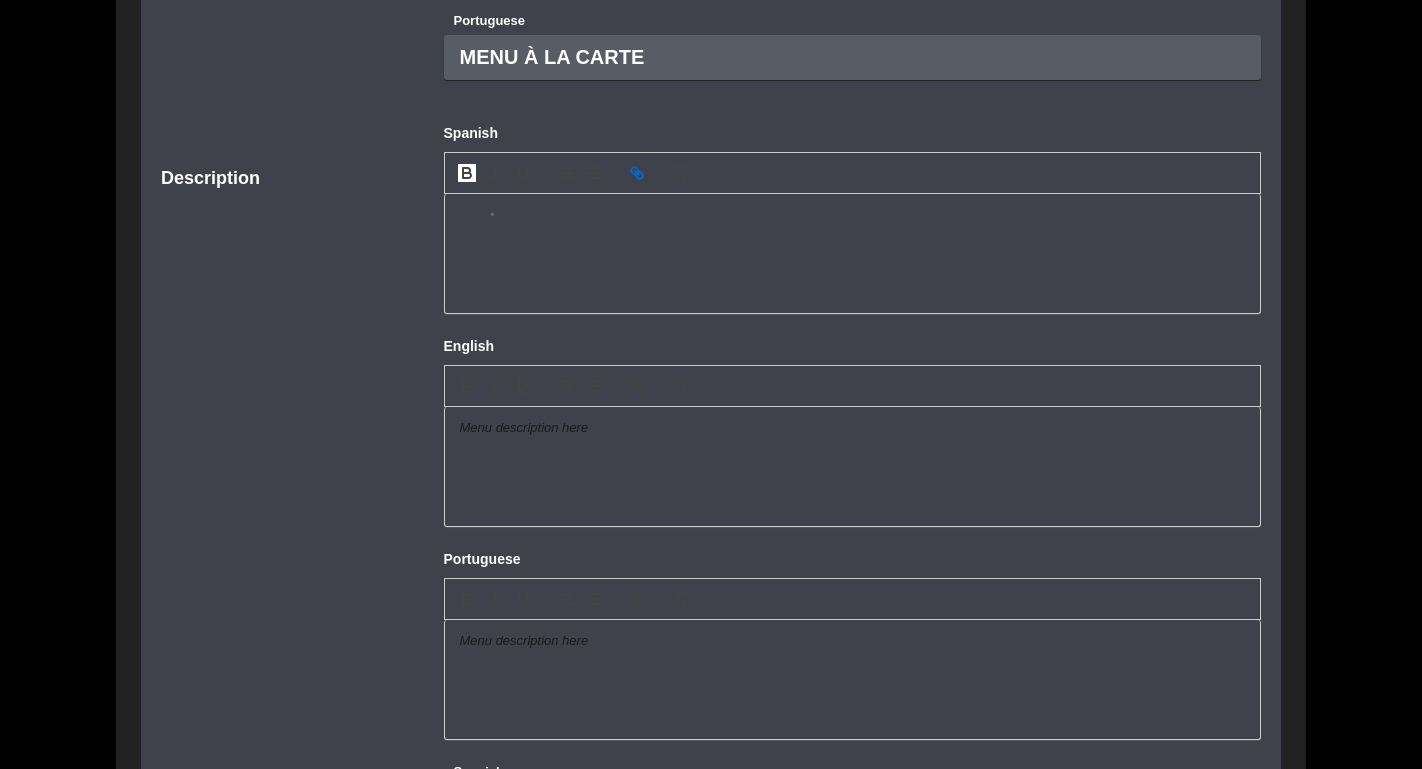 click 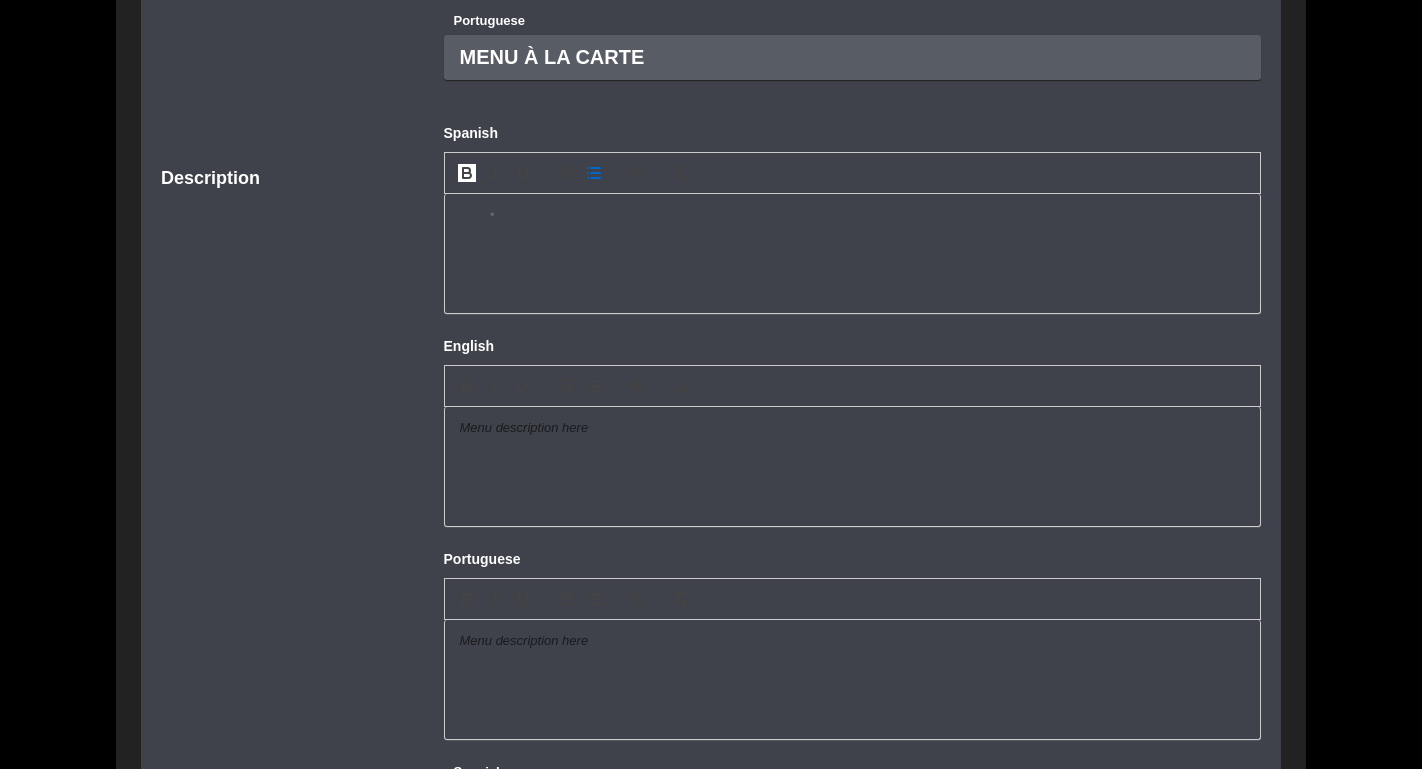 click on "﻿" at bounding box center [862, 215] 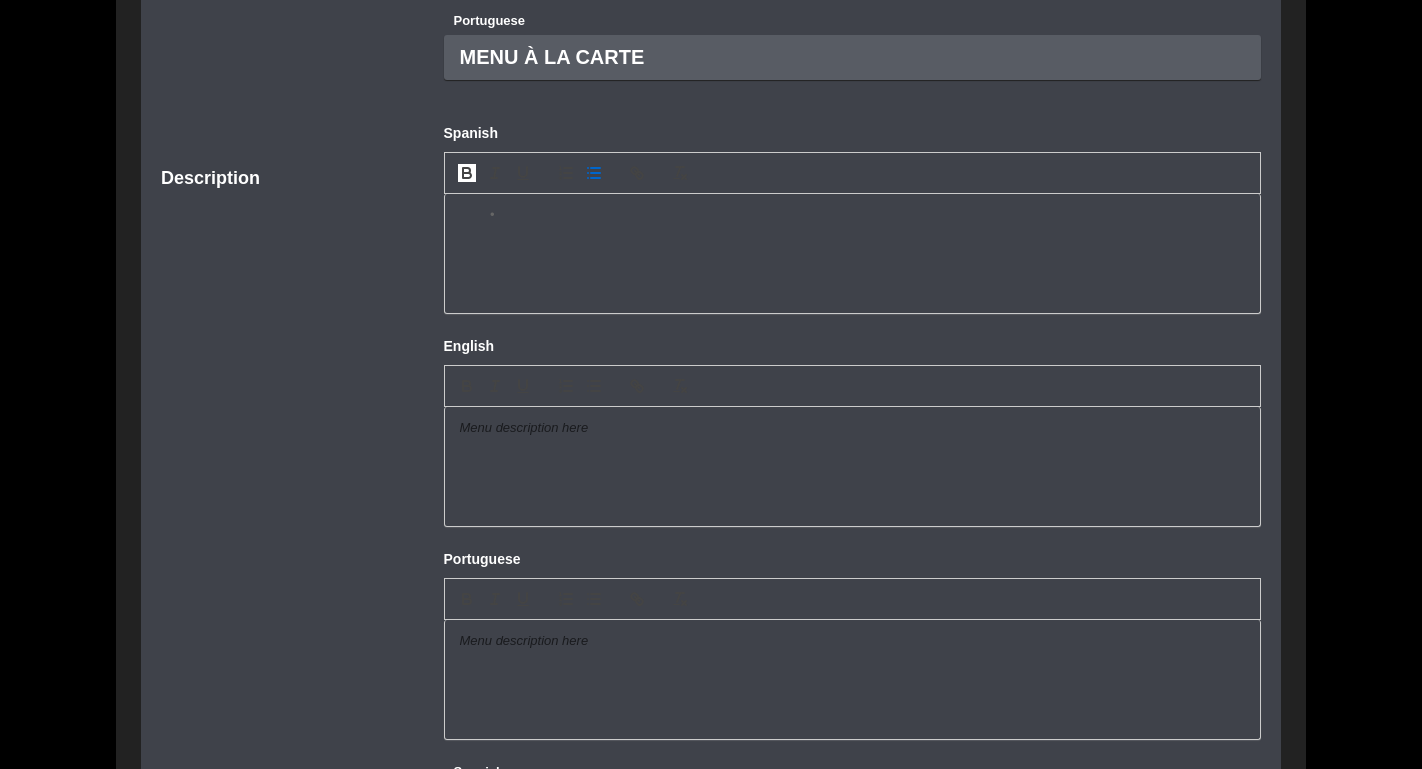 type 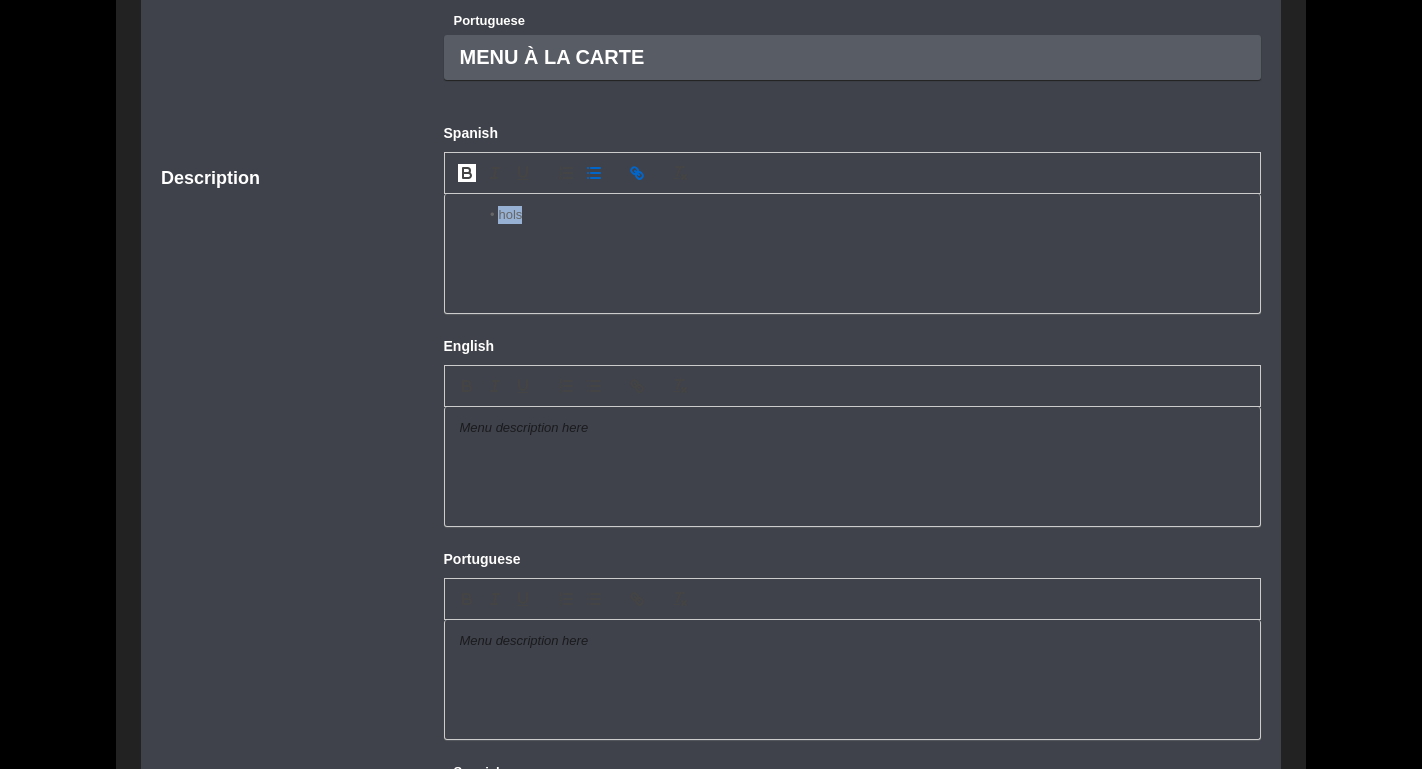 click 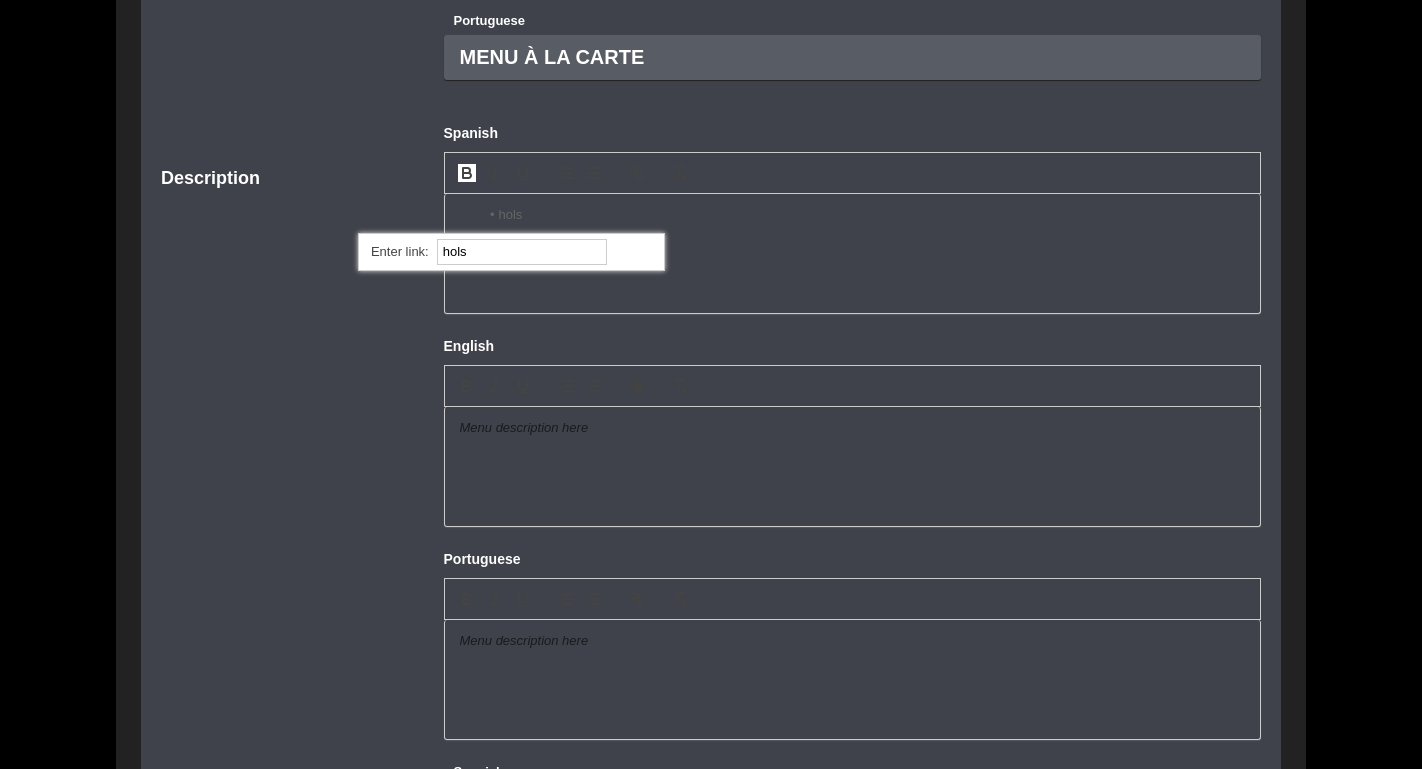 click on "hols" at bounding box center [522, 252] 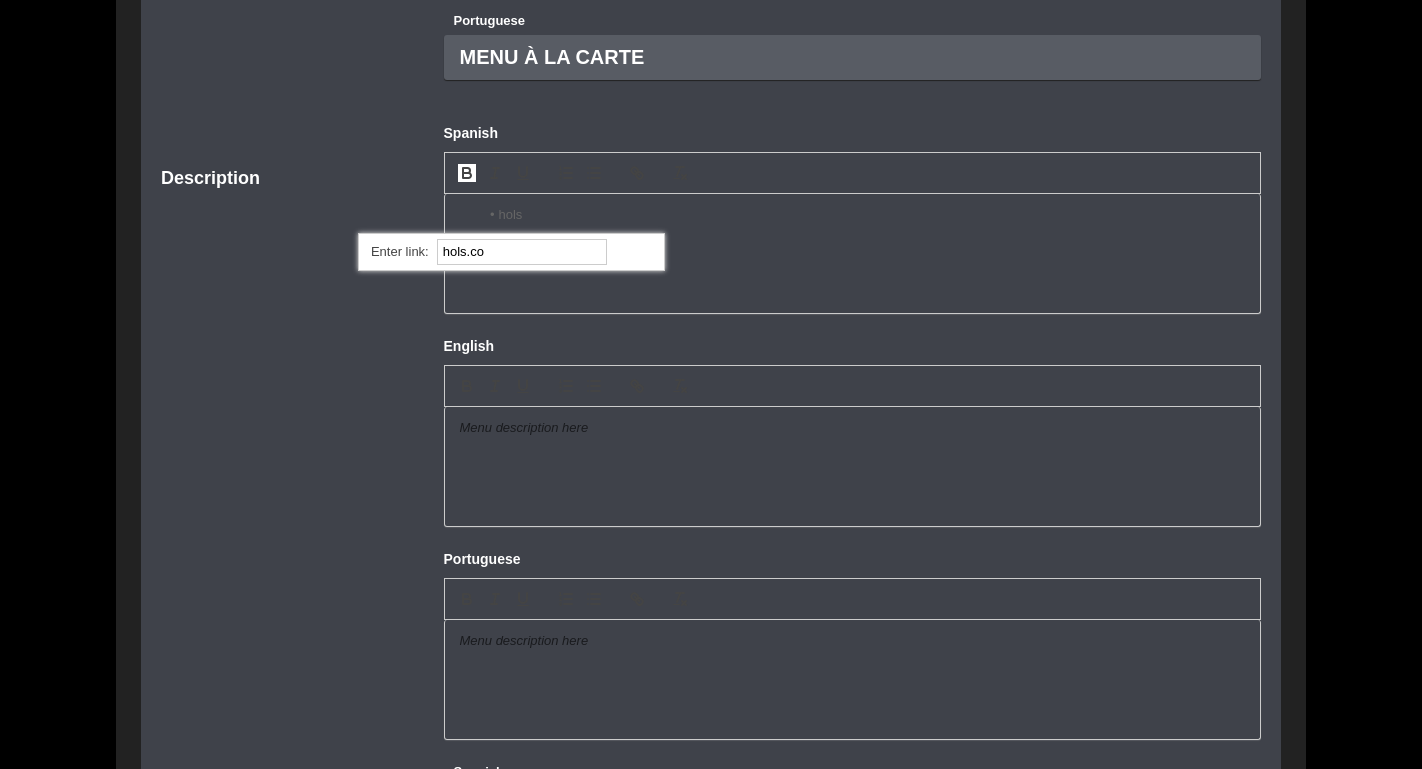 type on "hols.com" 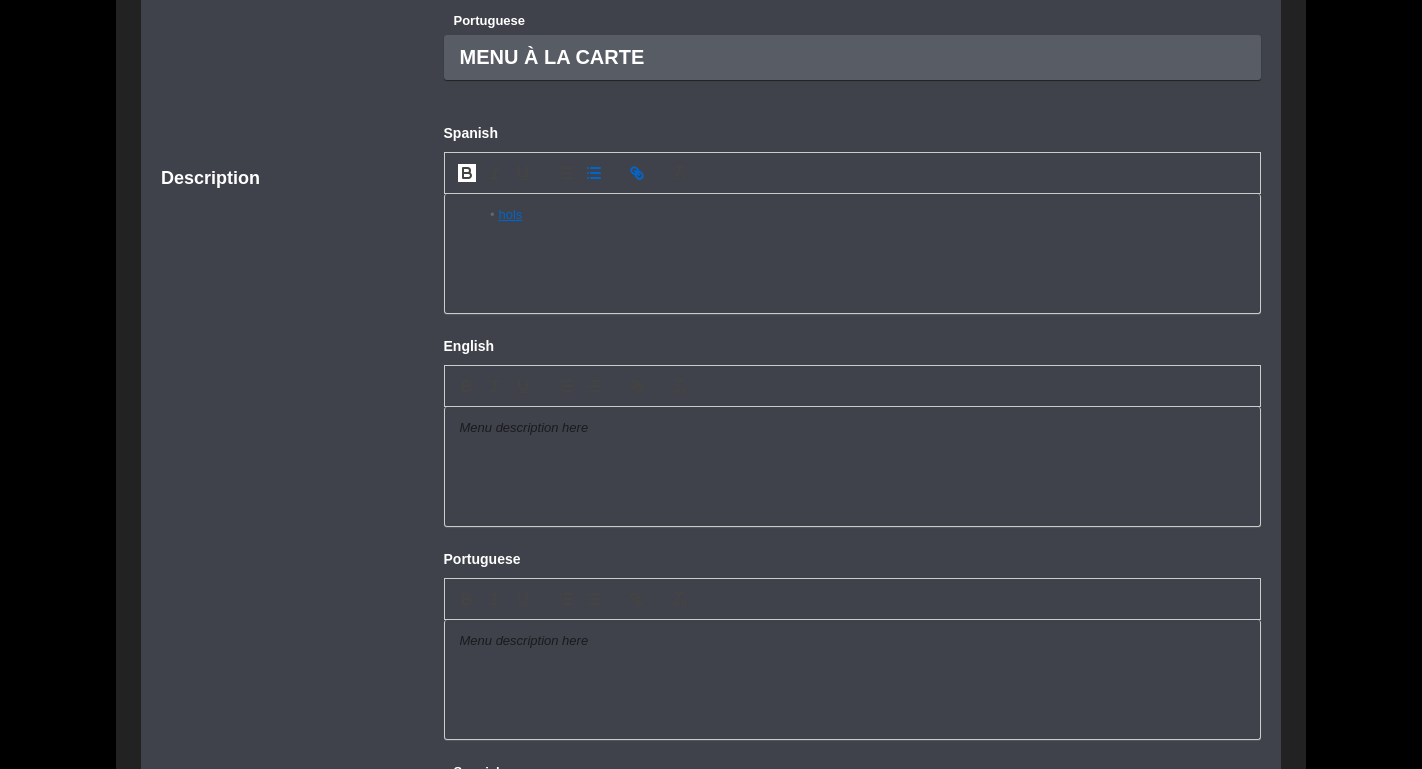 click on "hols" at bounding box center [853, 254] 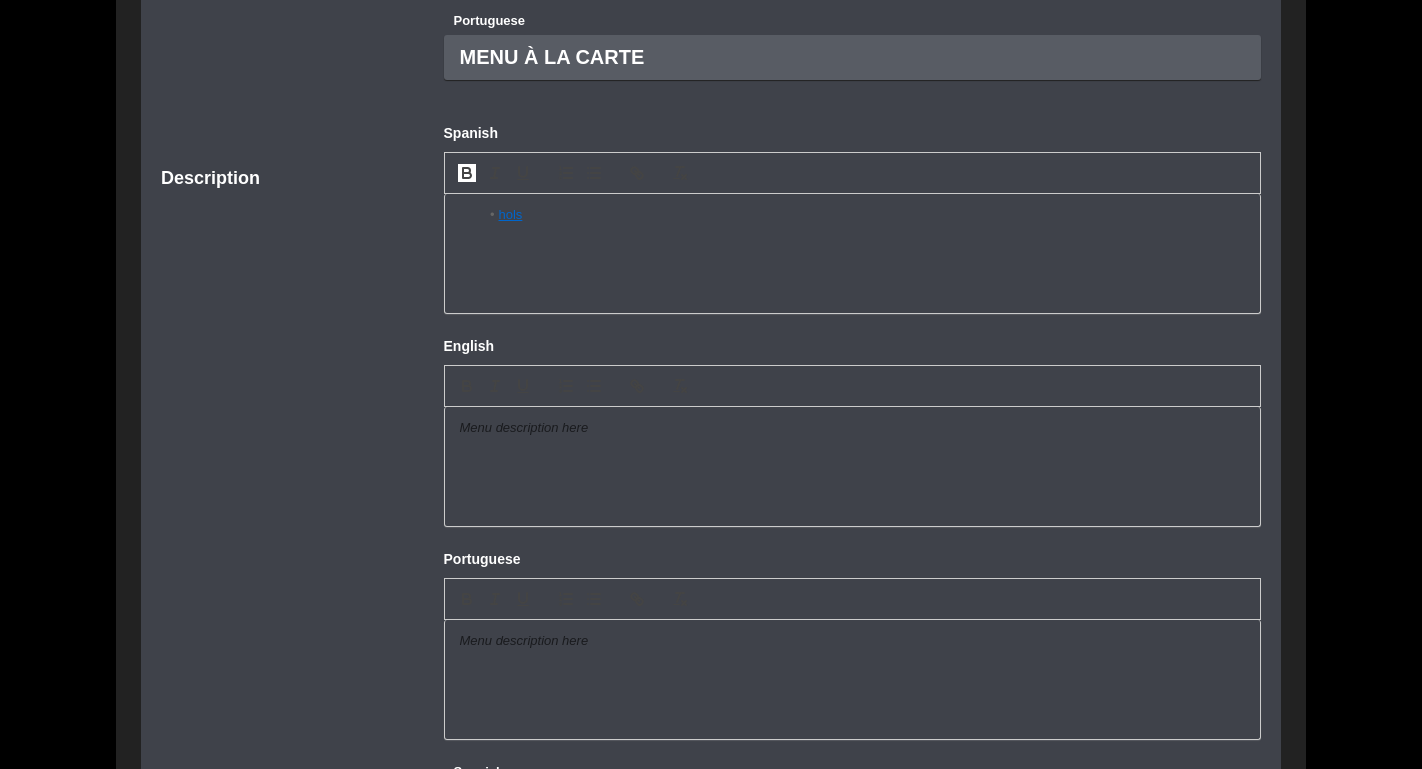 click on "hols" at bounding box center [510, 214] 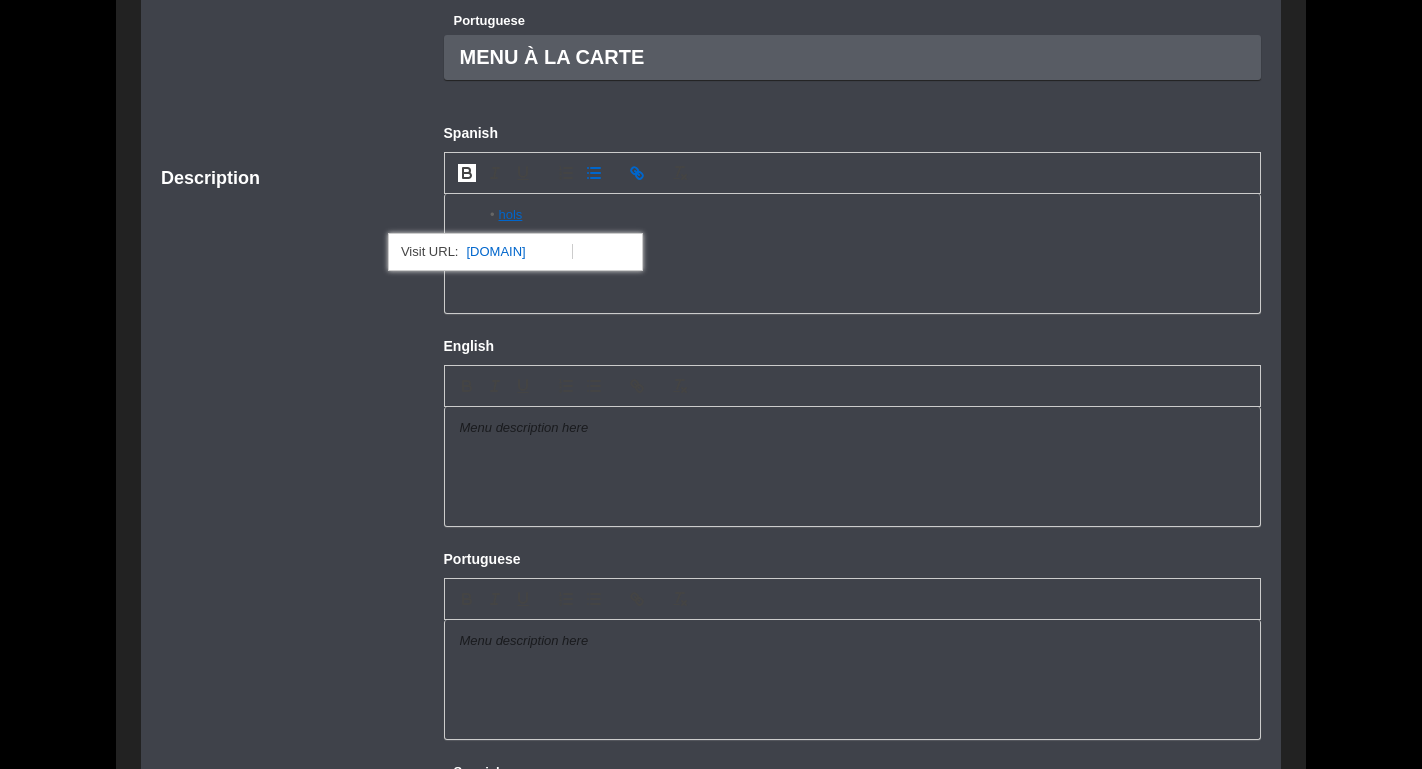 click on "hols hols.com" at bounding box center (853, 254) 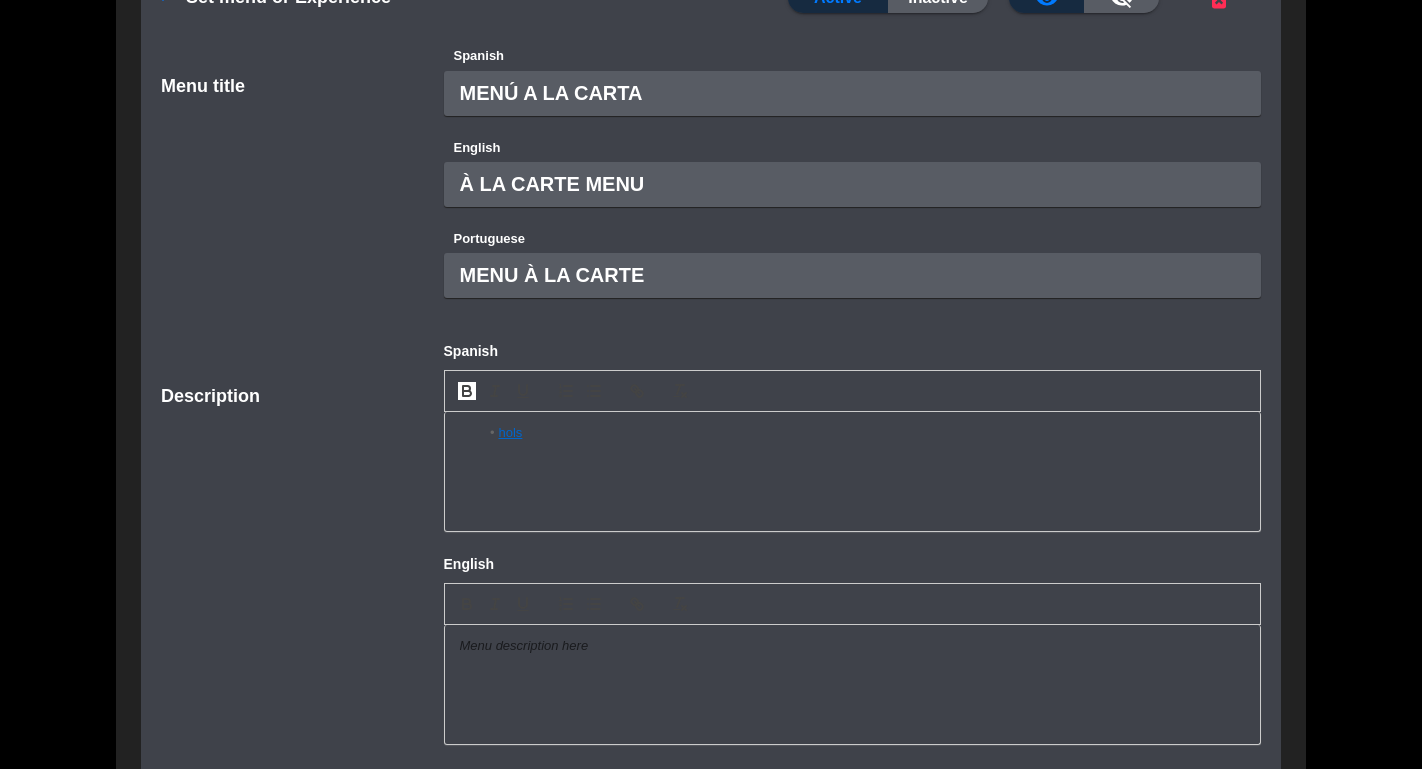 scroll, scrollTop: 343, scrollLeft: 0, axis: vertical 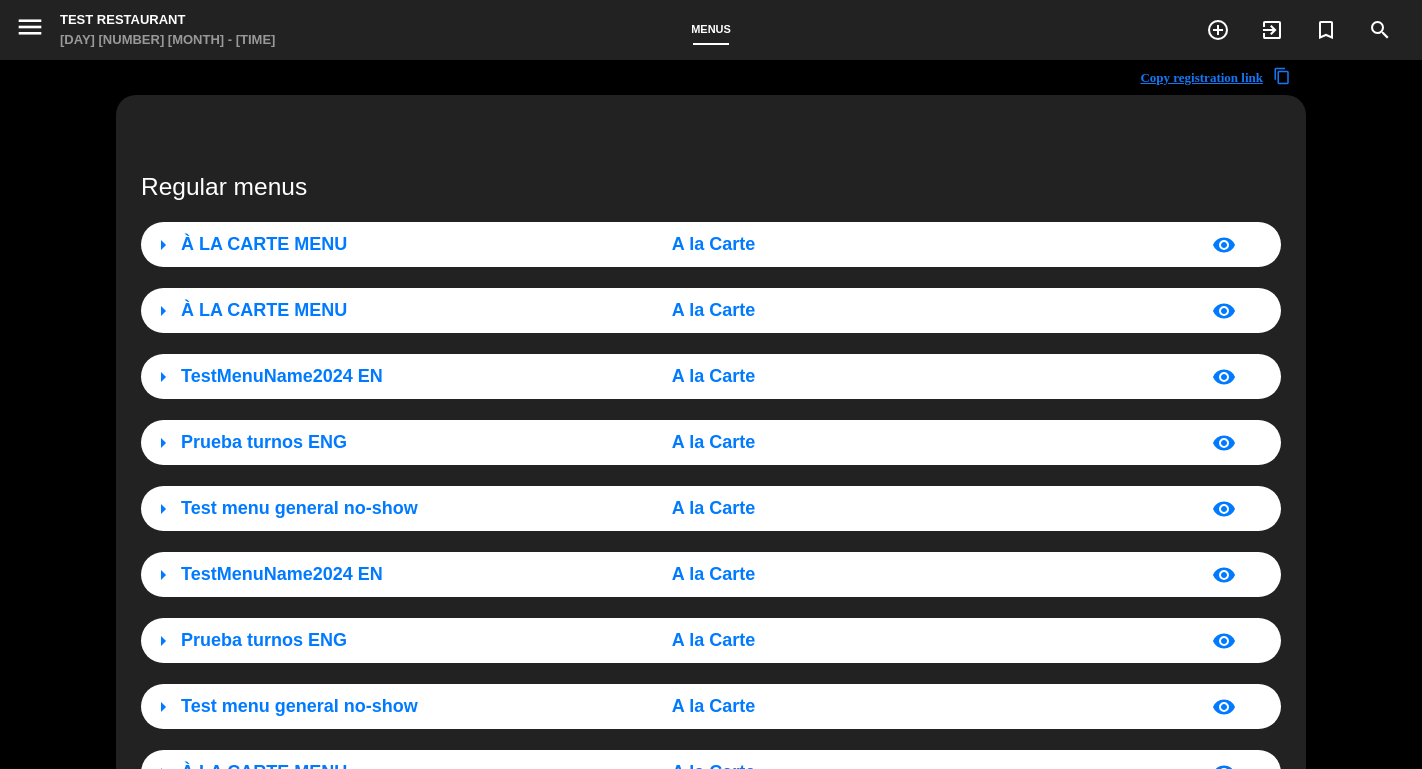 click on "À LA CARTE MENU" at bounding box center (264, 244) 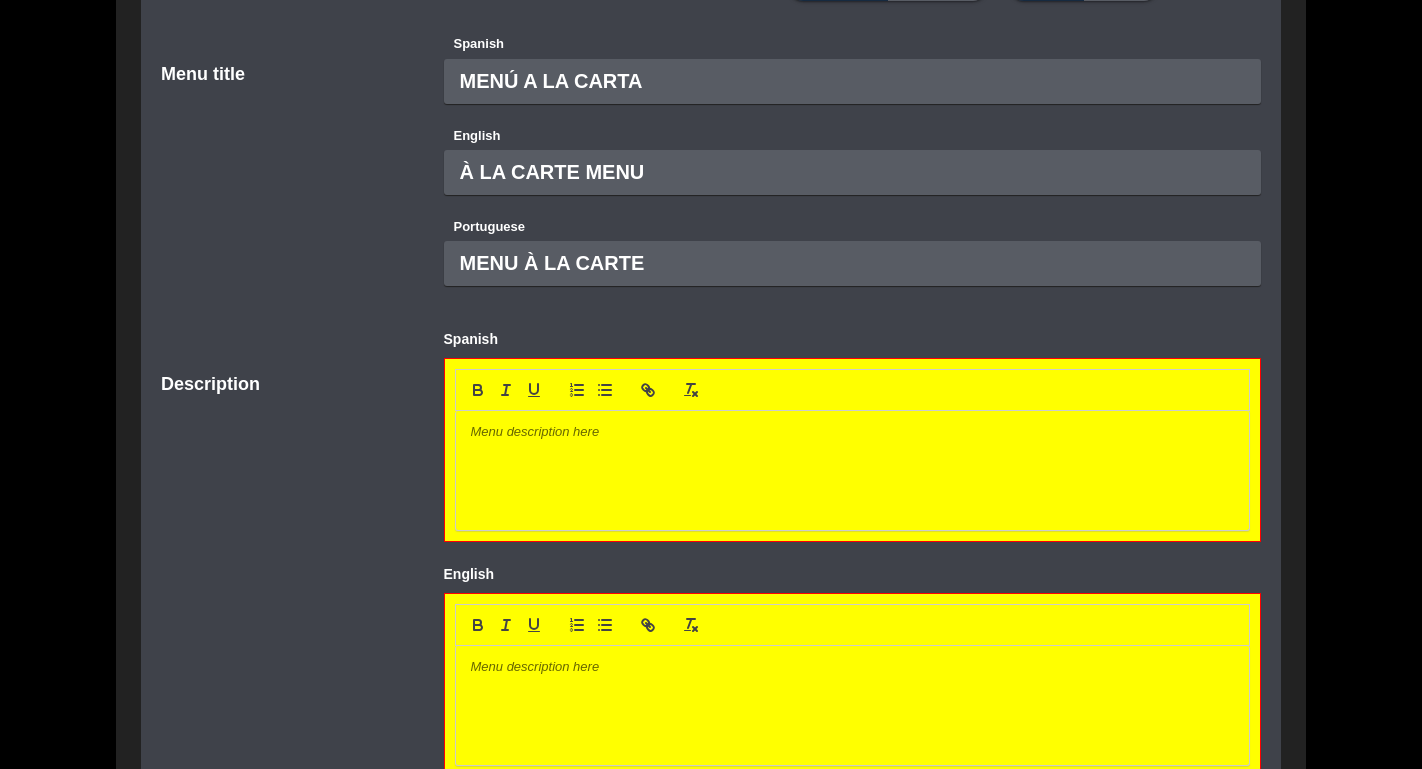 scroll, scrollTop: 320, scrollLeft: 0, axis: vertical 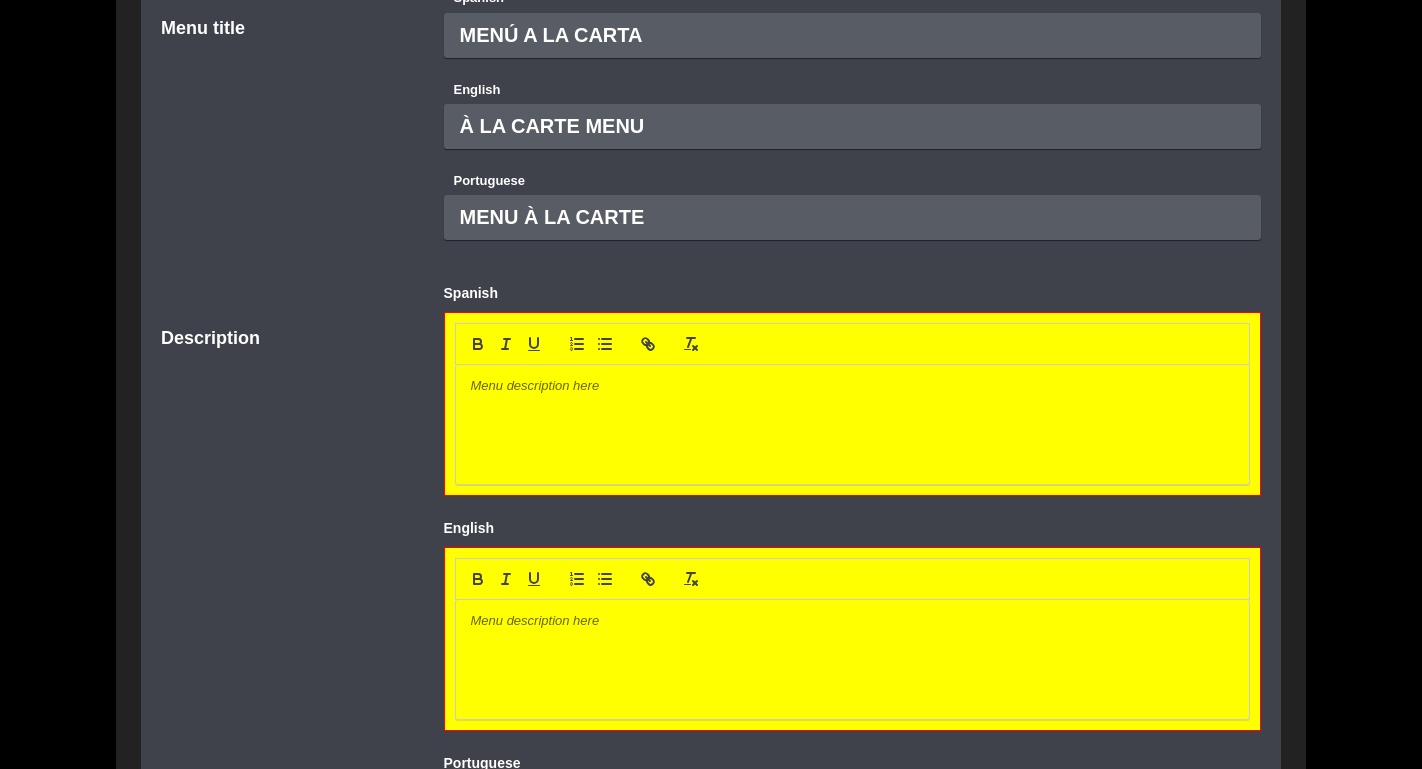 click at bounding box center (853, 386) 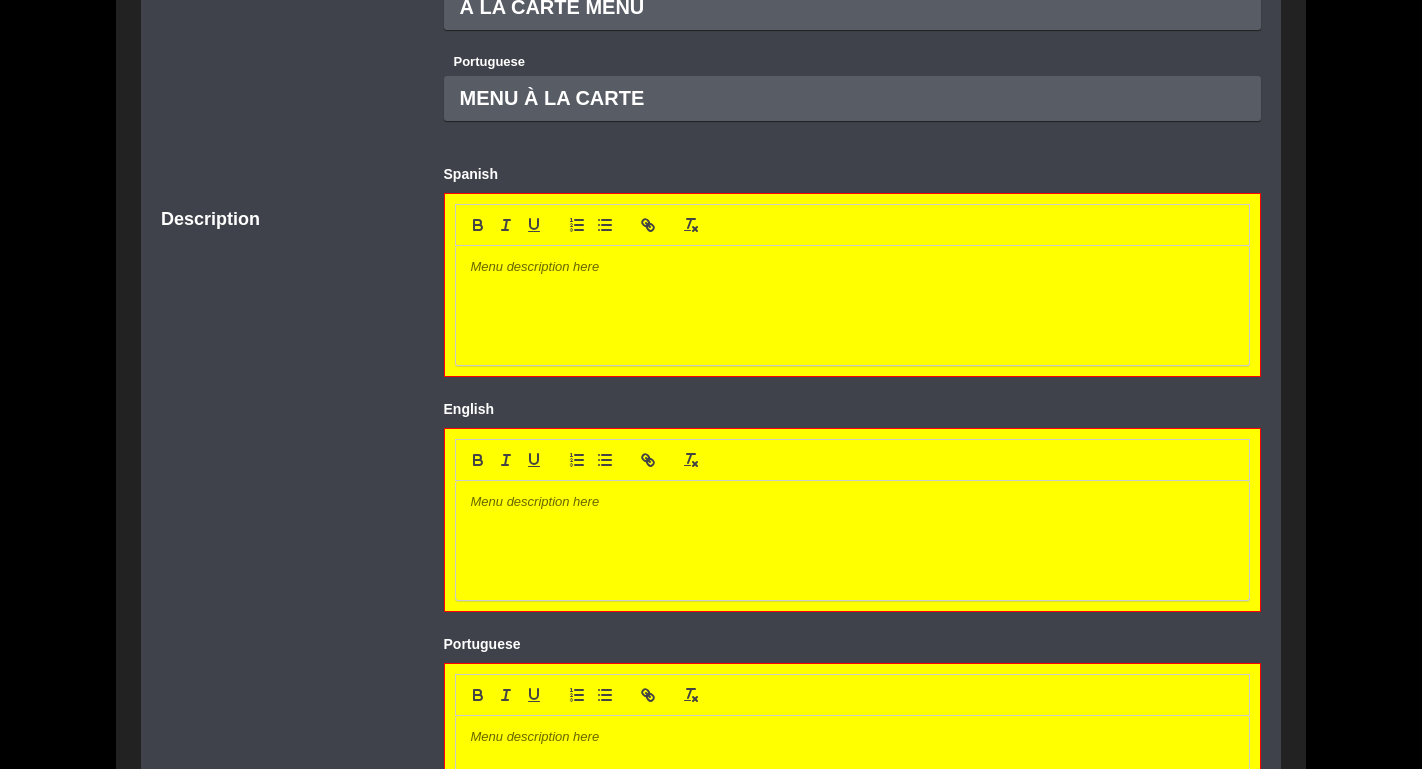 scroll, scrollTop: 410, scrollLeft: 0, axis: vertical 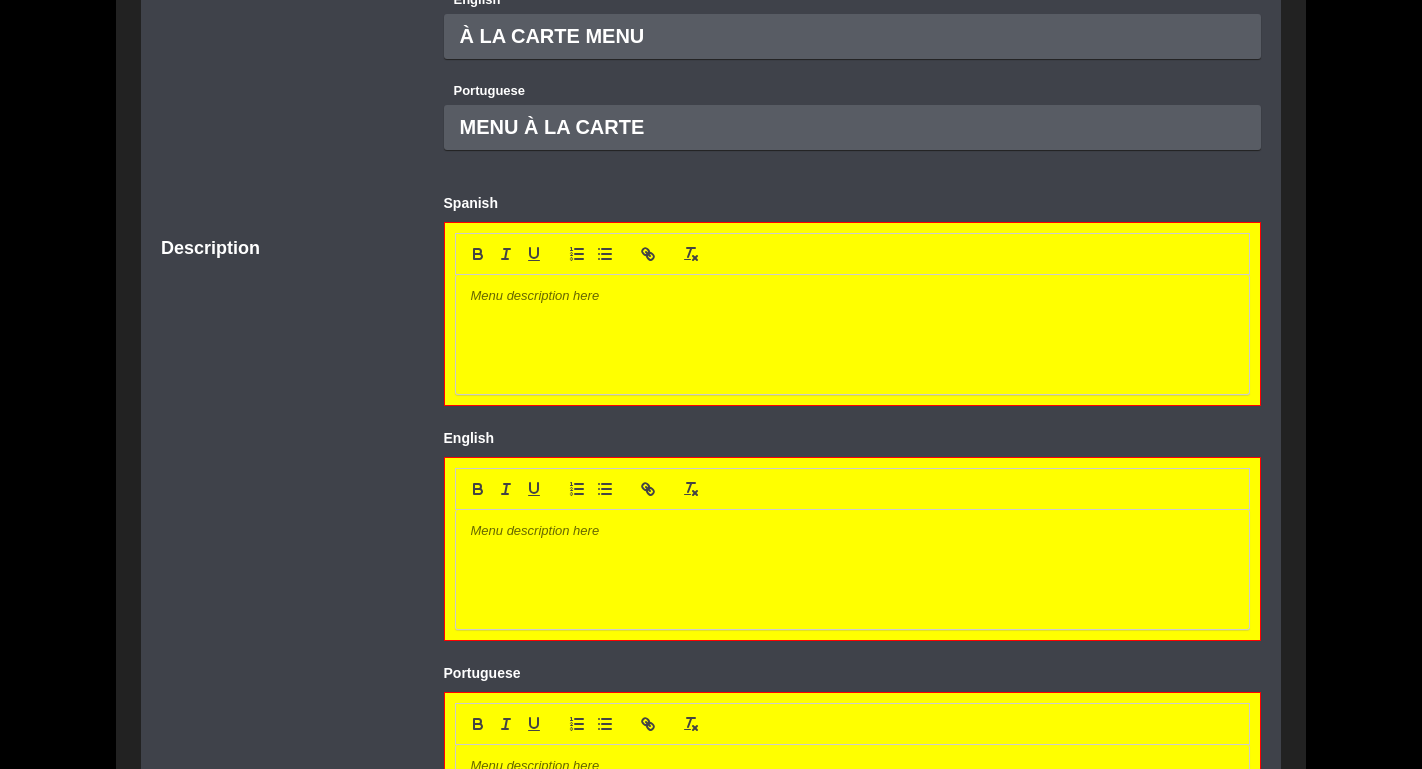 click at bounding box center [853, 296] 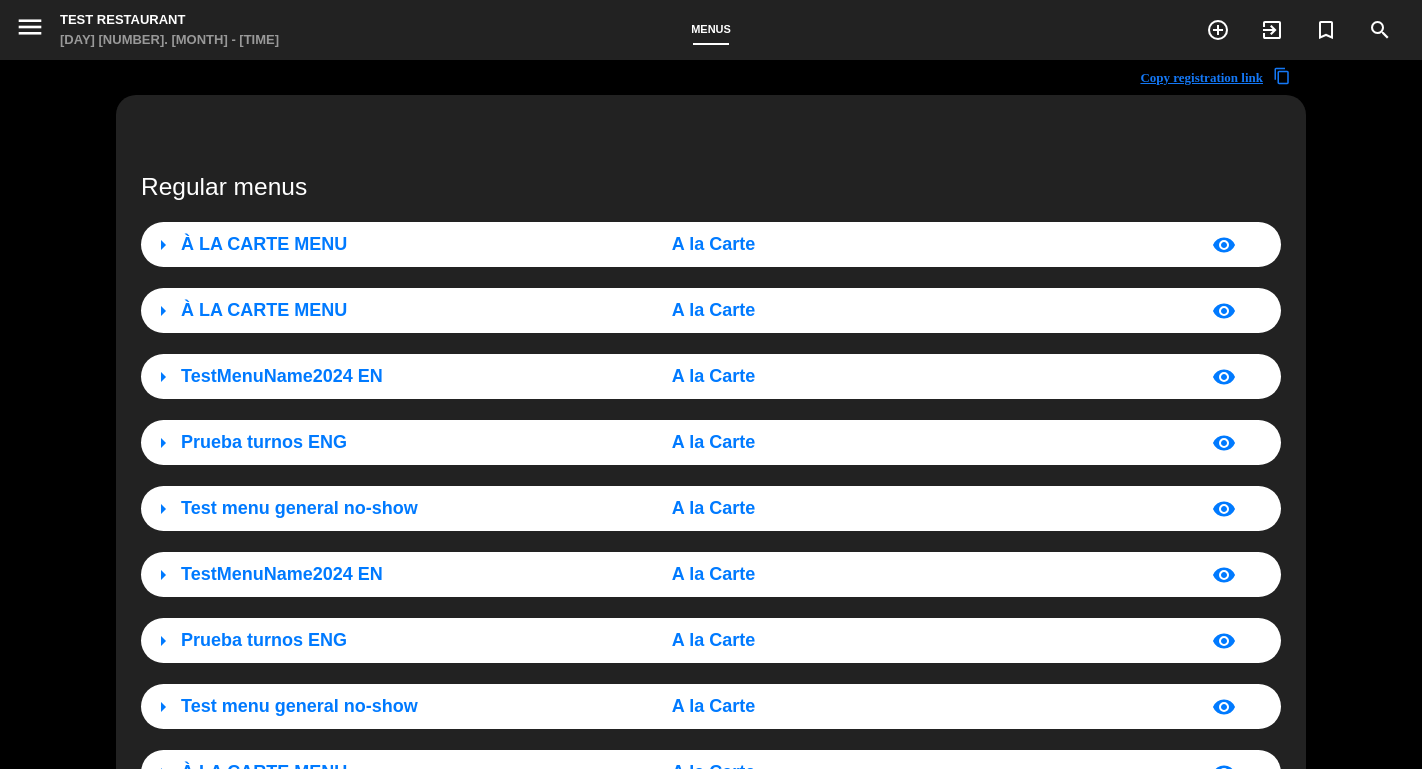 scroll, scrollTop: 0, scrollLeft: 0, axis: both 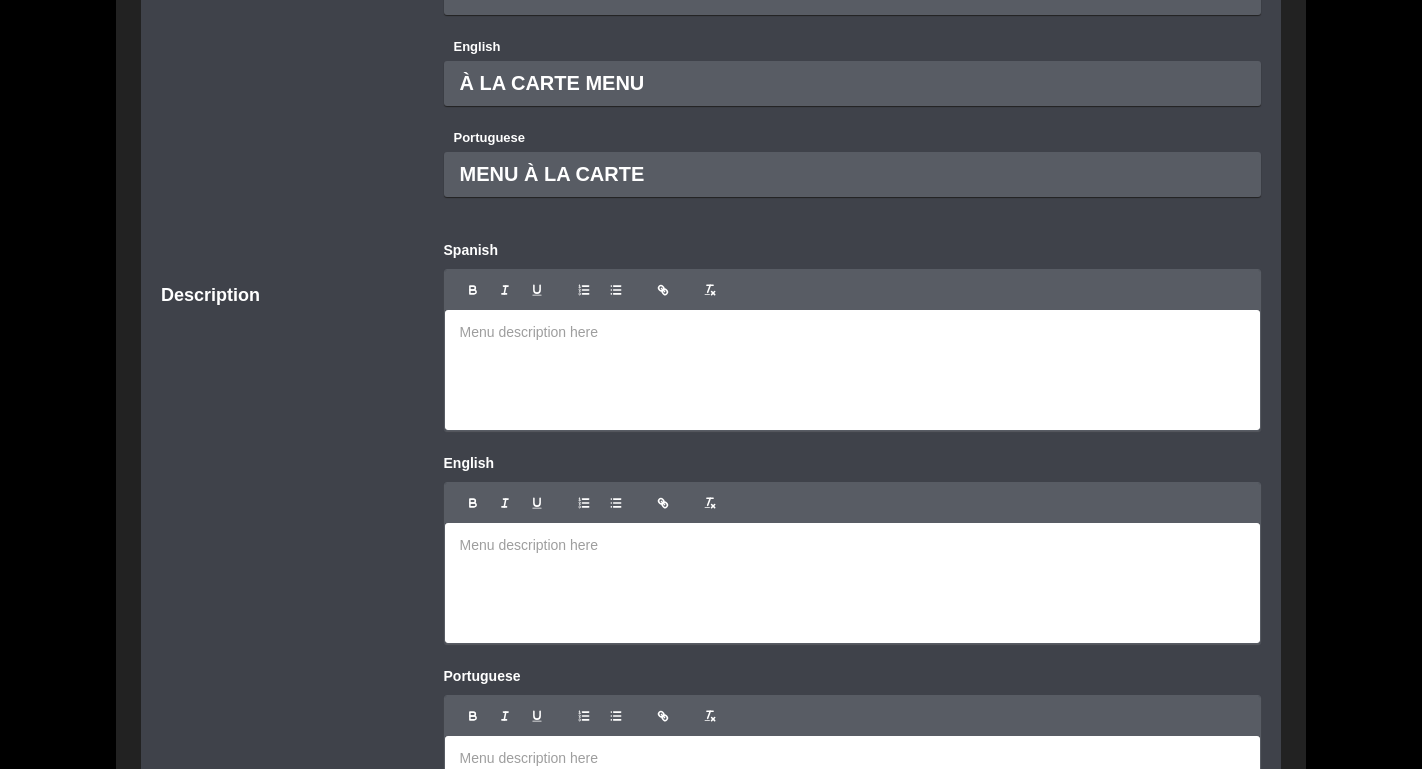 click on "Description  Spanish" at bounding box center [711, 345] 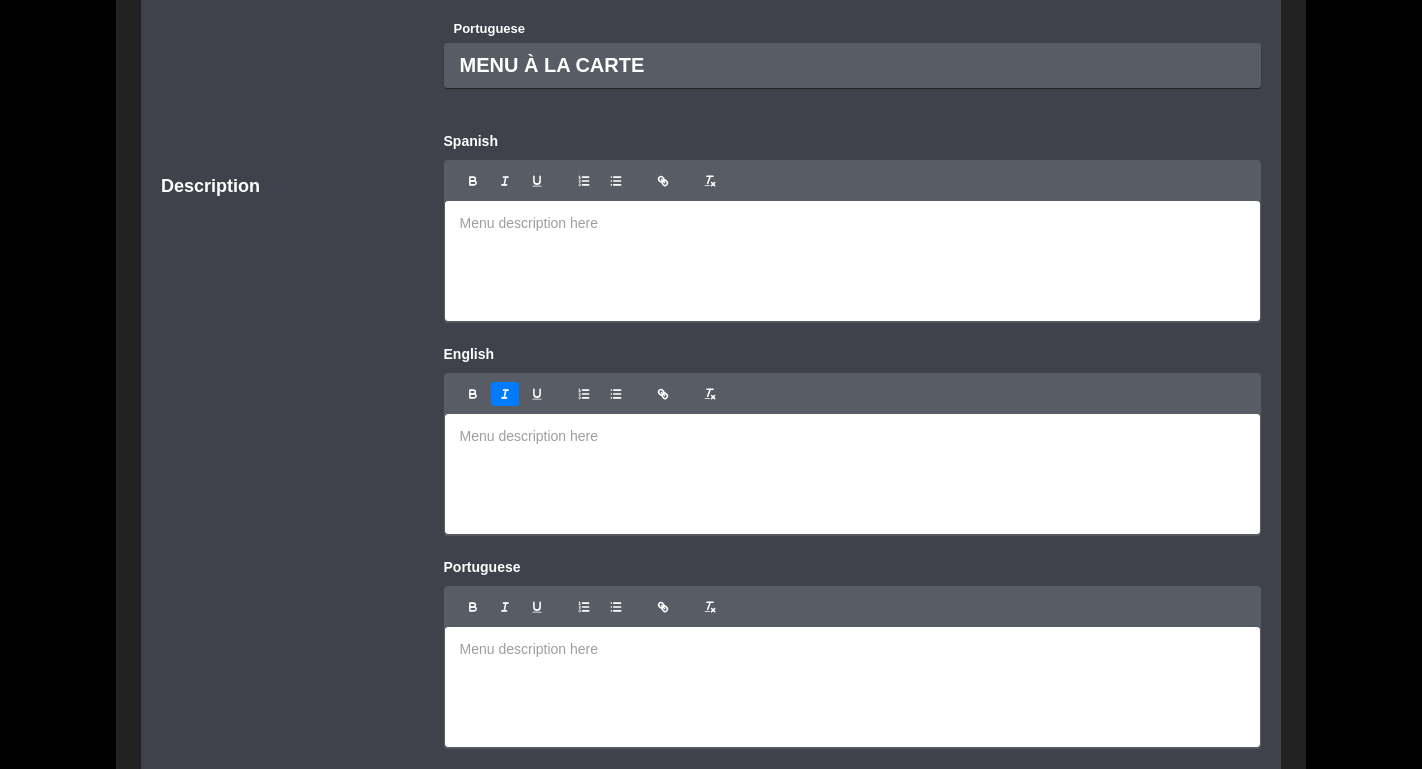 scroll, scrollTop: 405, scrollLeft: 0, axis: vertical 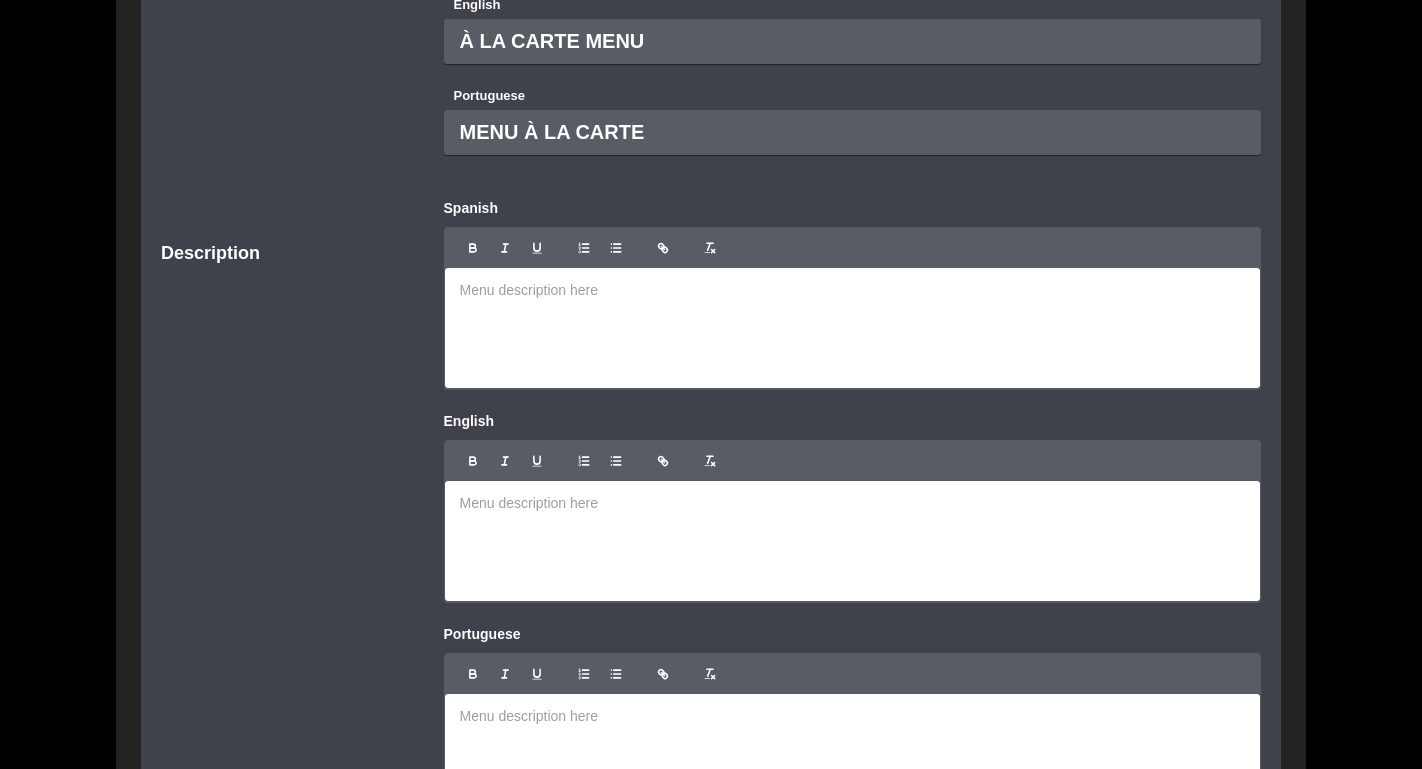 click at bounding box center [853, 290] 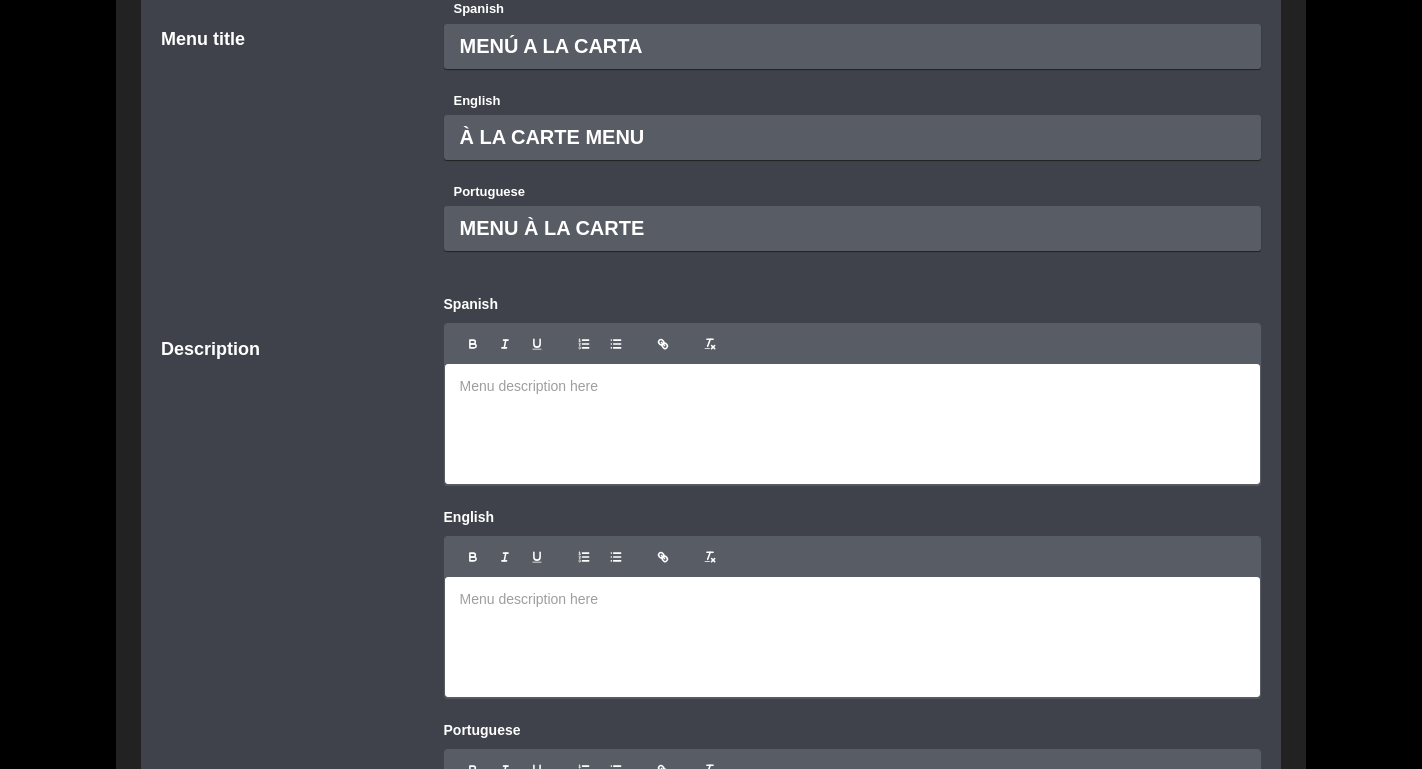 scroll, scrollTop: 308, scrollLeft: 0, axis: vertical 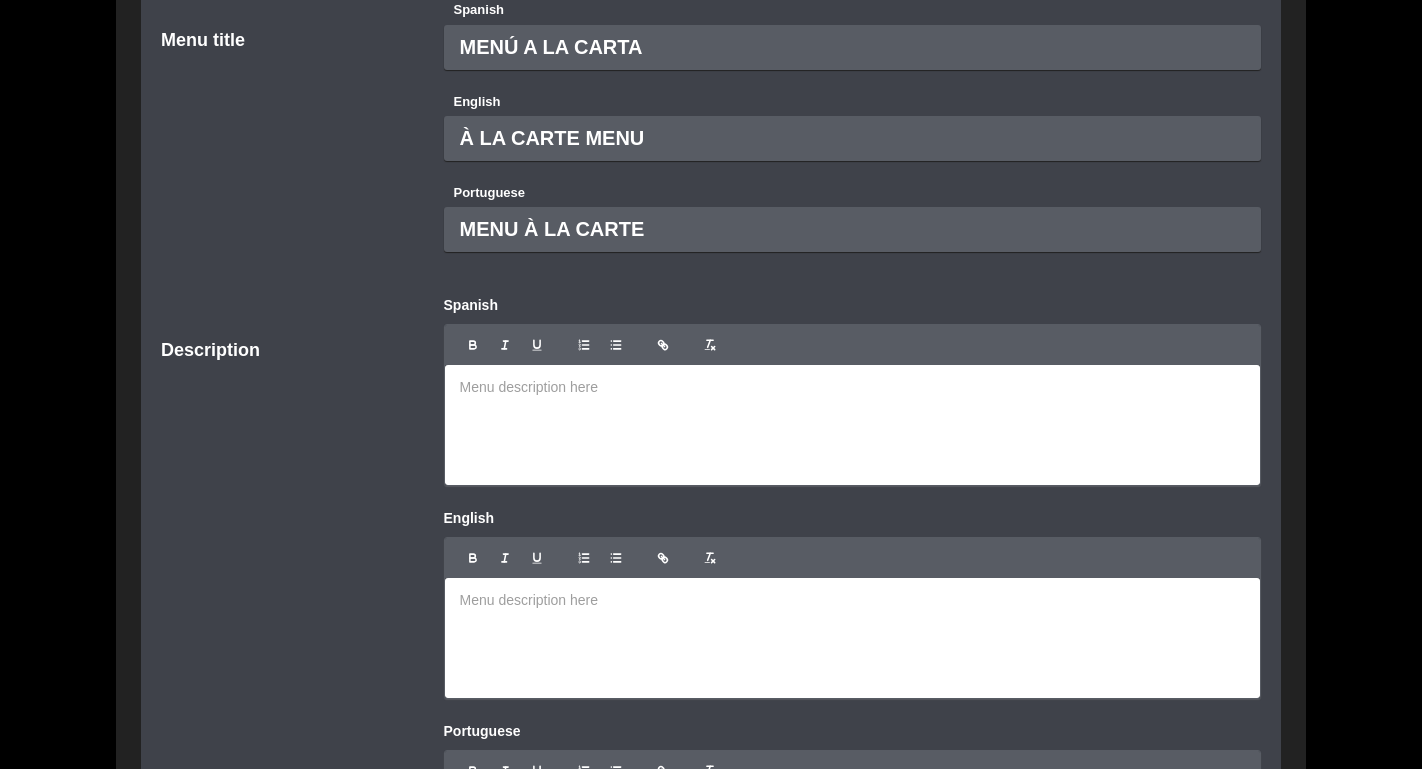 type 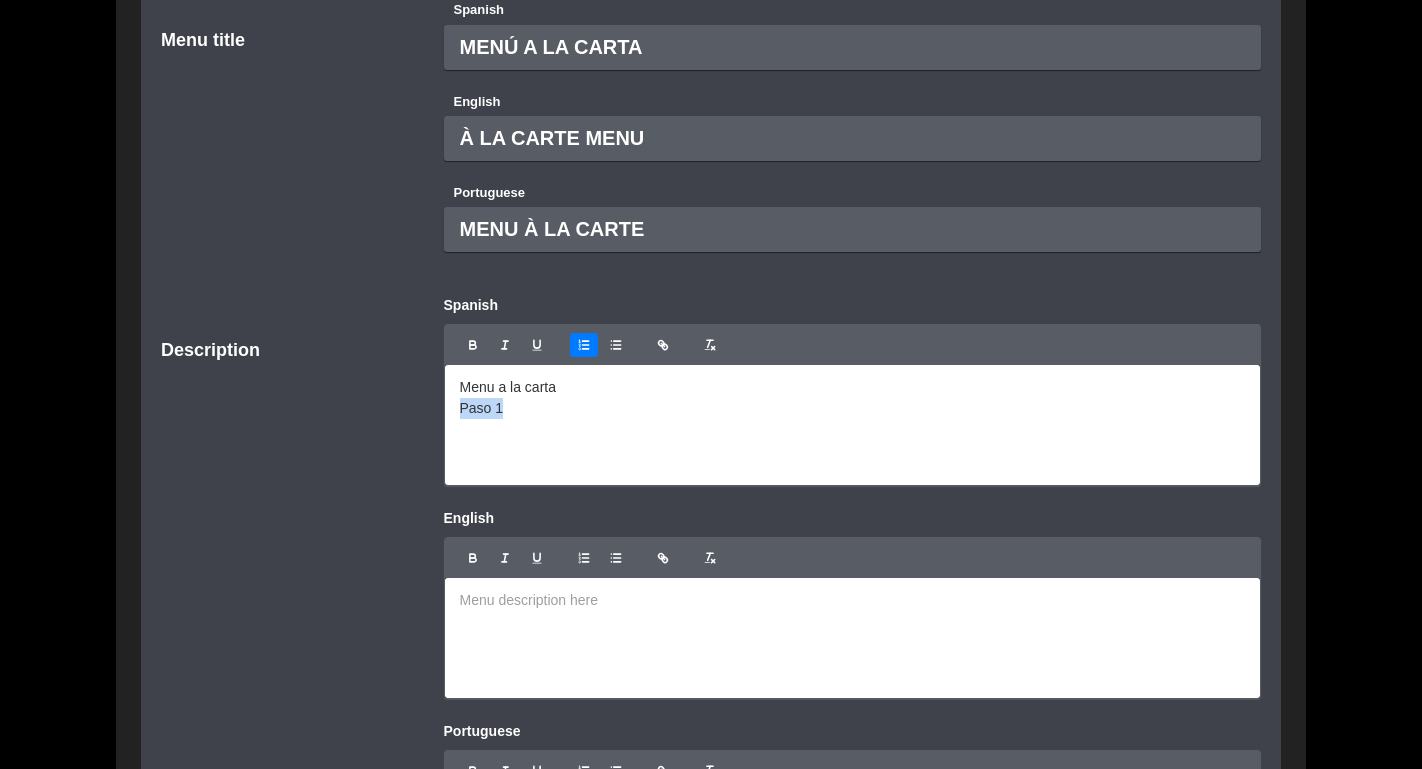 click 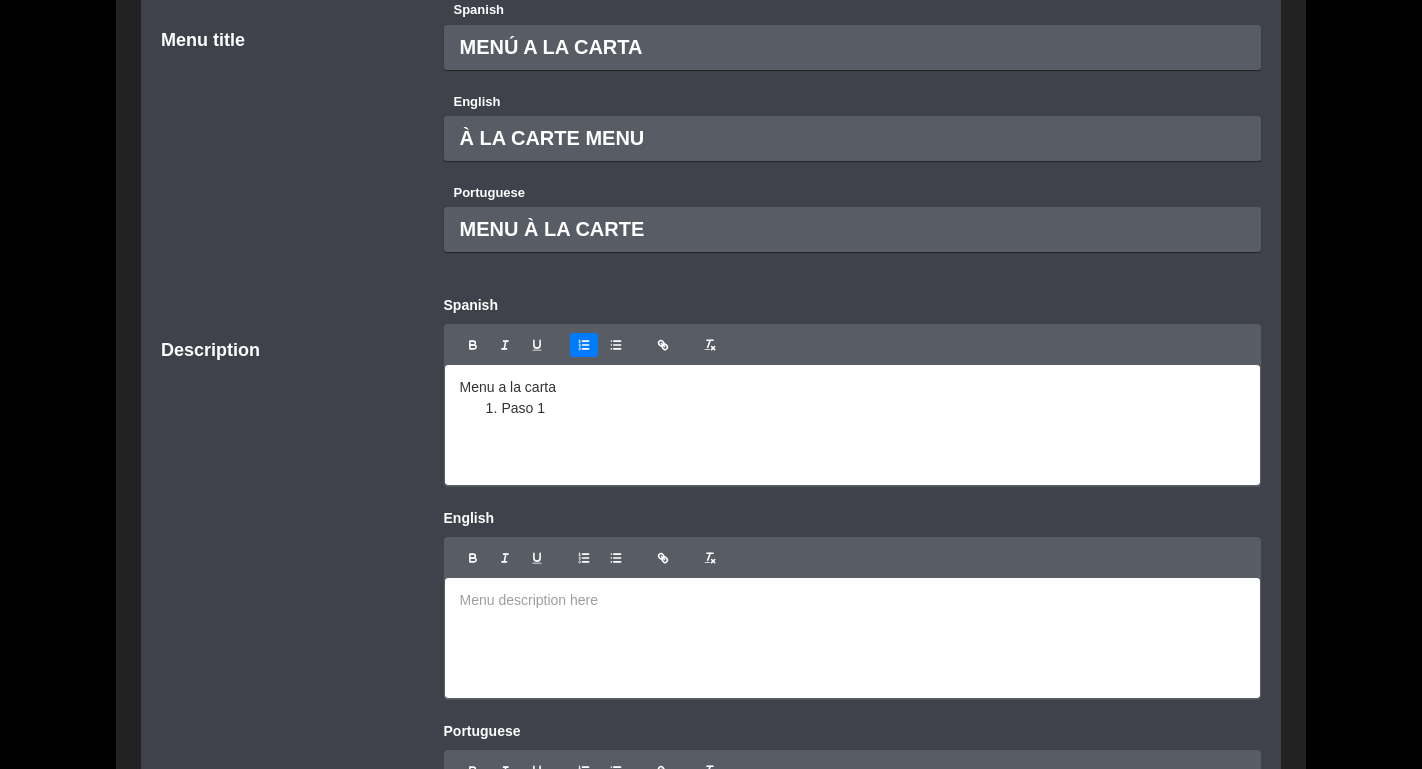 click on "Paso 1" at bounding box center [863, 408] 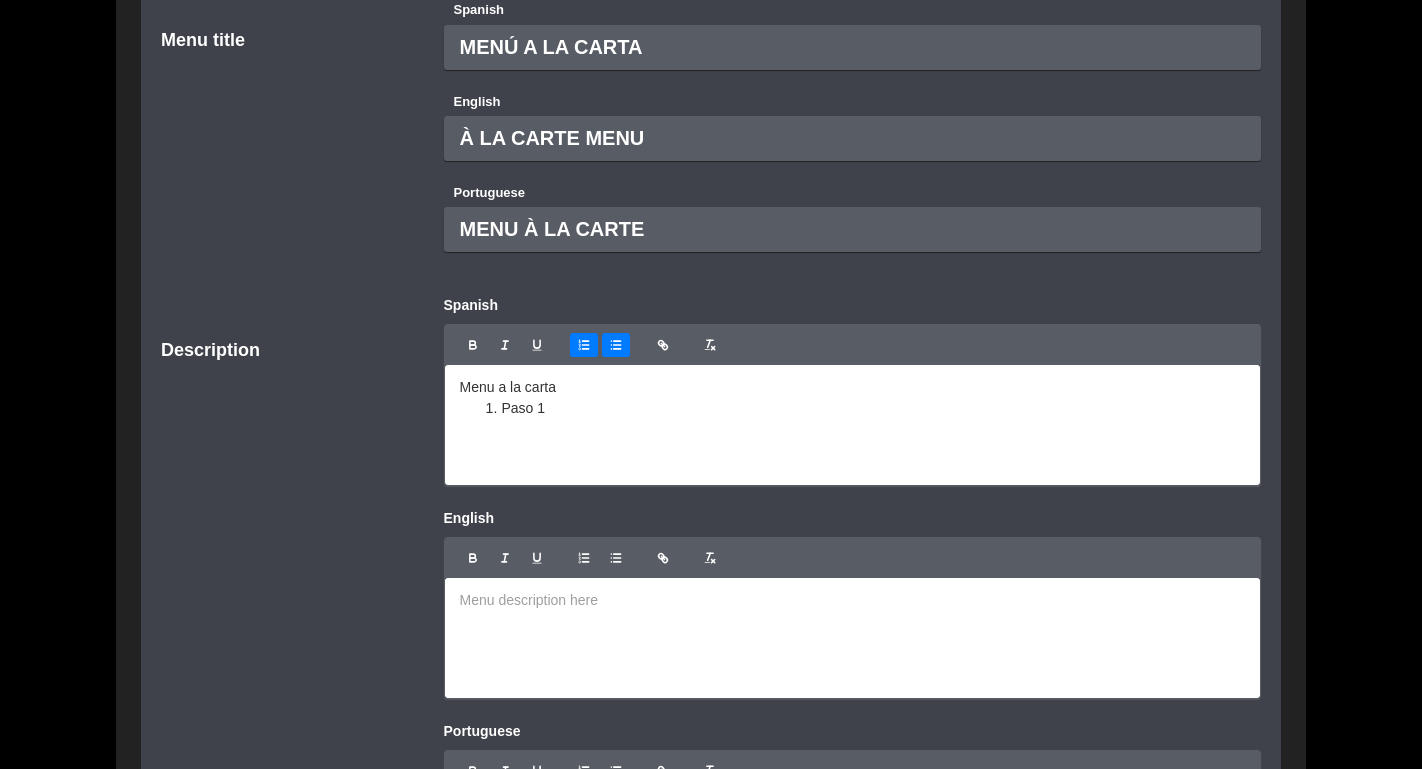 click at bounding box center (616, 345) 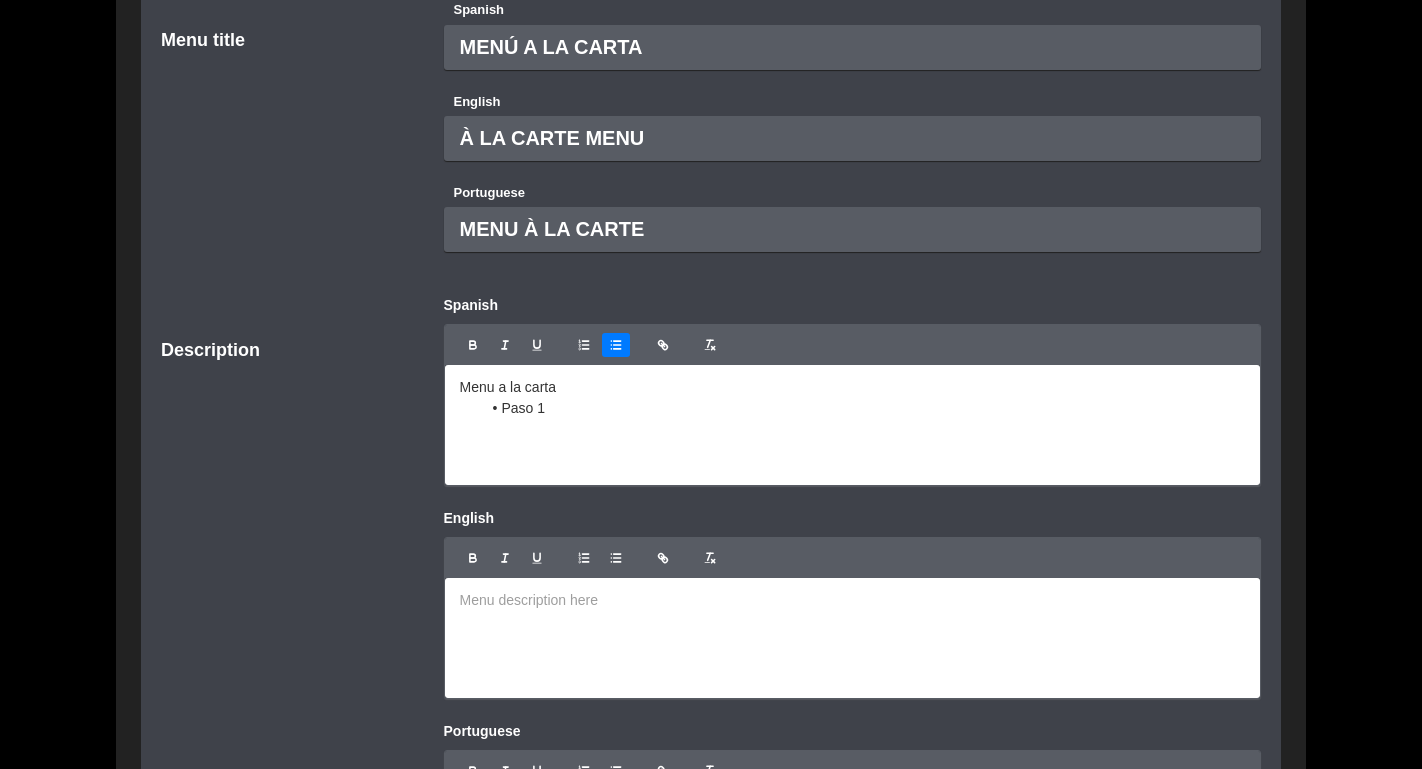 click on "Paso 1" at bounding box center [863, 408] 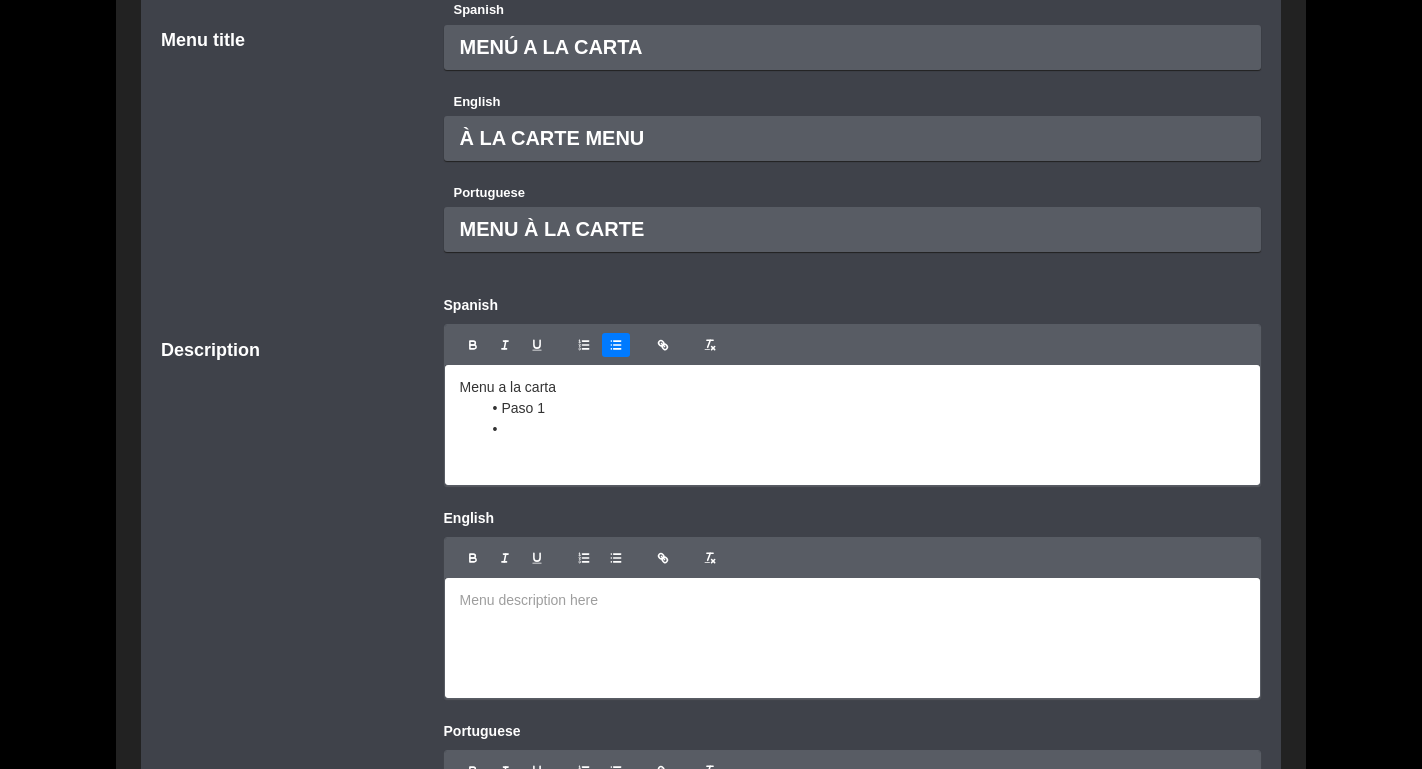 click at bounding box center [853, 345] 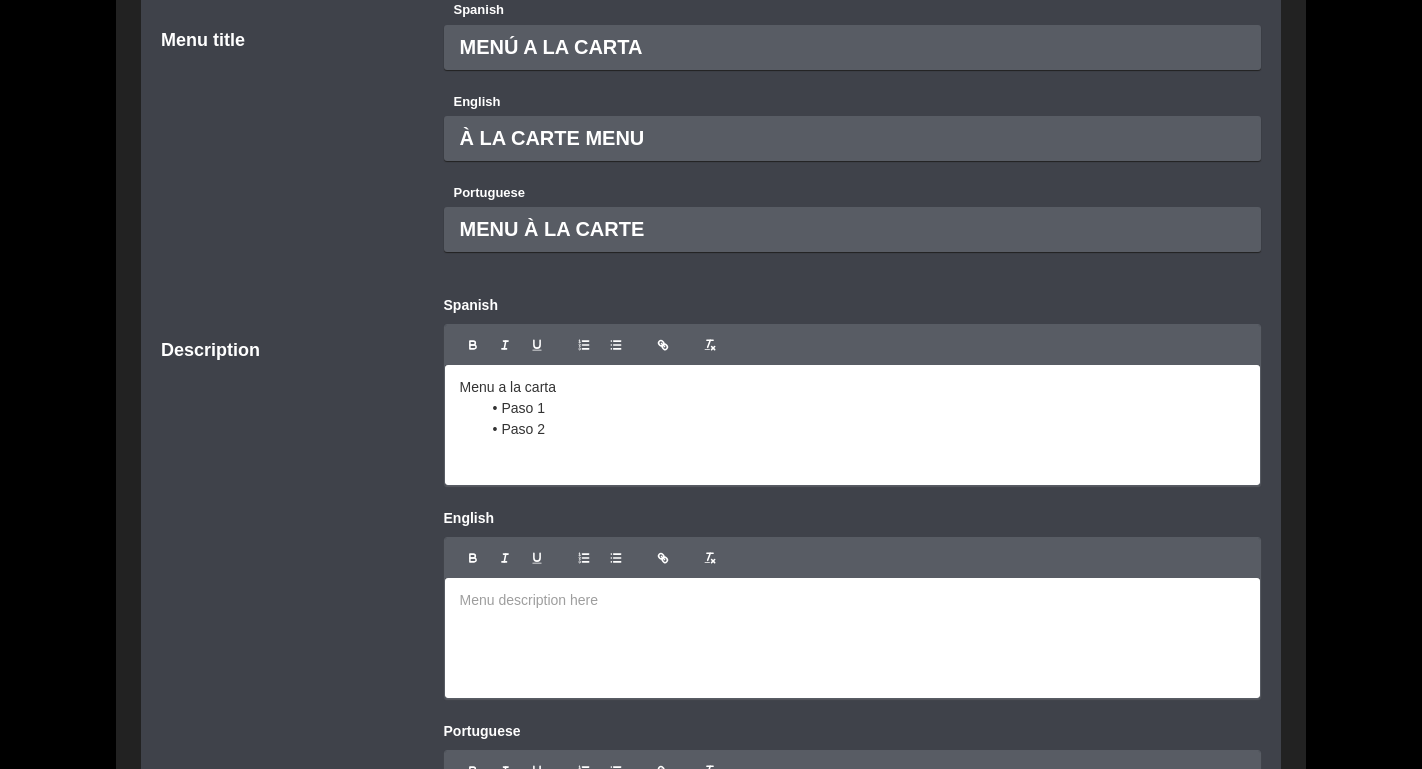 click on "Paso 1" at bounding box center [863, 408] 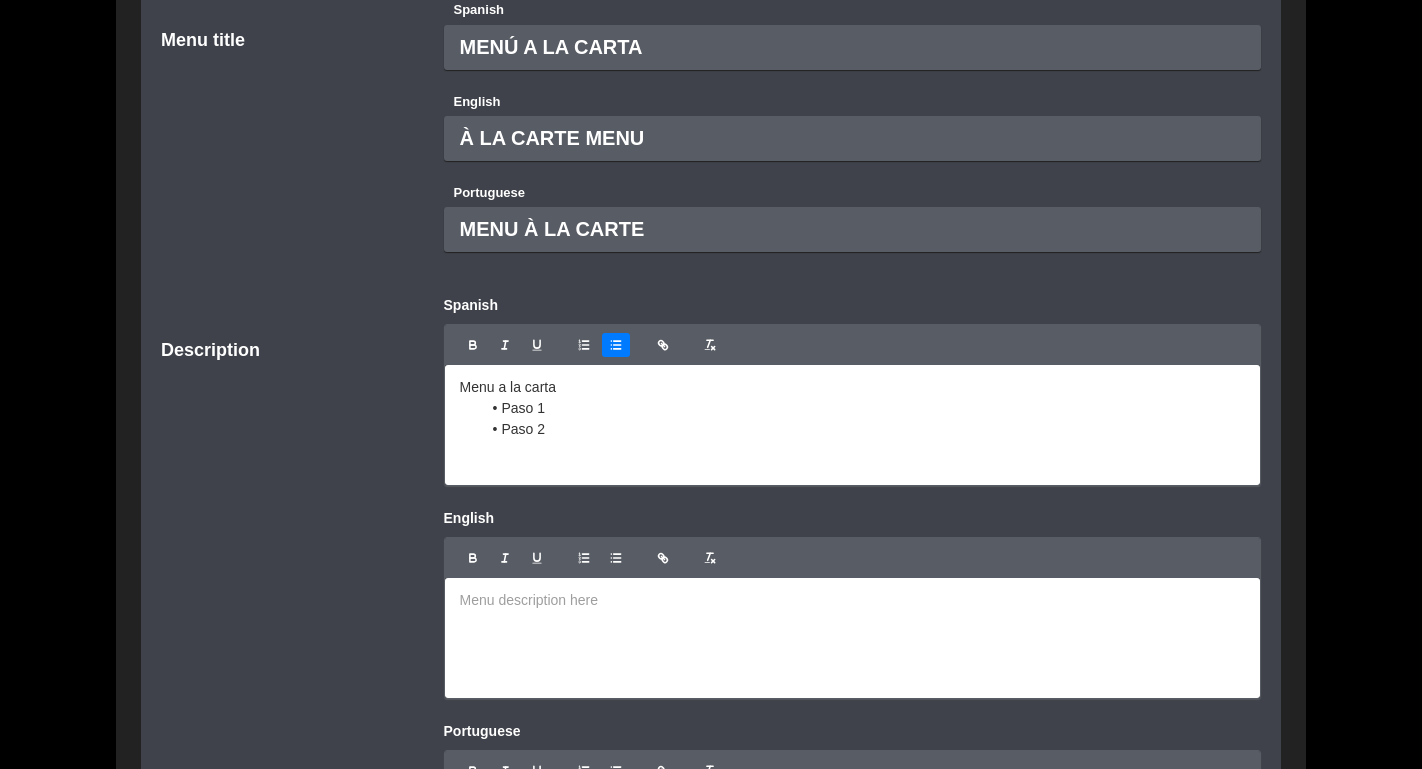 click on "Paso 1" at bounding box center (863, 408) 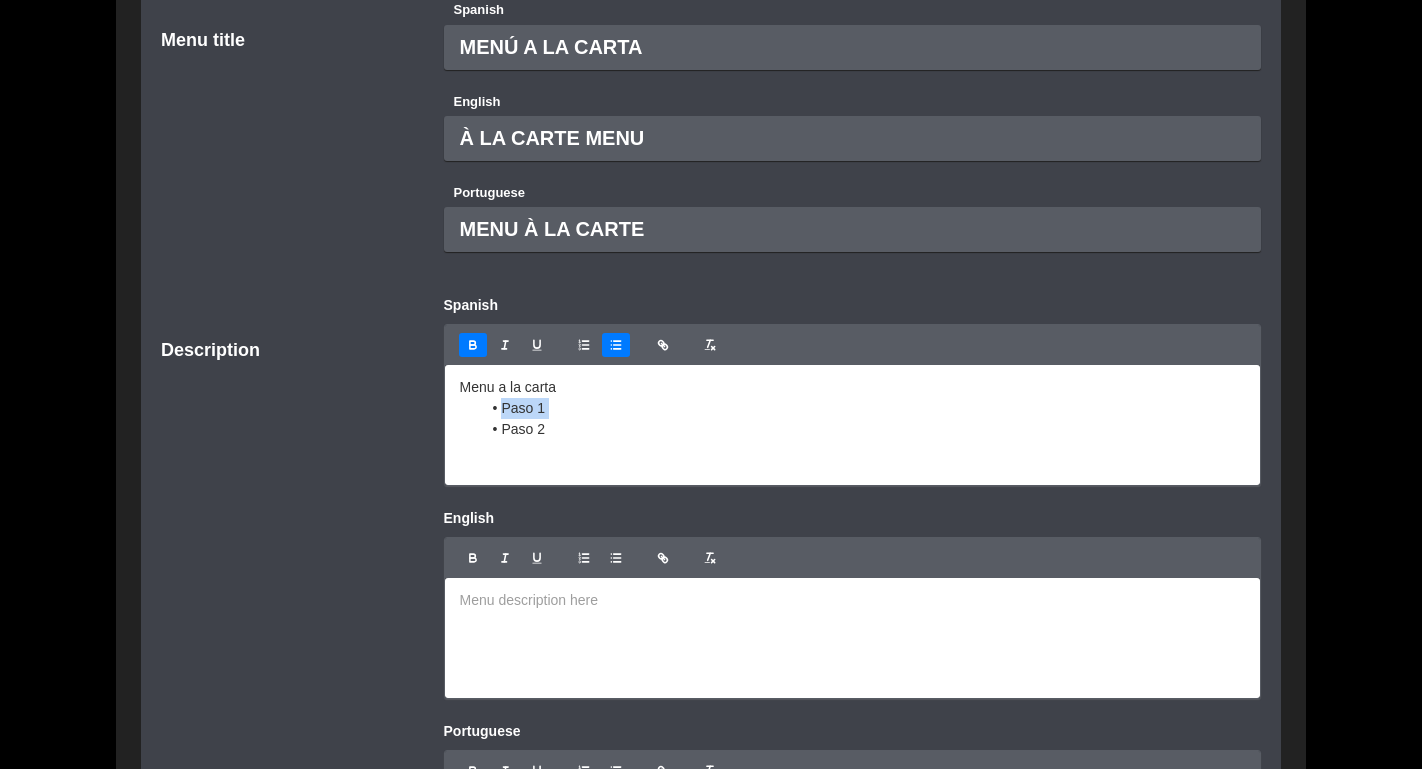 click 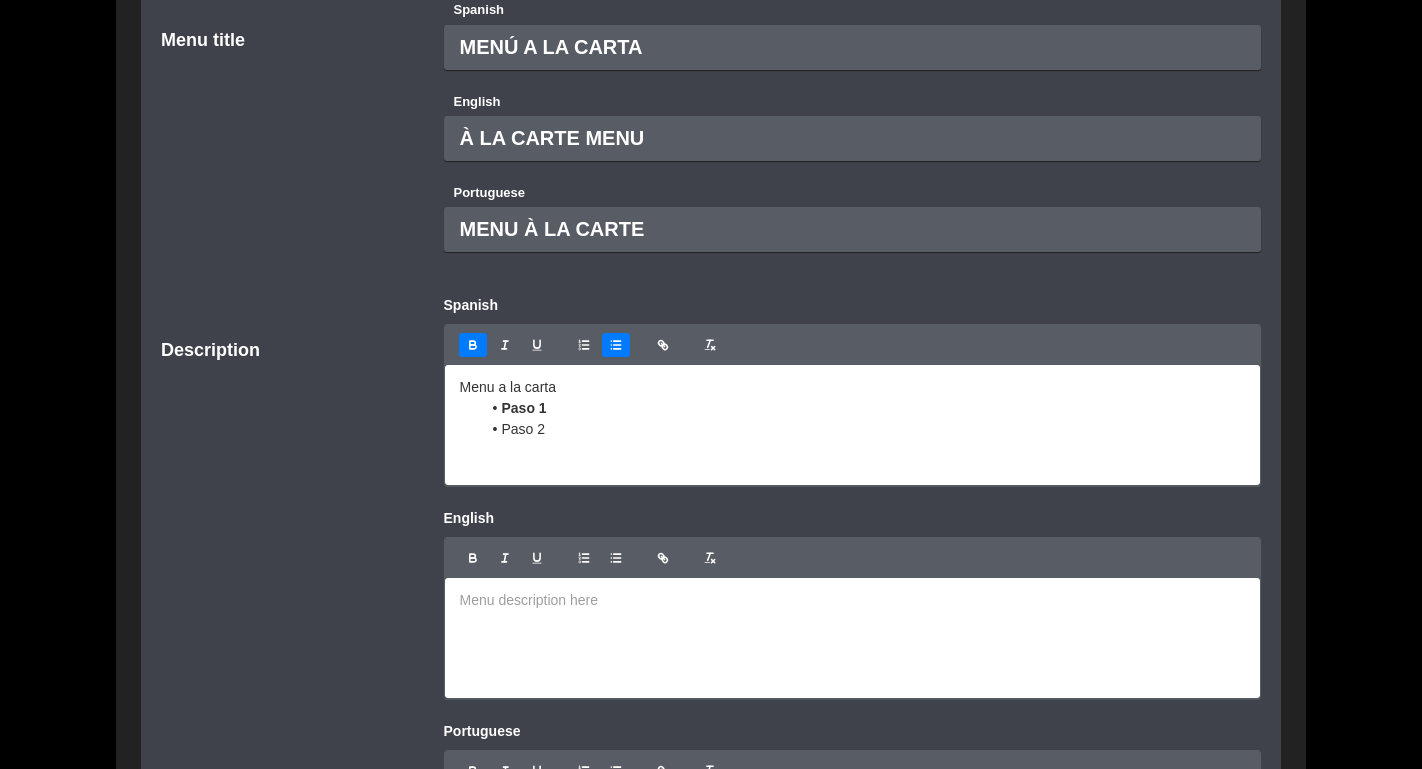 click on "Paso 2" at bounding box center [863, 429] 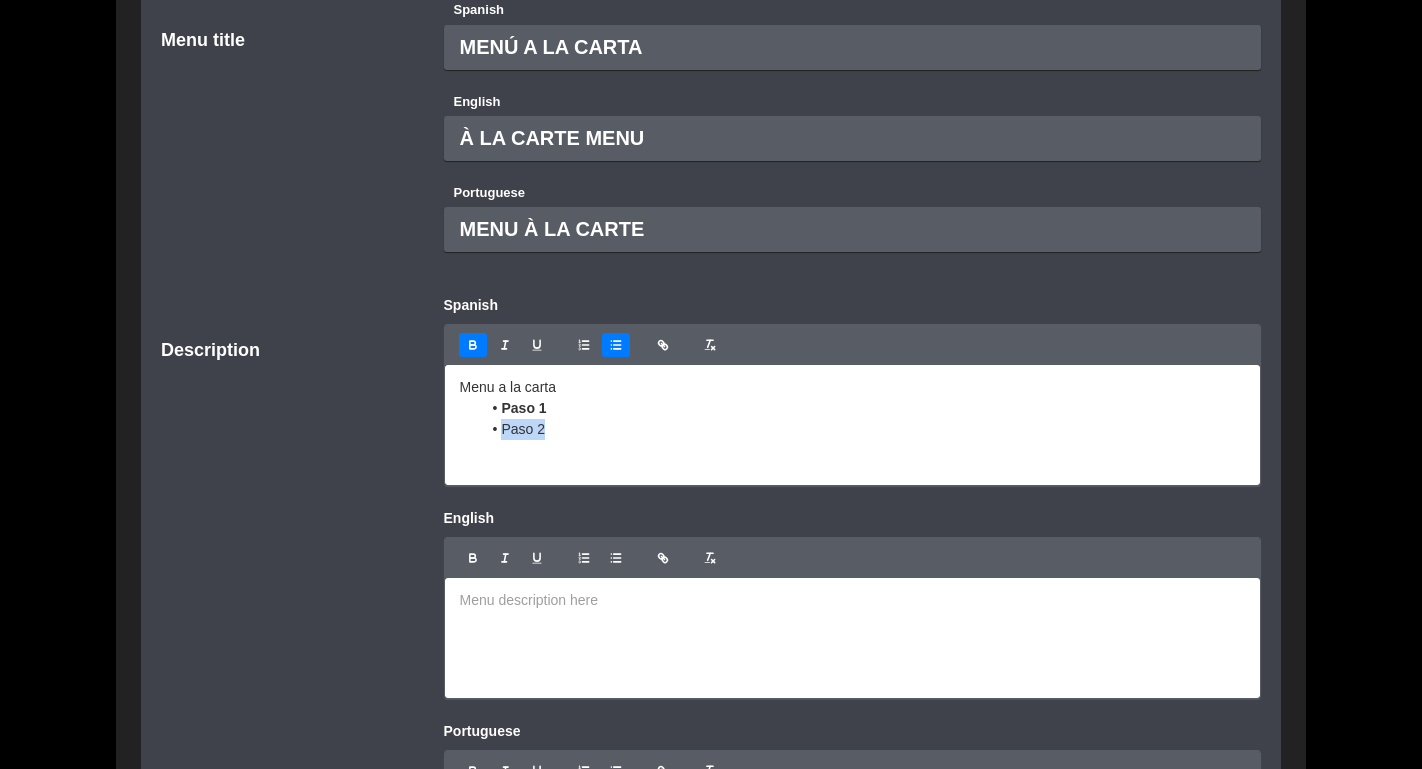 click 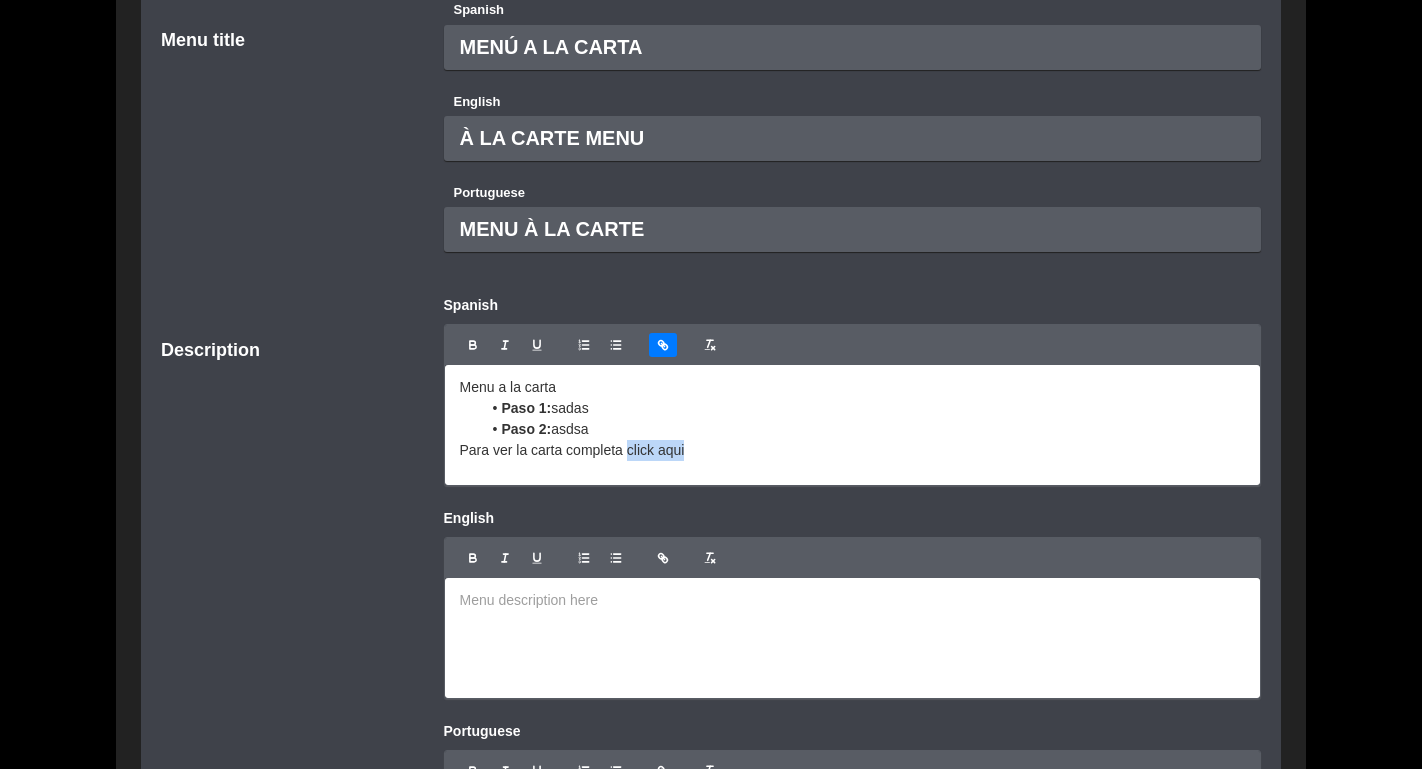 click 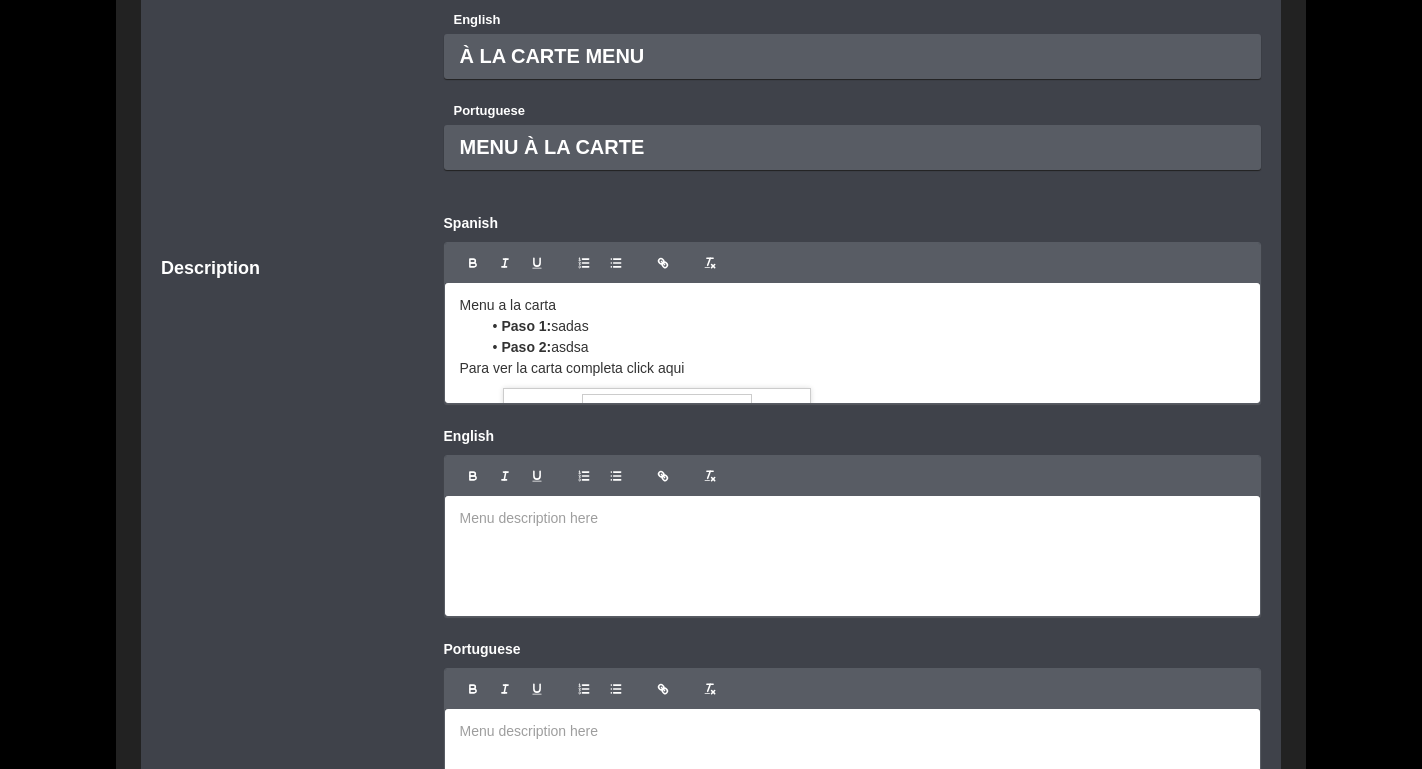 scroll, scrollTop: 343, scrollLeft: 0, axis: vertical 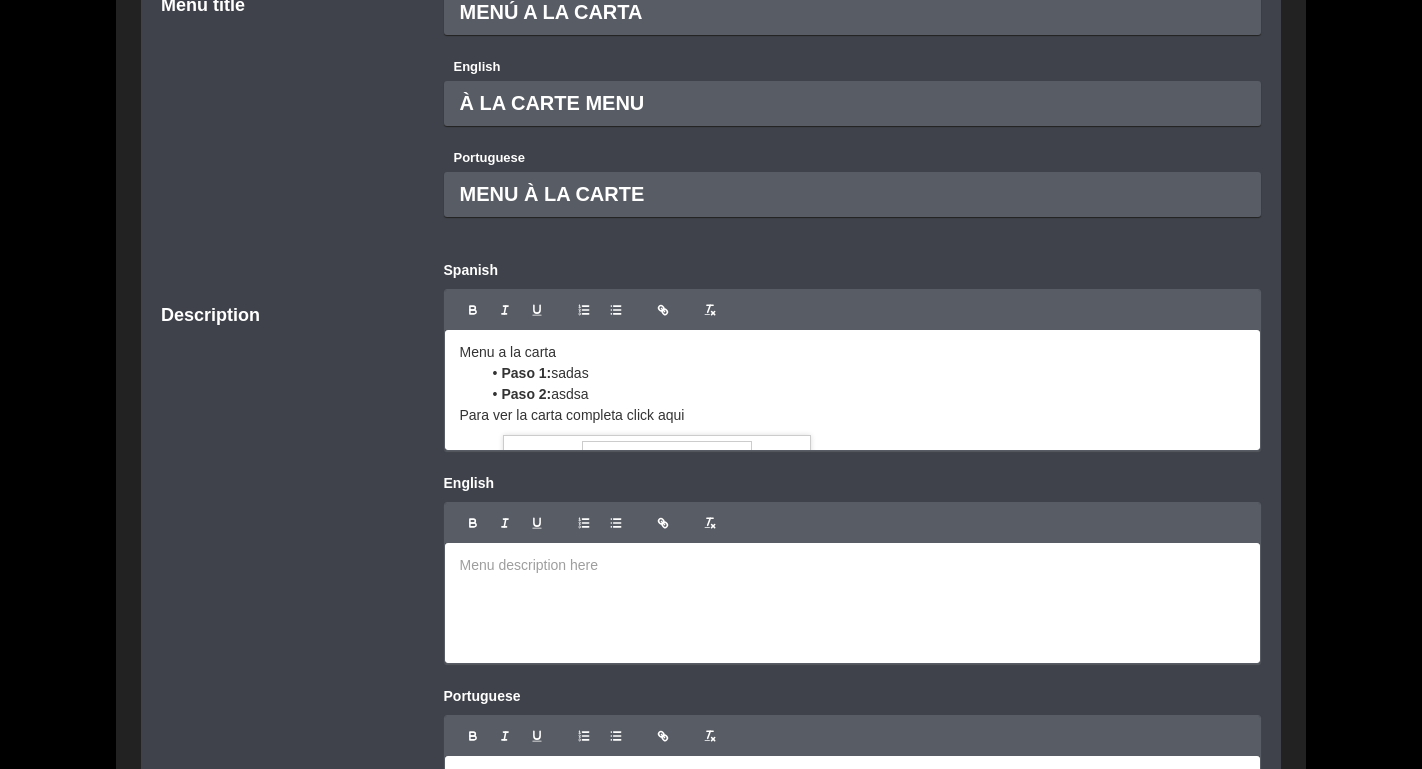 click on "click aqui" at bounding box center (656, 454) 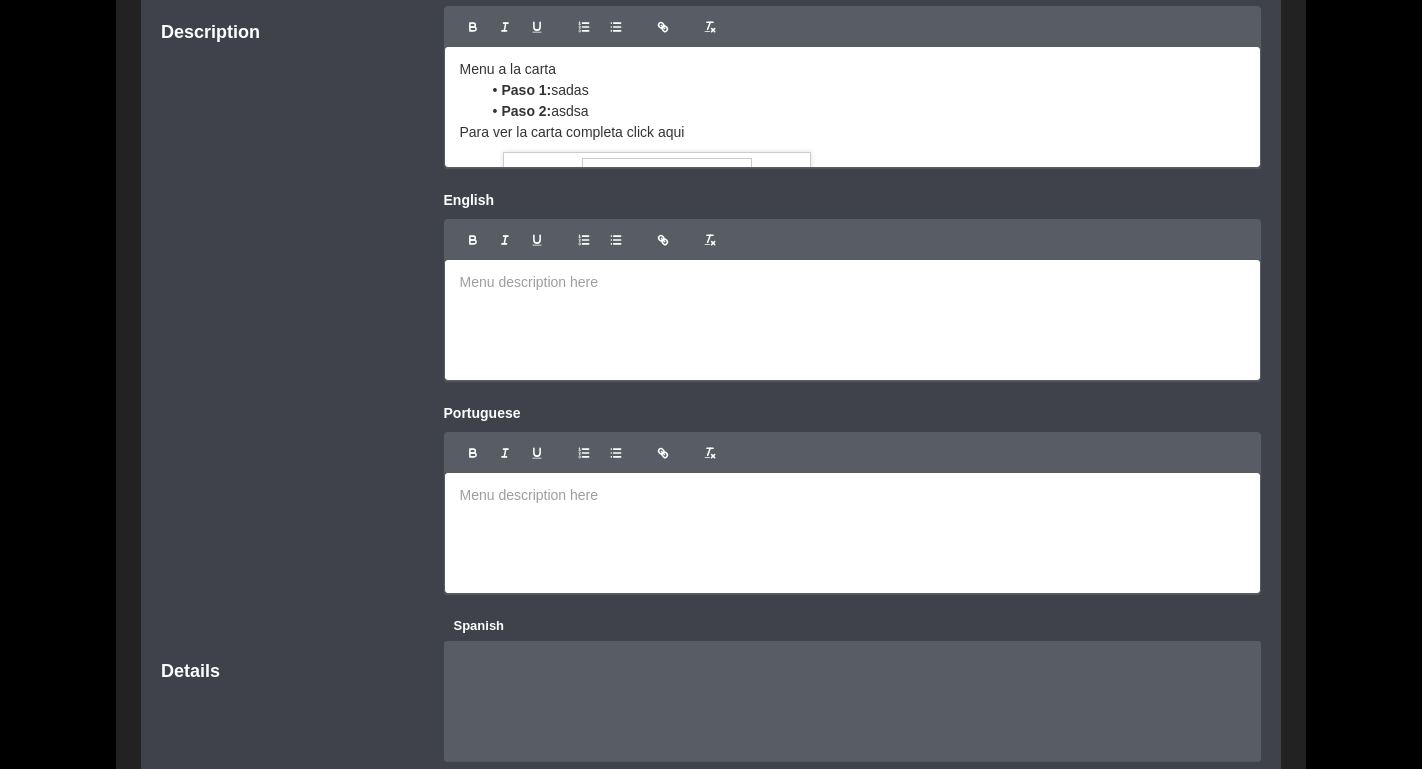 scroll, scrollTop: 633, scrollLeft: 0, axis: vertical 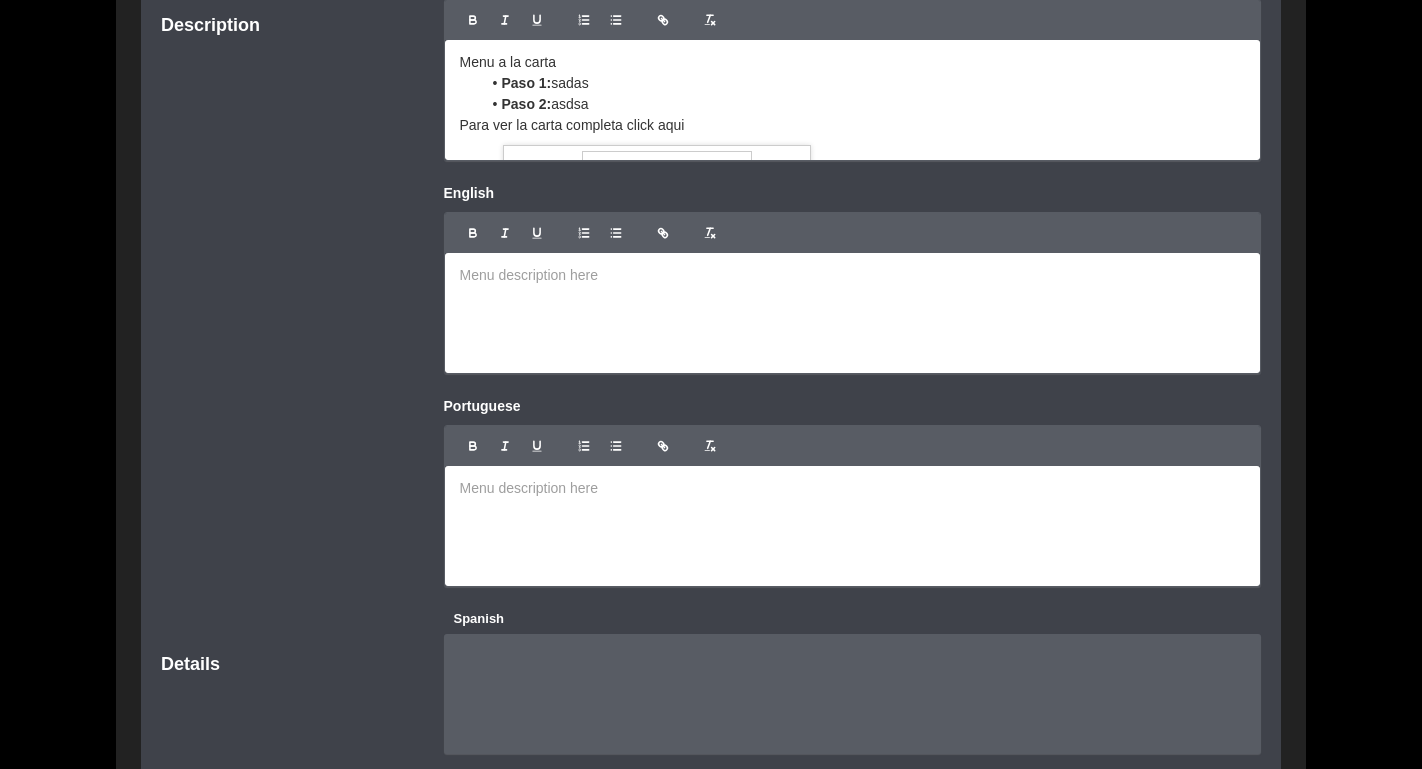 click at bounding box center [853, 233] 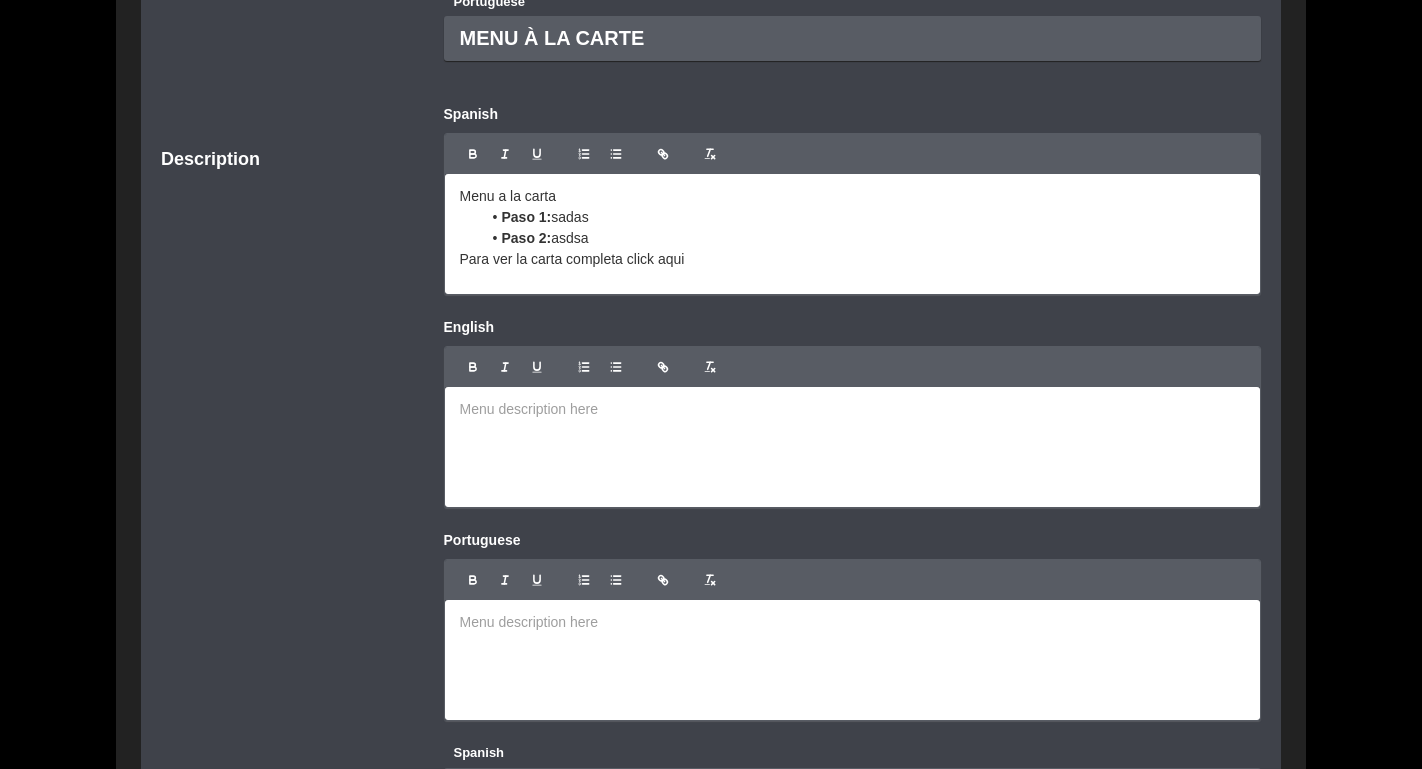 scroll, scrollTop: 432, scrollLeft: 0, axis: vertical 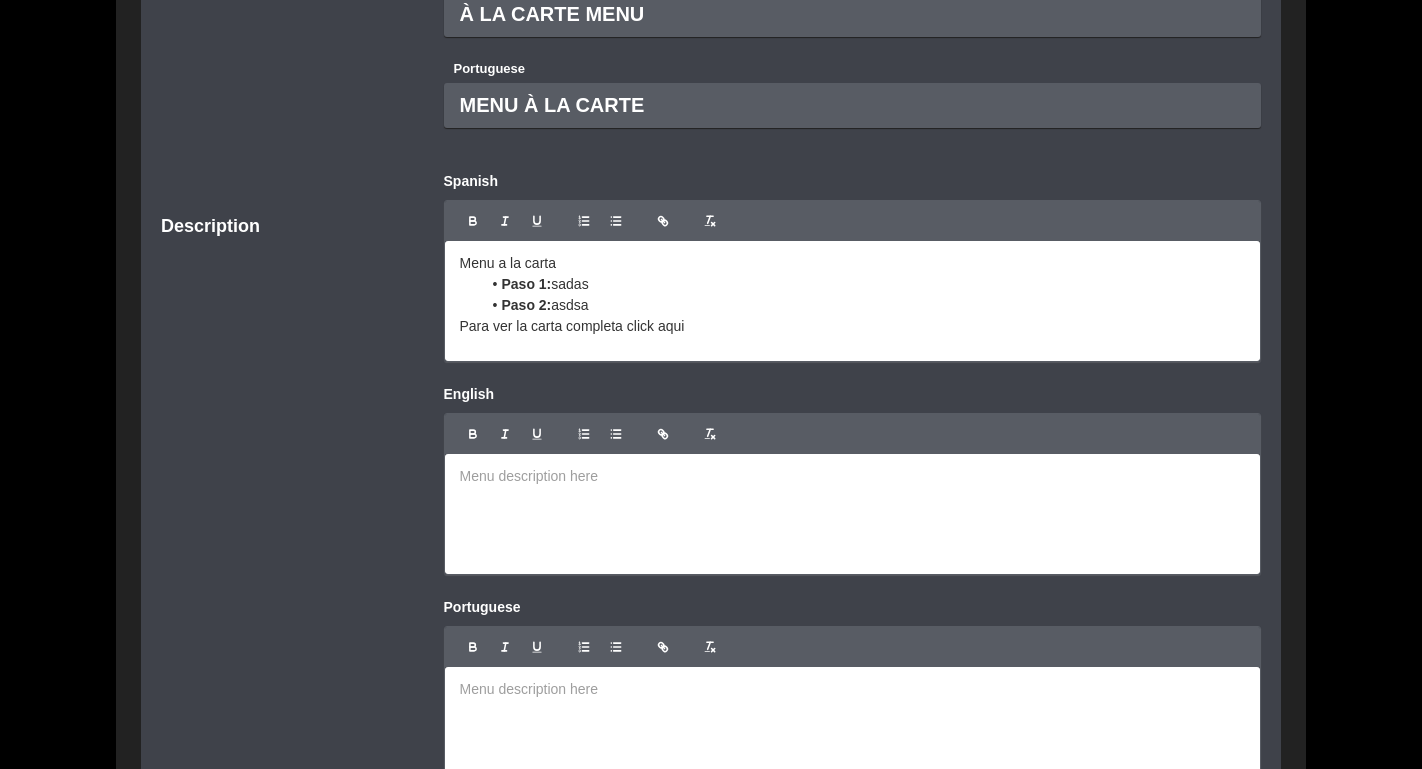 click on "Menu a la carta" at bounding box center [853, 263] 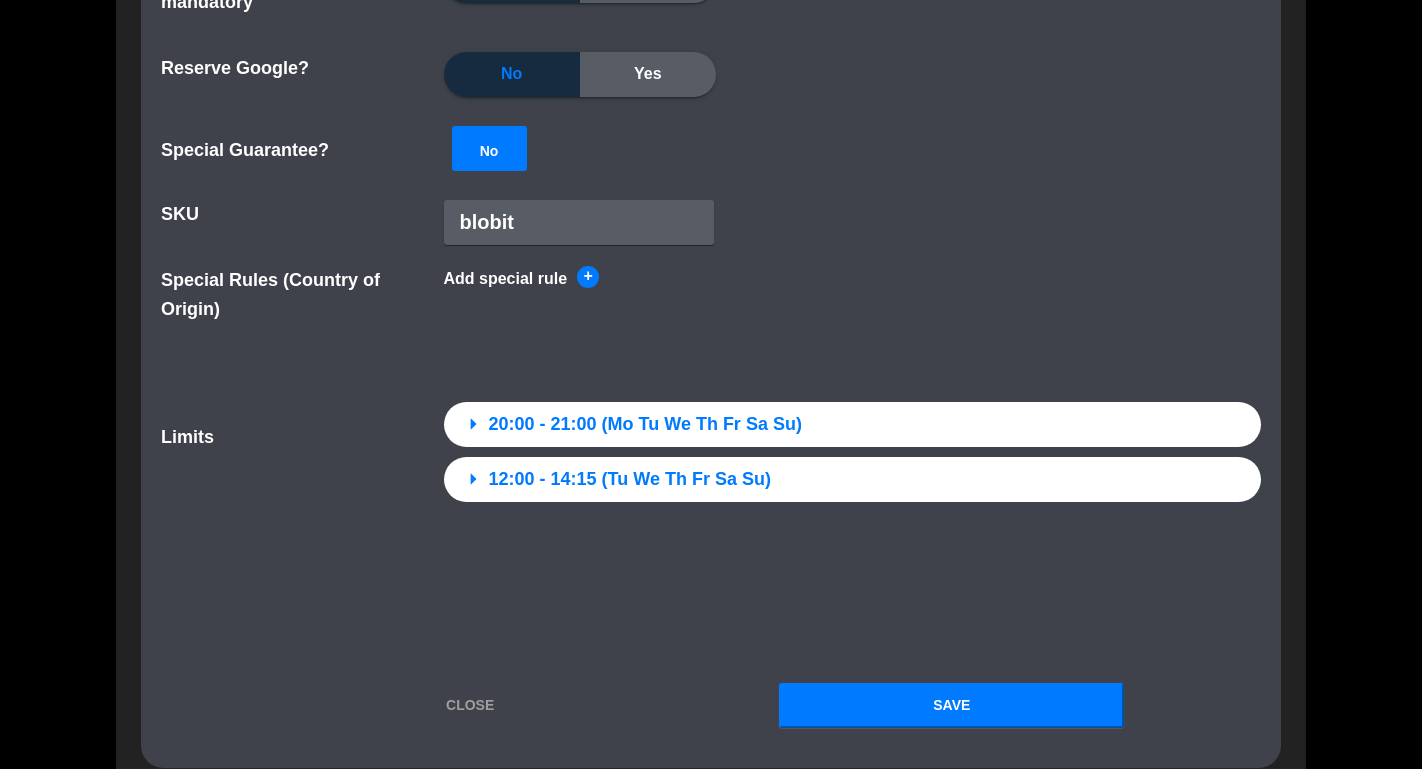 scroll, scrollTop: 2461, scrollLeft: 0, axis: vertical 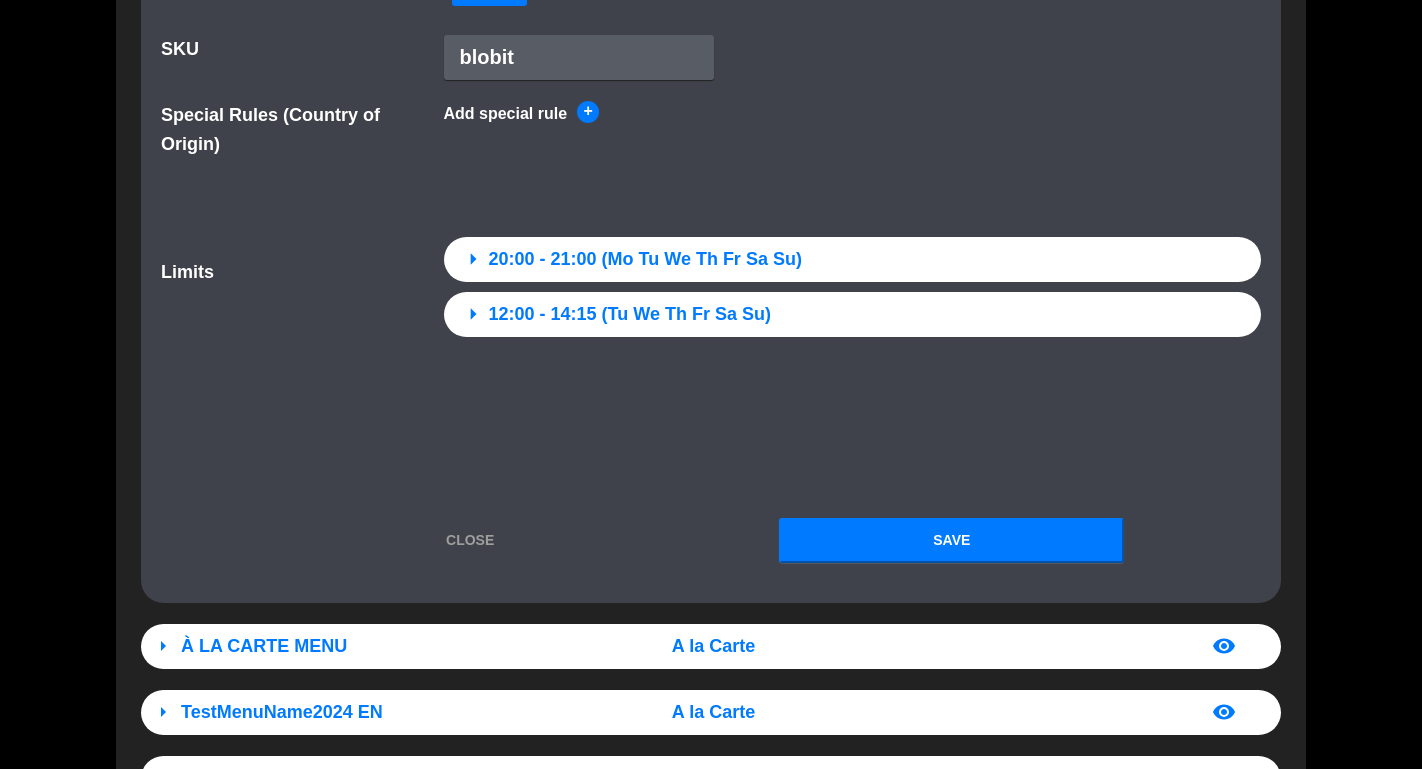 click on "Save" at bounding box center [951, 540] 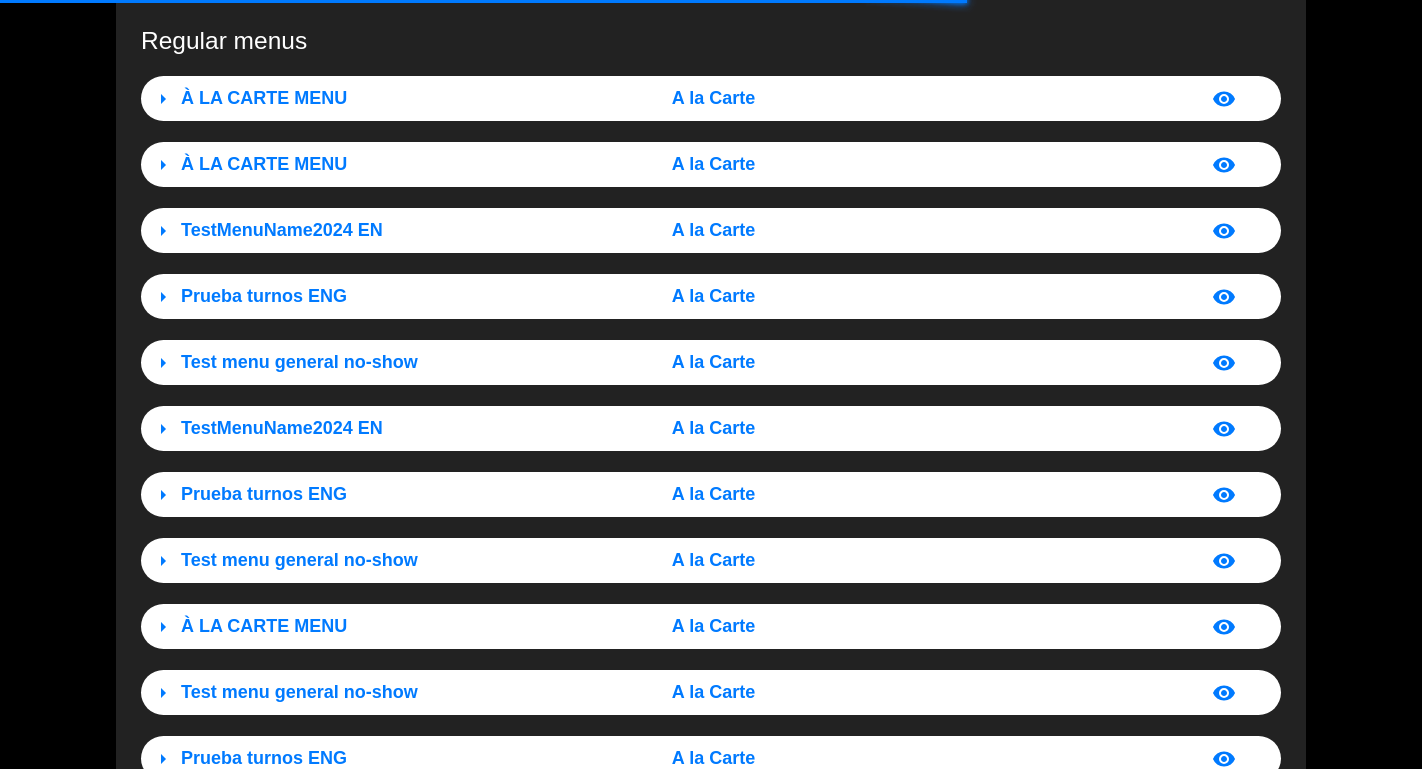 scroll, scrollTop: 0, scrollLeft: 0, axis: both 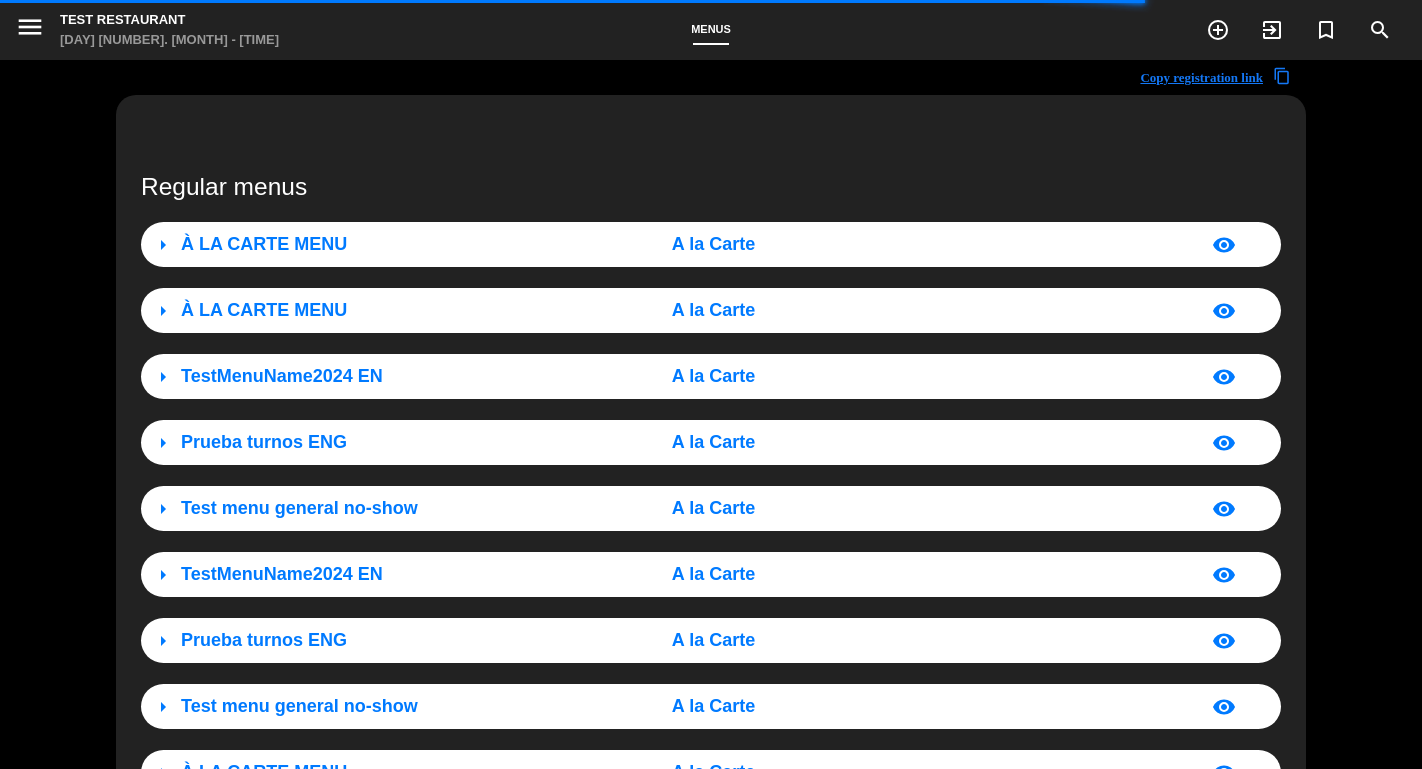 click on "À LA CARTE MENU" at bounding box center [264, 244] 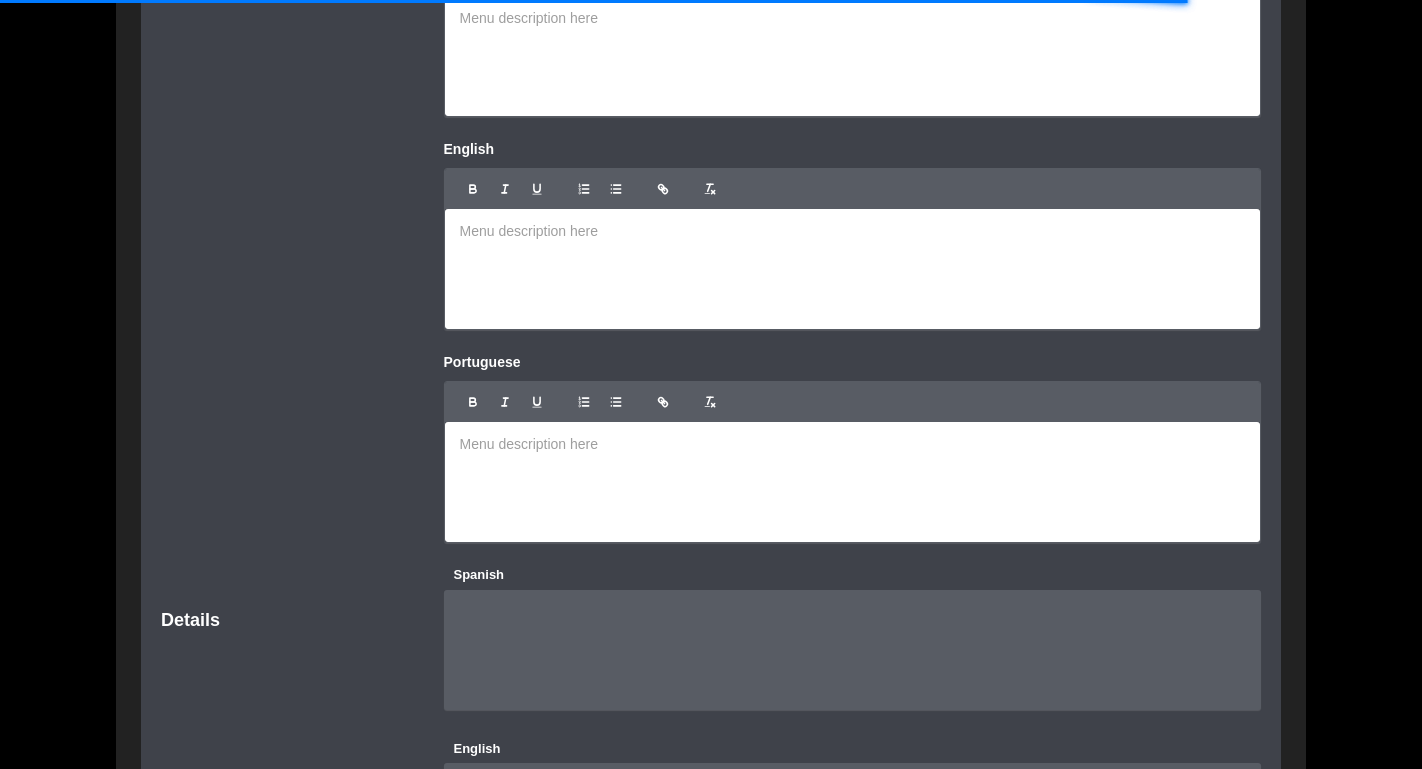 scroll, scrollTop: 723, scrollLeft: 0, axis: vertical 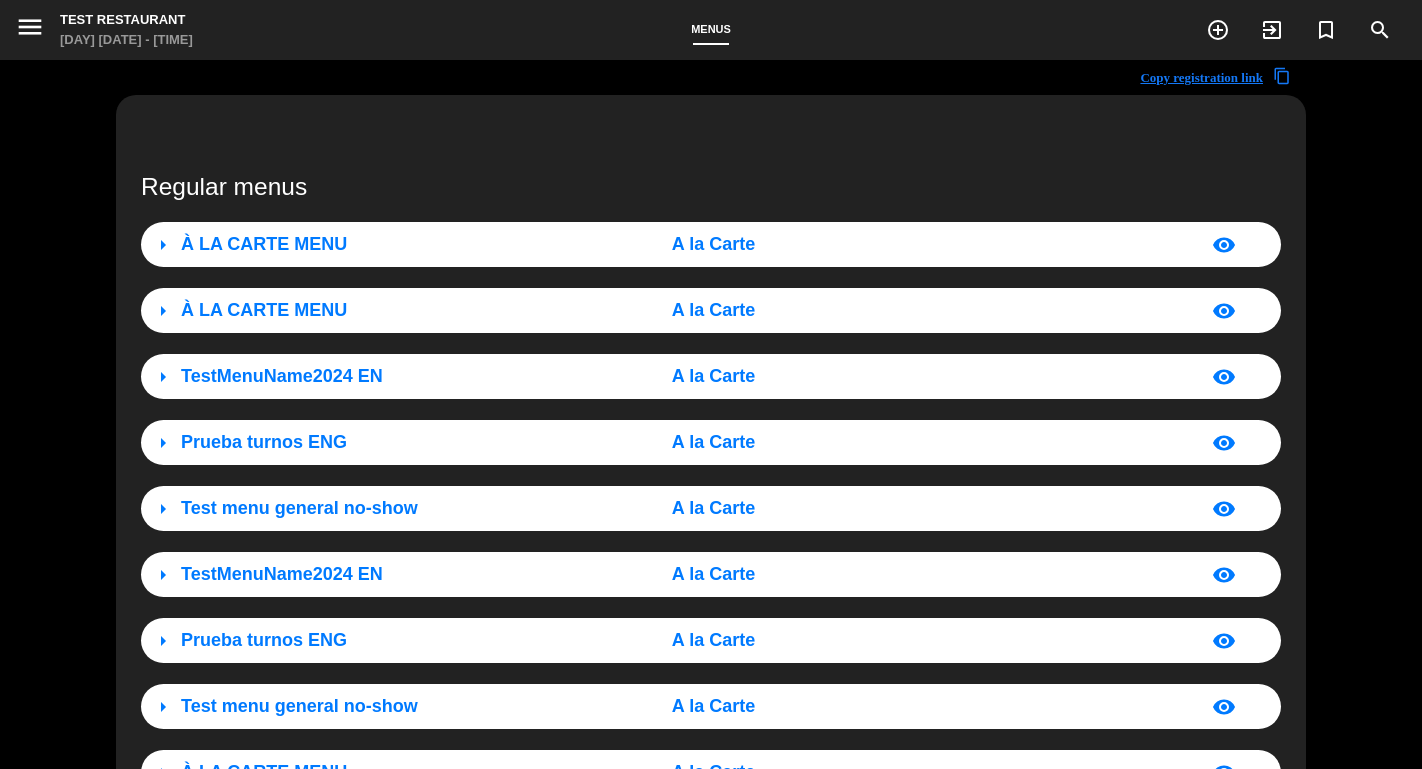 click on "A la Carte" at bounding box center (713, 244) 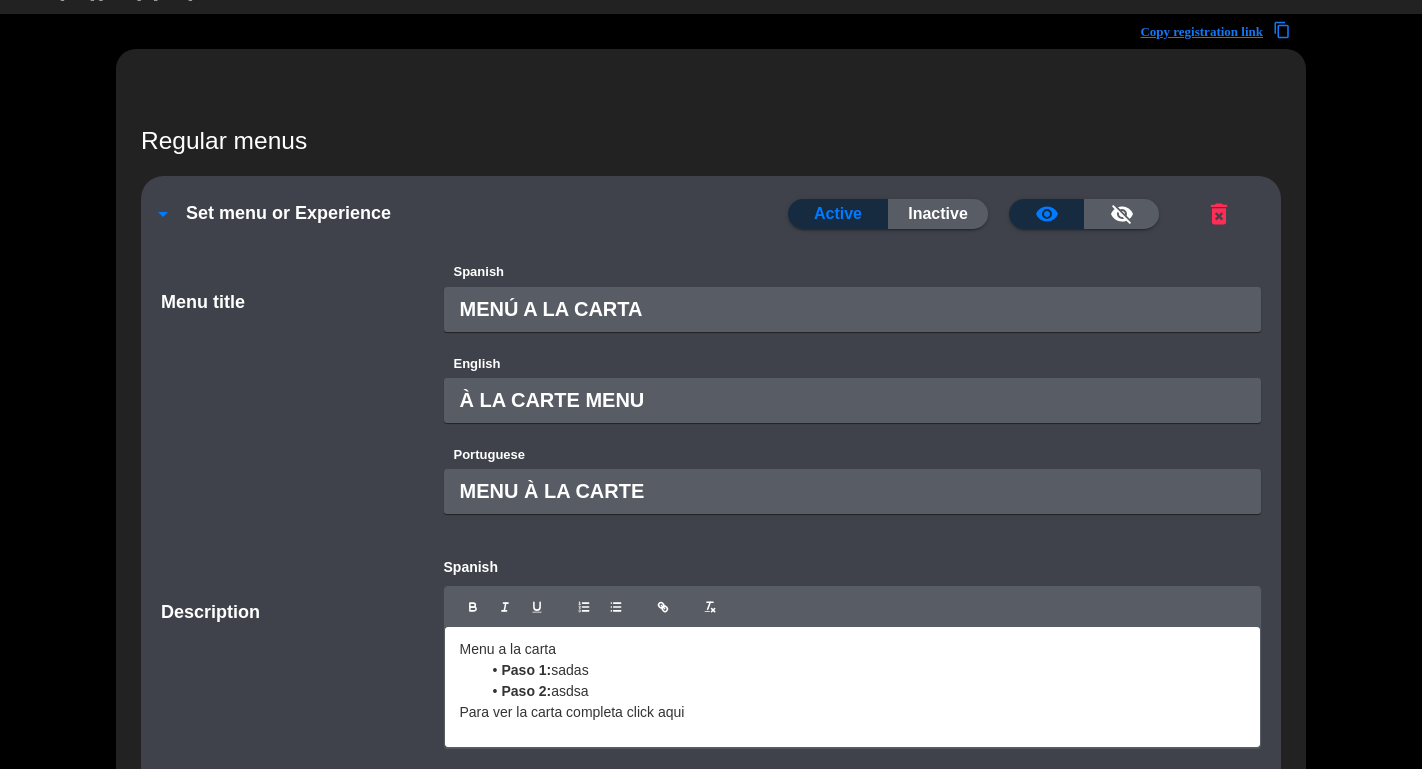 scroll, scrollTop: 0, scrollLeft: 0, axis: both 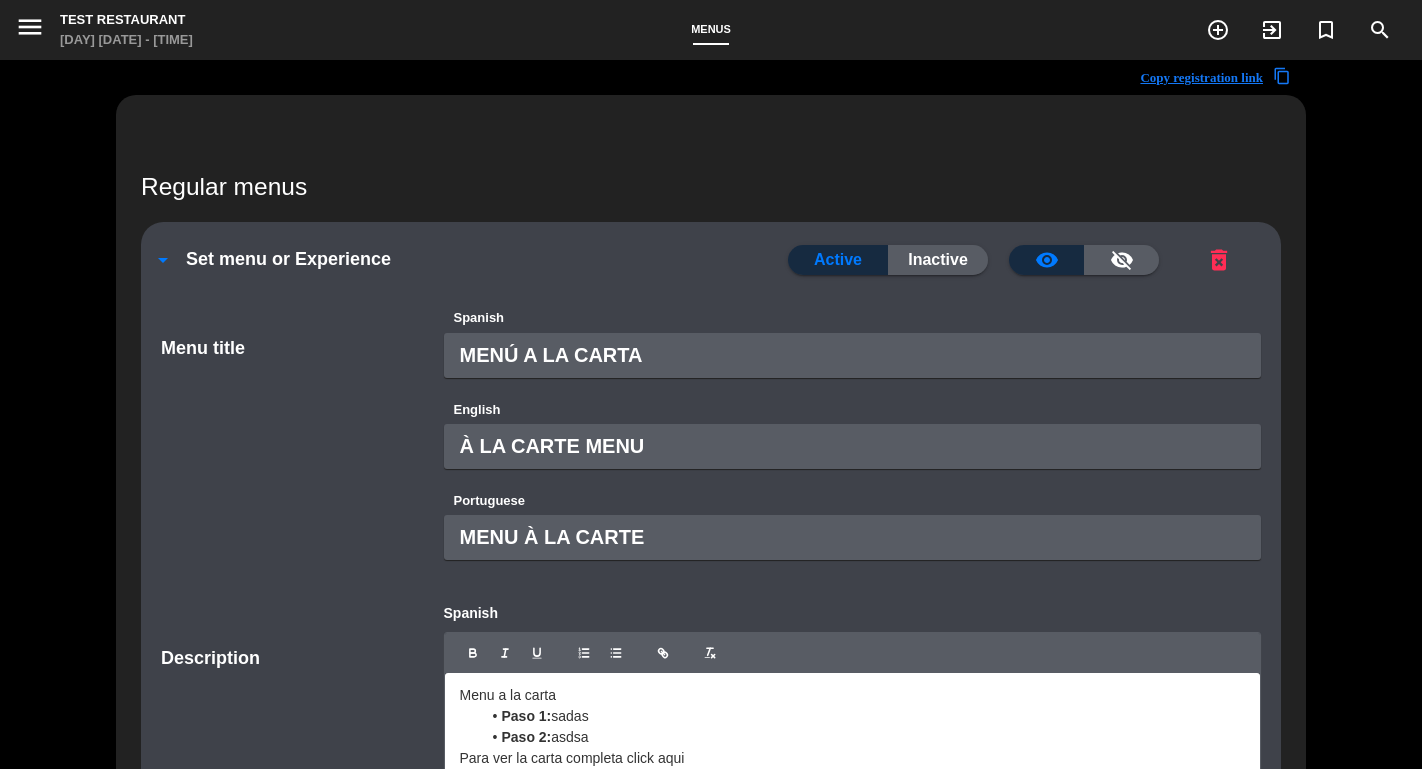 click on "arrow_drop_down  Set menu or Experience   Active   Inactive   visibility   visibility_off   delete_forever   Menu title  Spanish MENÚ A LA CARTA English À LA CARTE MENU Portuguese MENU À LA CARTE  Description  Spanish                                                                       Menu a la carta Paso 1:  sadas Paso 2:  asdsa Para ver la carta completa click aqui English                                                                       Portuguese                                                                        Details   Spanish                English                Portuguese                Set price  Modality  A la Carte   Per person   Applicable areas  Select Area × Otro × Otro2 × Sillones × Celebraciones × Cumple × Palco × palco2 × Anfi ×  All   Applicable shifts  Select shift × 20:00 - 21:00 ([DAYS]) × 12:00 - 14:15 ([DAYS]) ×  Applicable days   M   T   W   T   F   S   S   Limited to preferred access   No   Yes   Vegetable version   No   Yes   No  NO" at bounding box center [711, 1642] 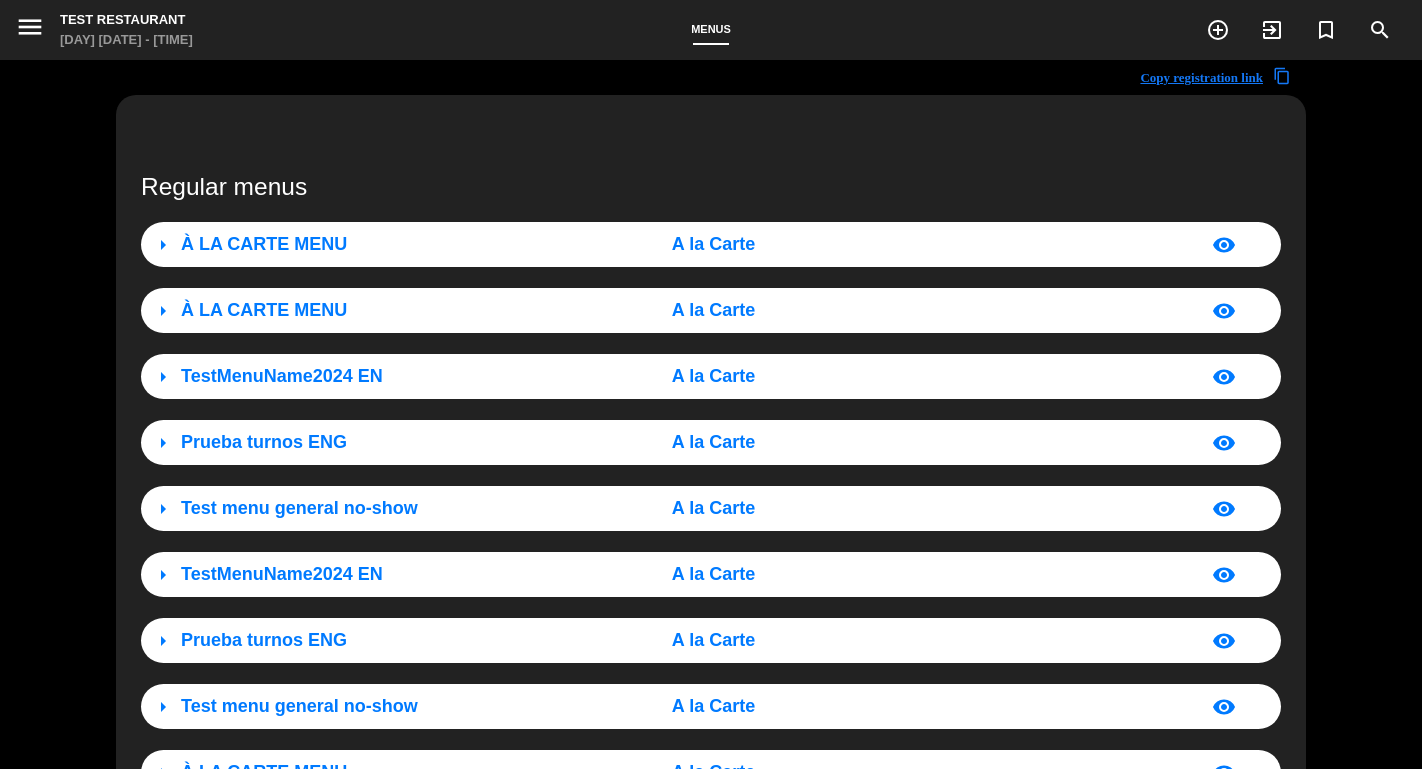 click on "À LA CARTE MENU" at bounding box center (264, 310) 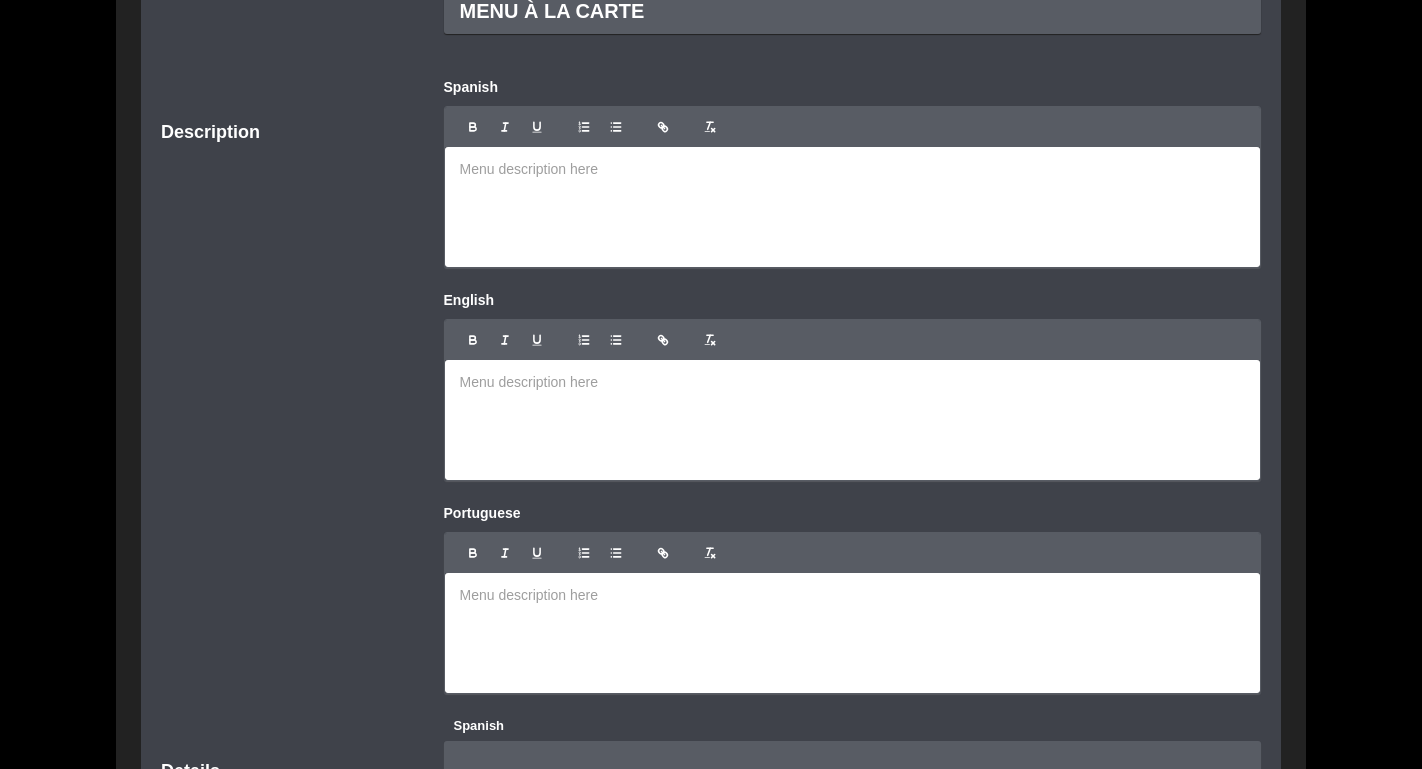 scroll, scrollTop: 0, scrollLeft: 0, axis: both 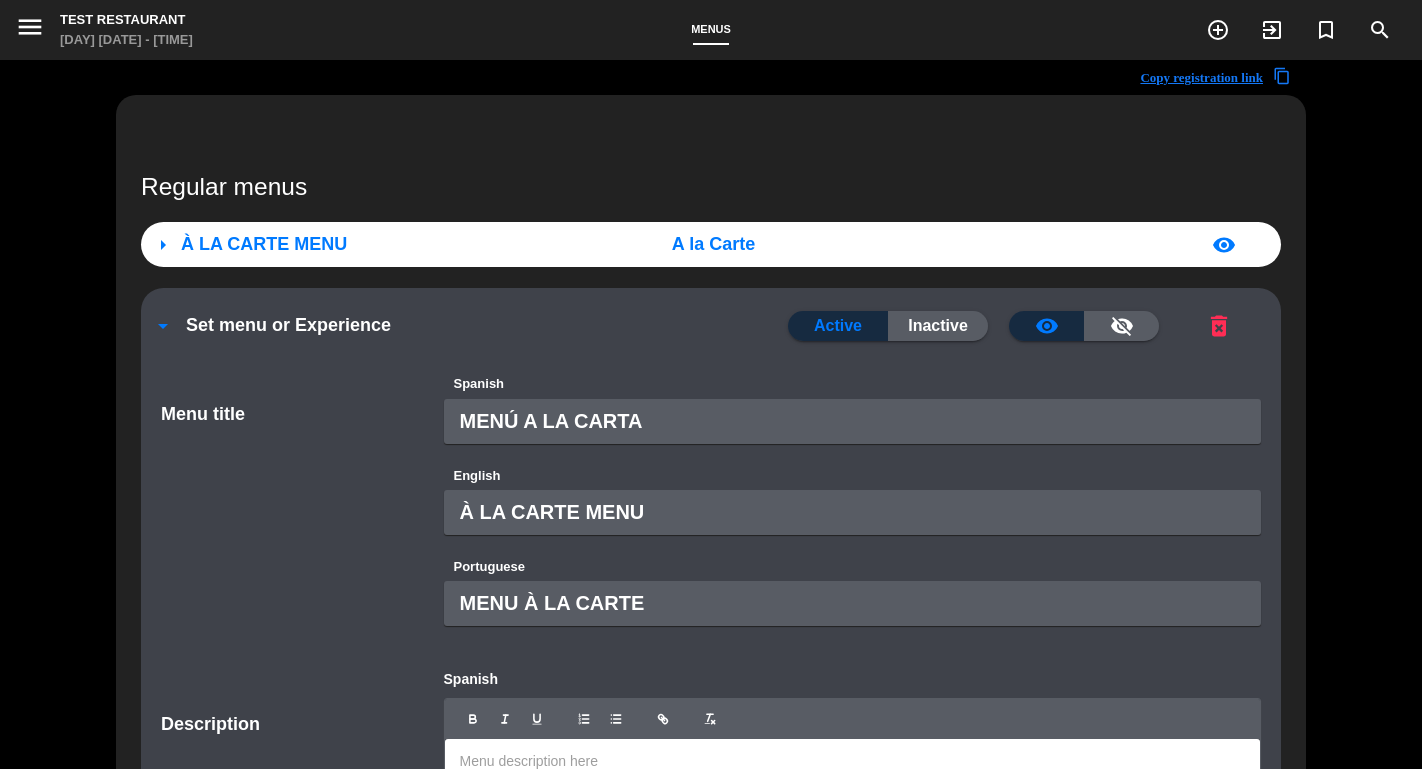 click on "Set menu or Experience" at bounding box center (288, 325) 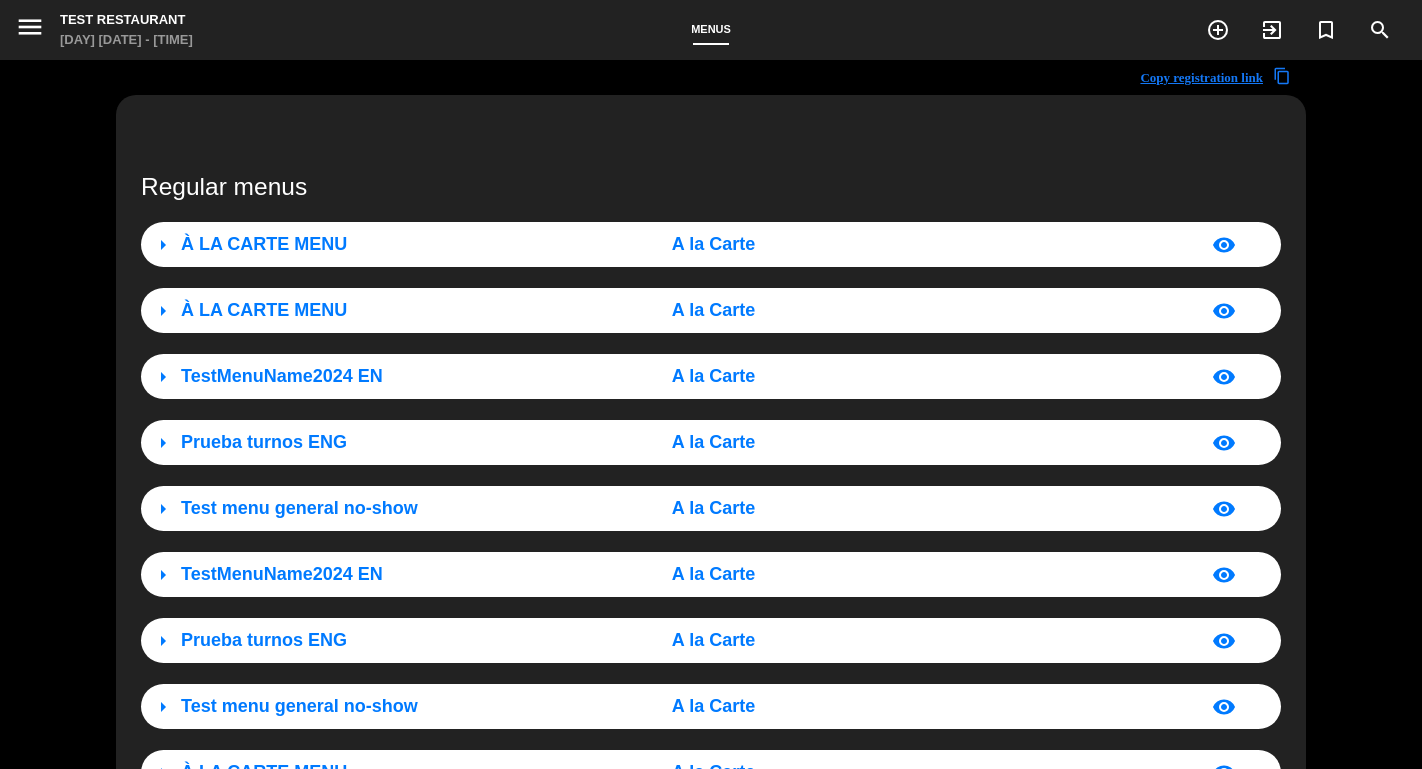 click on "À LA CARTE MENU" at bounding box center (264, 244) 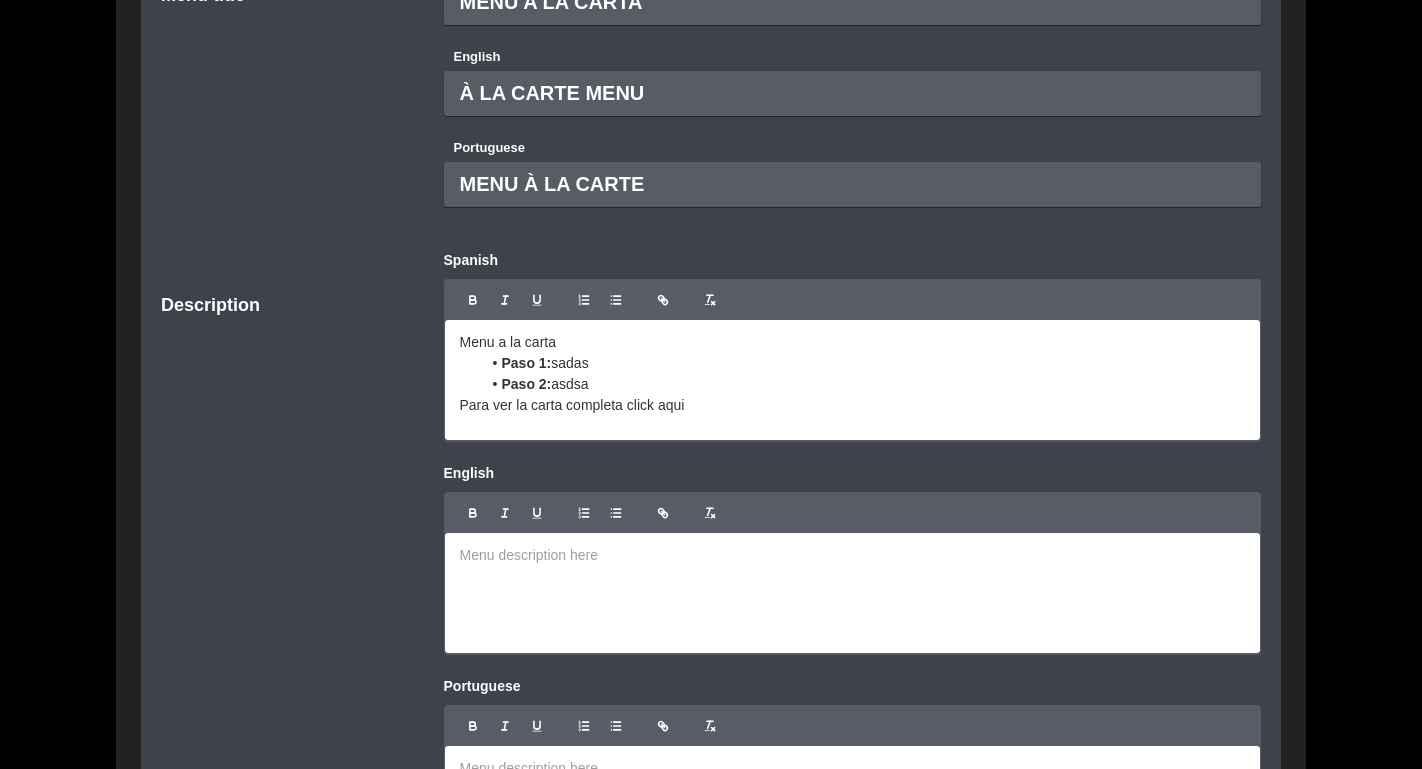 scroll, scrollTop: 307, scrollLeft: 0, axis: vertical 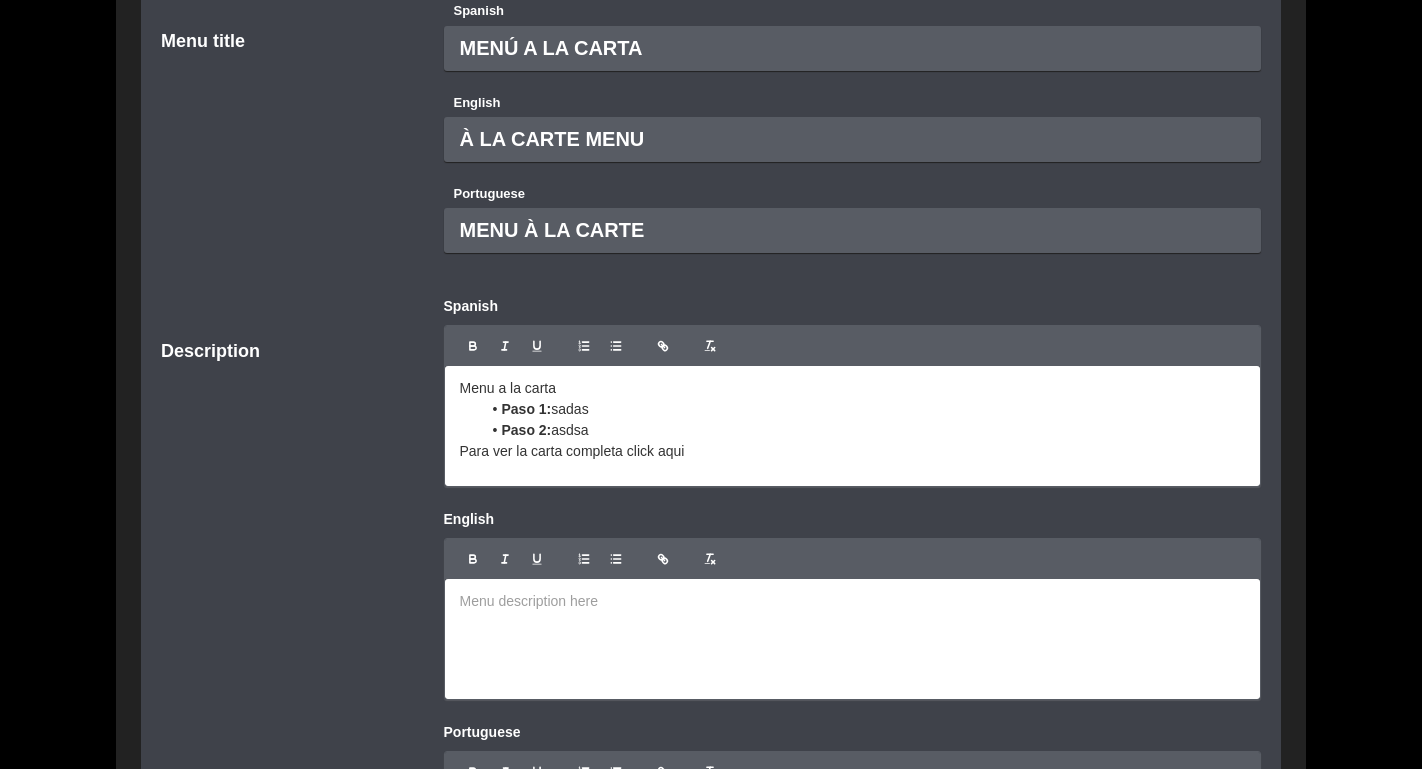 click on "Paso 1:  sadas Paso 2:  asdsa" at bounding box center [853, 420] 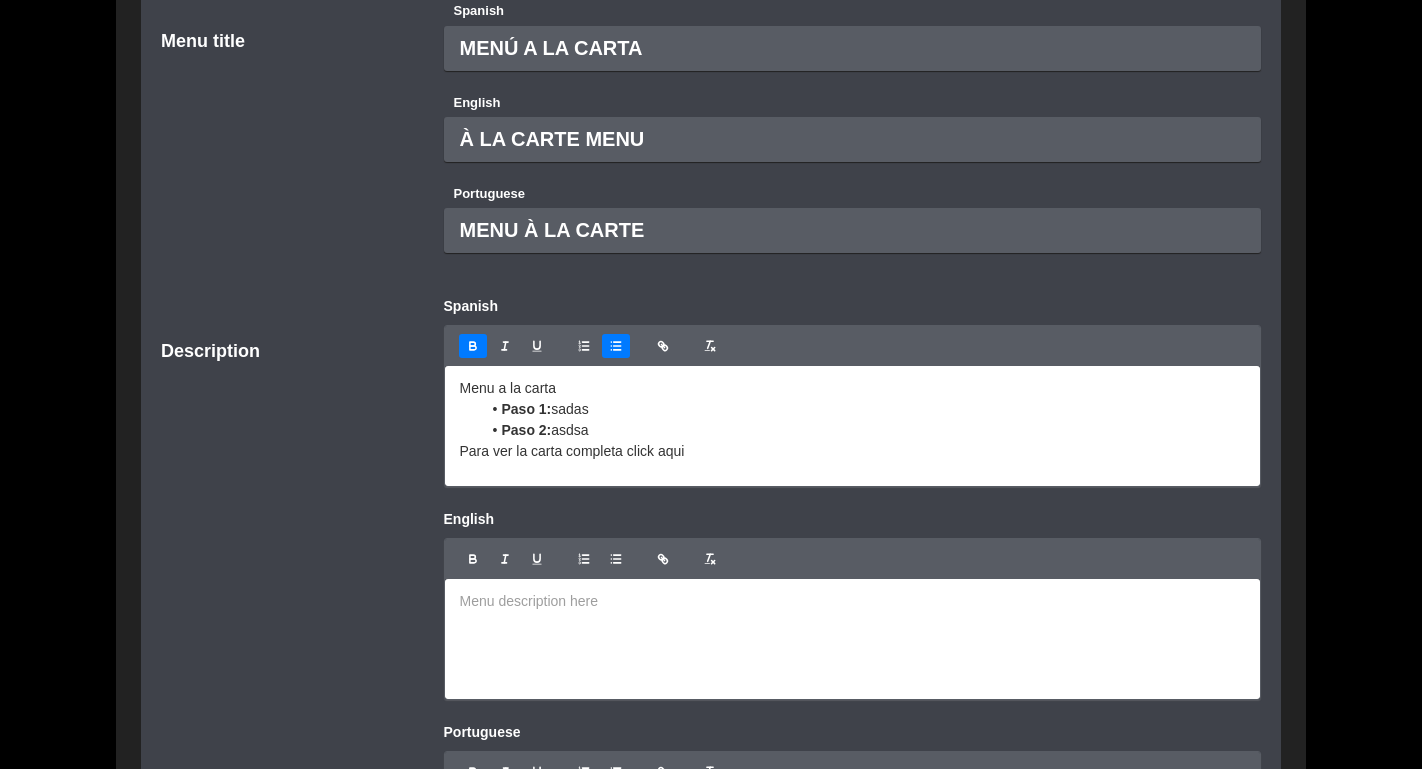 click on "Menu a la carta" at bounding box center [853, 388] 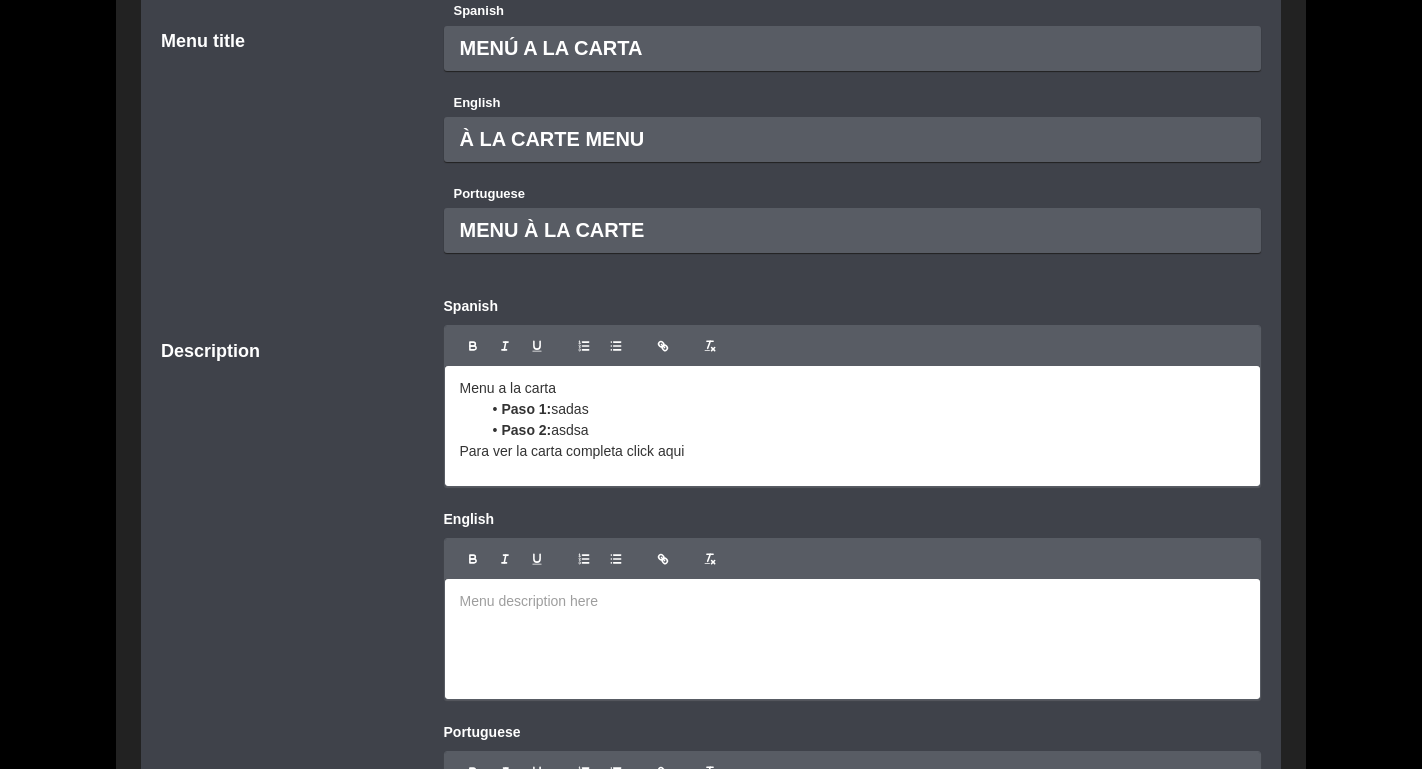 click on "Paso 1:  sadas" at bounding box center (863, 409) 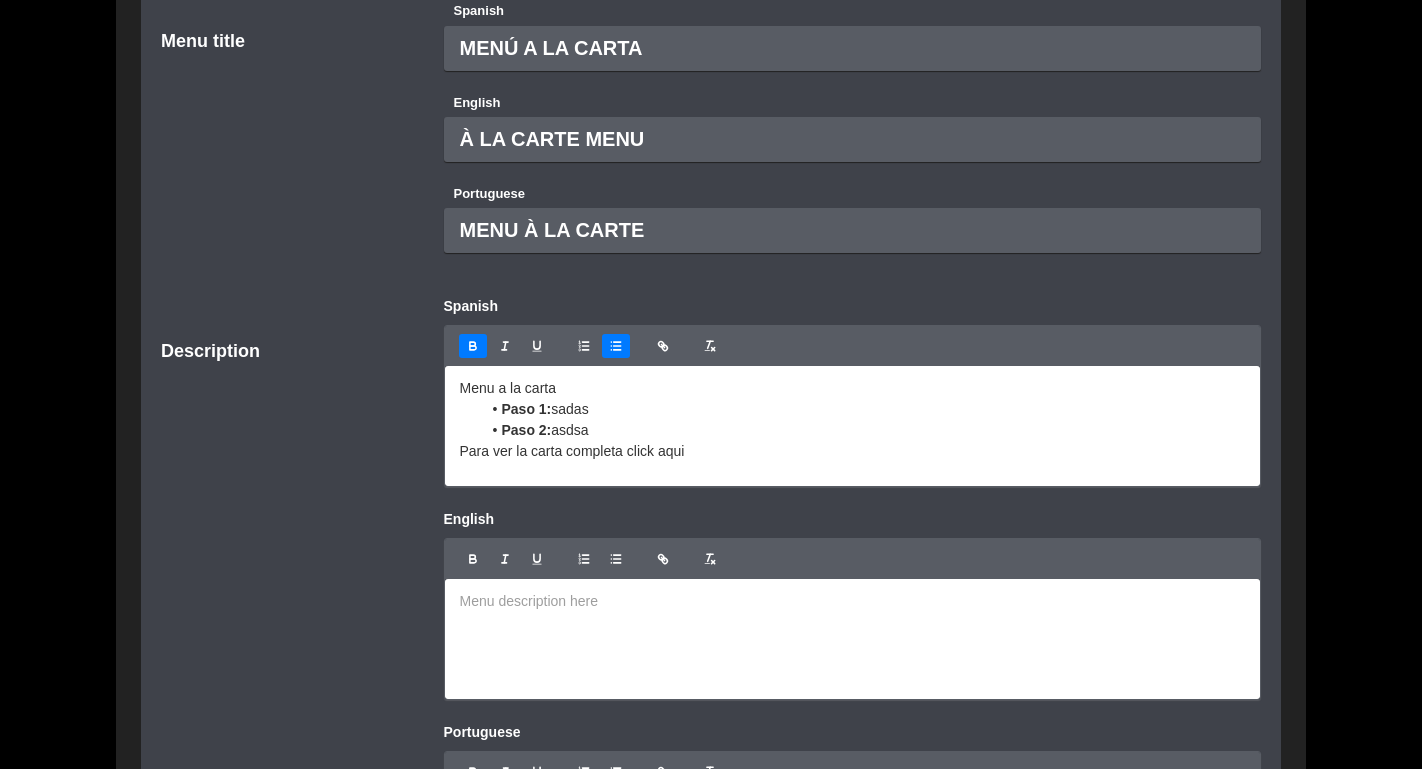 click on "Paso 2:" at bounding box center [526, 430] 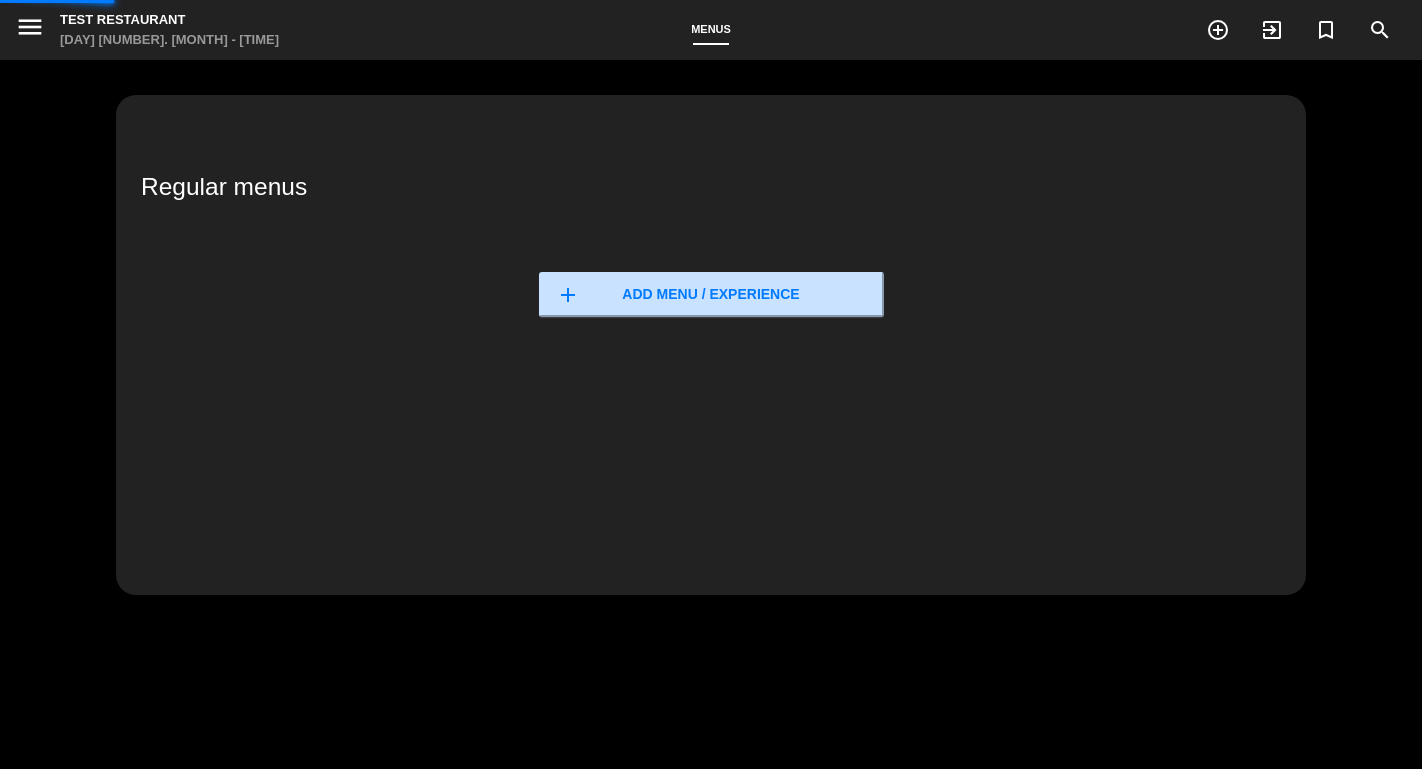 scroll, scrollTop: 0, scrollLeft: 0, axis: both 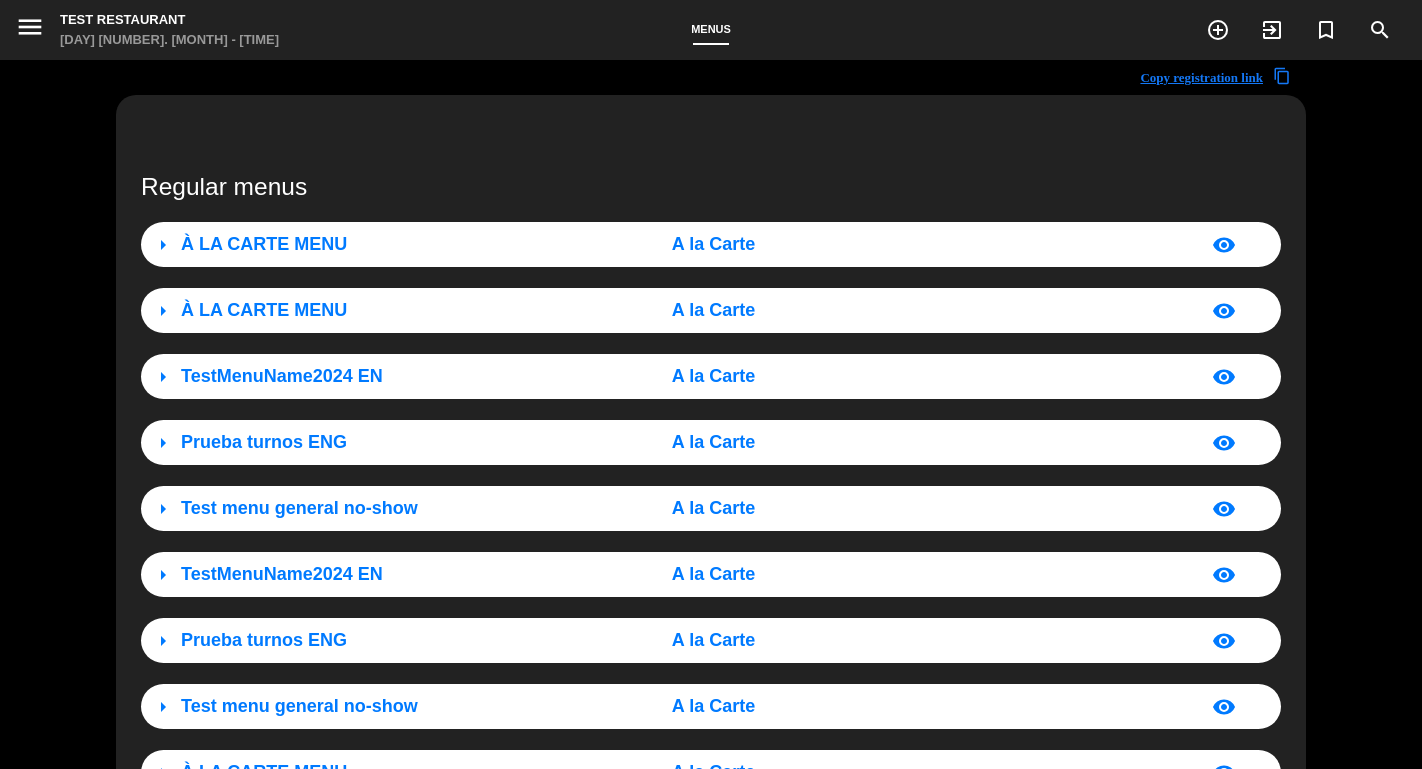 click on "À LA CARTE MENU" at bounding box center (358, 244) 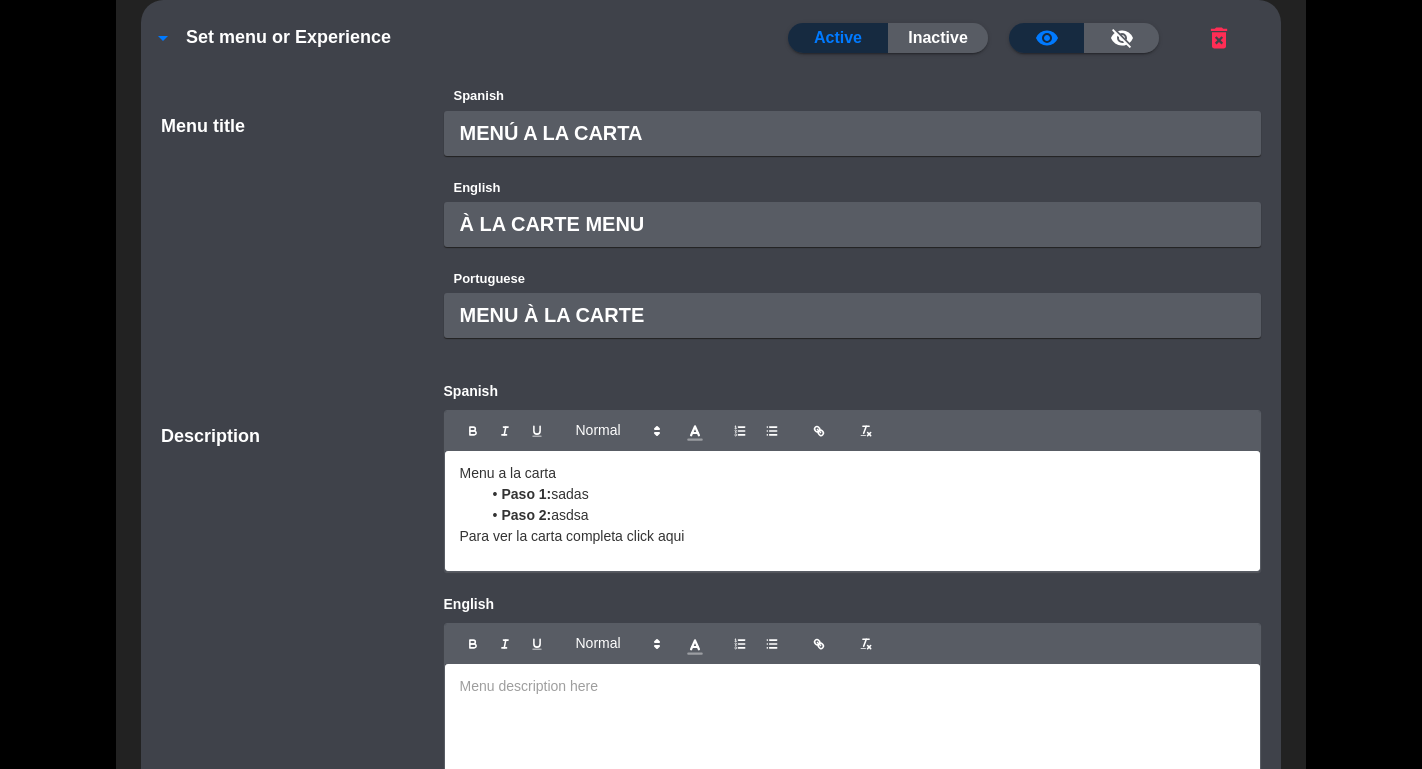scroll, scrollTop: 254, scrollLeft: 0, axis: vertical 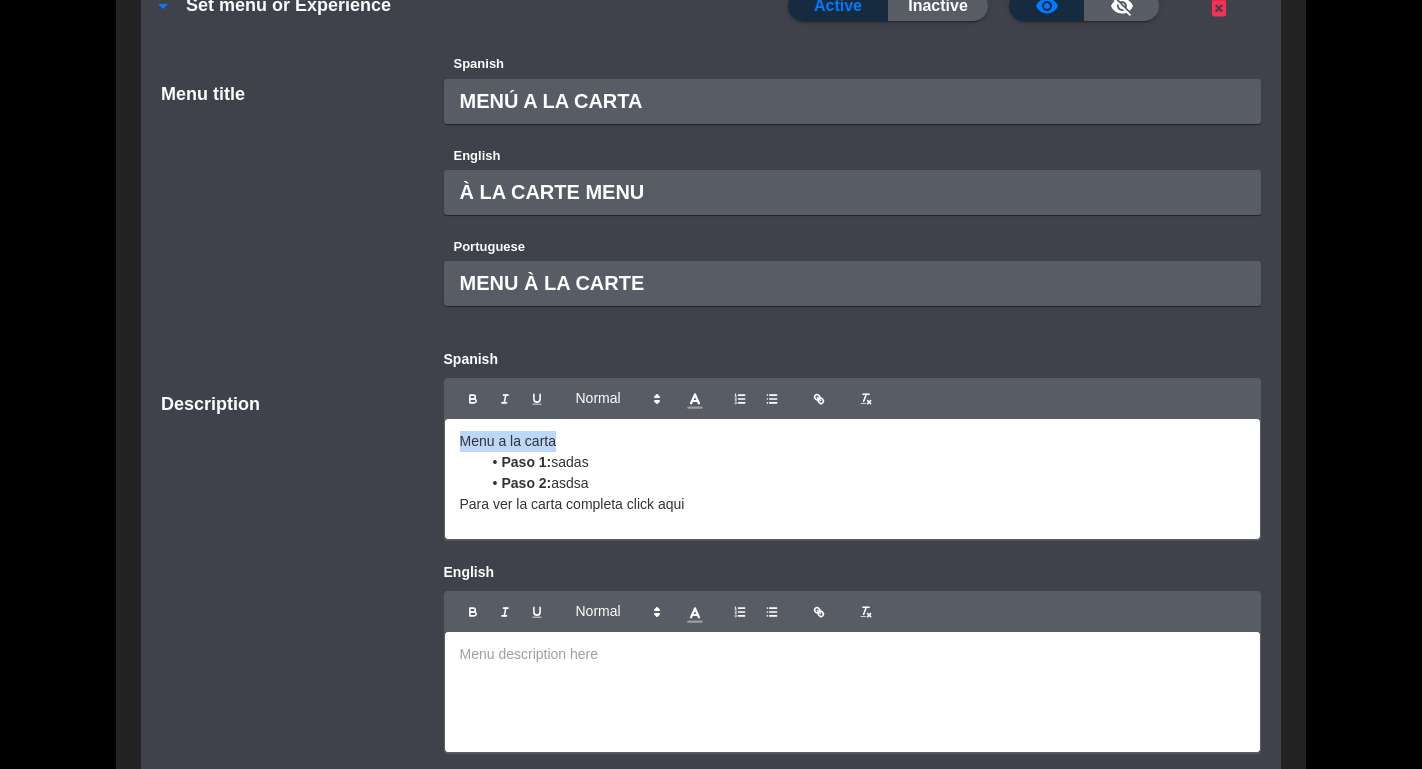 drag, startPoint x: 459, startPoint y: 445, endPoint x: 634, endPoint y: 445, distance: 175 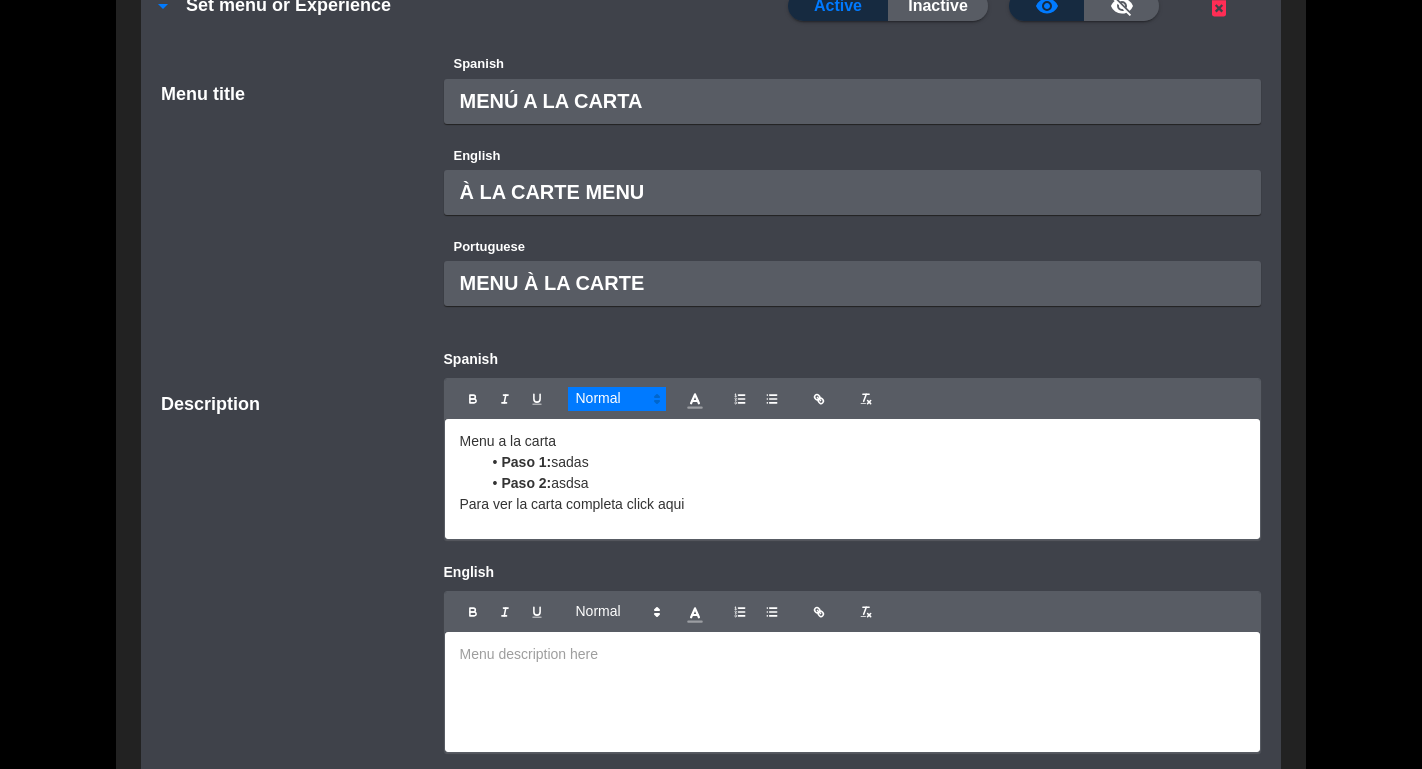 click at bounding box center [617, 399] 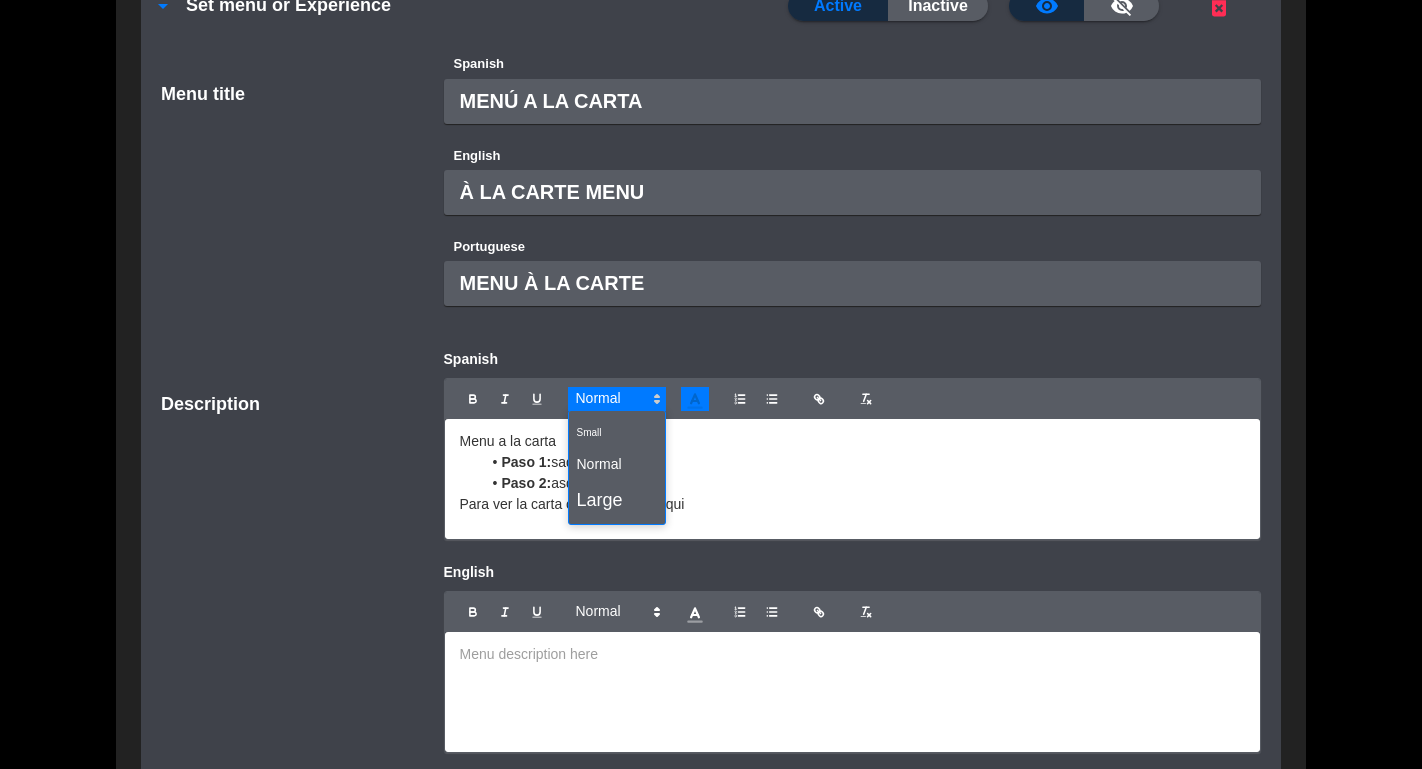 click 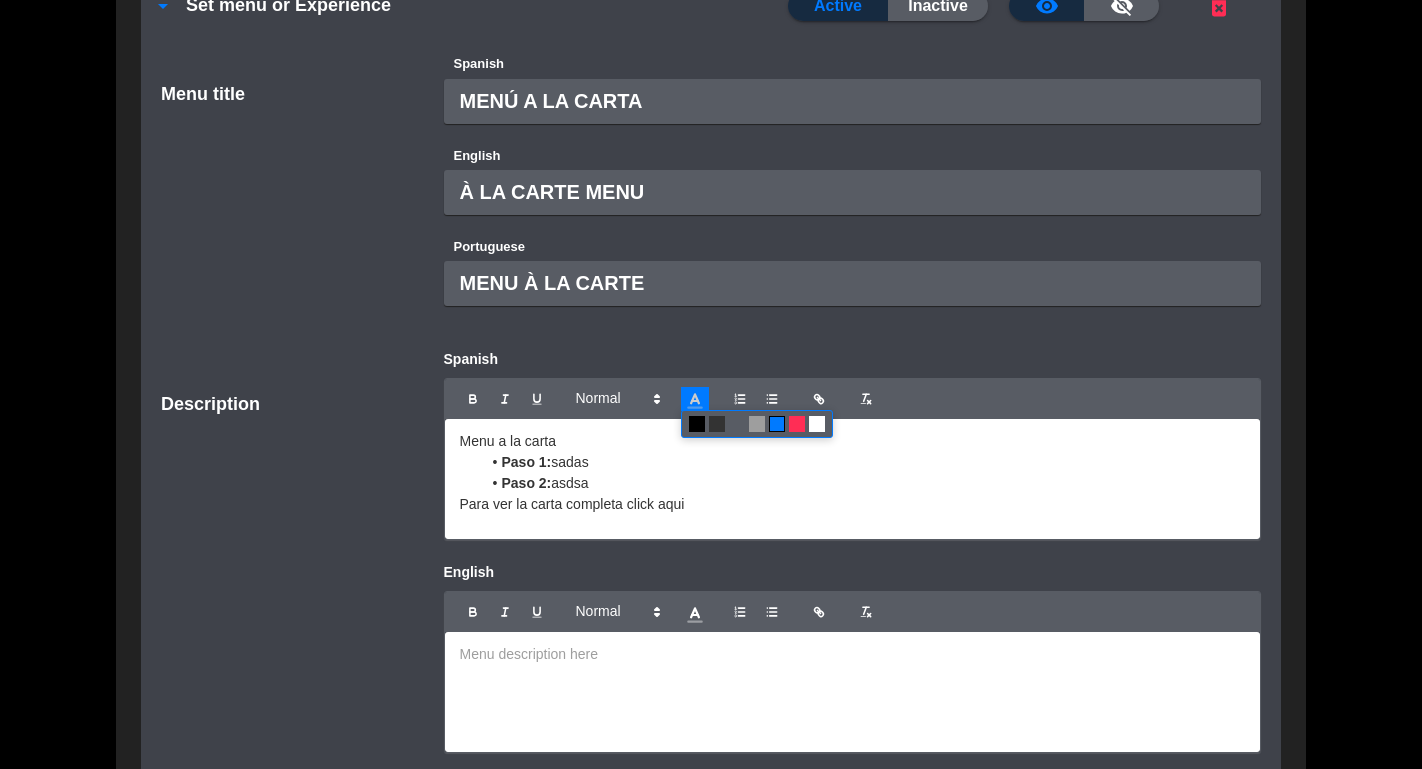 click at bounding box center [777, 424] 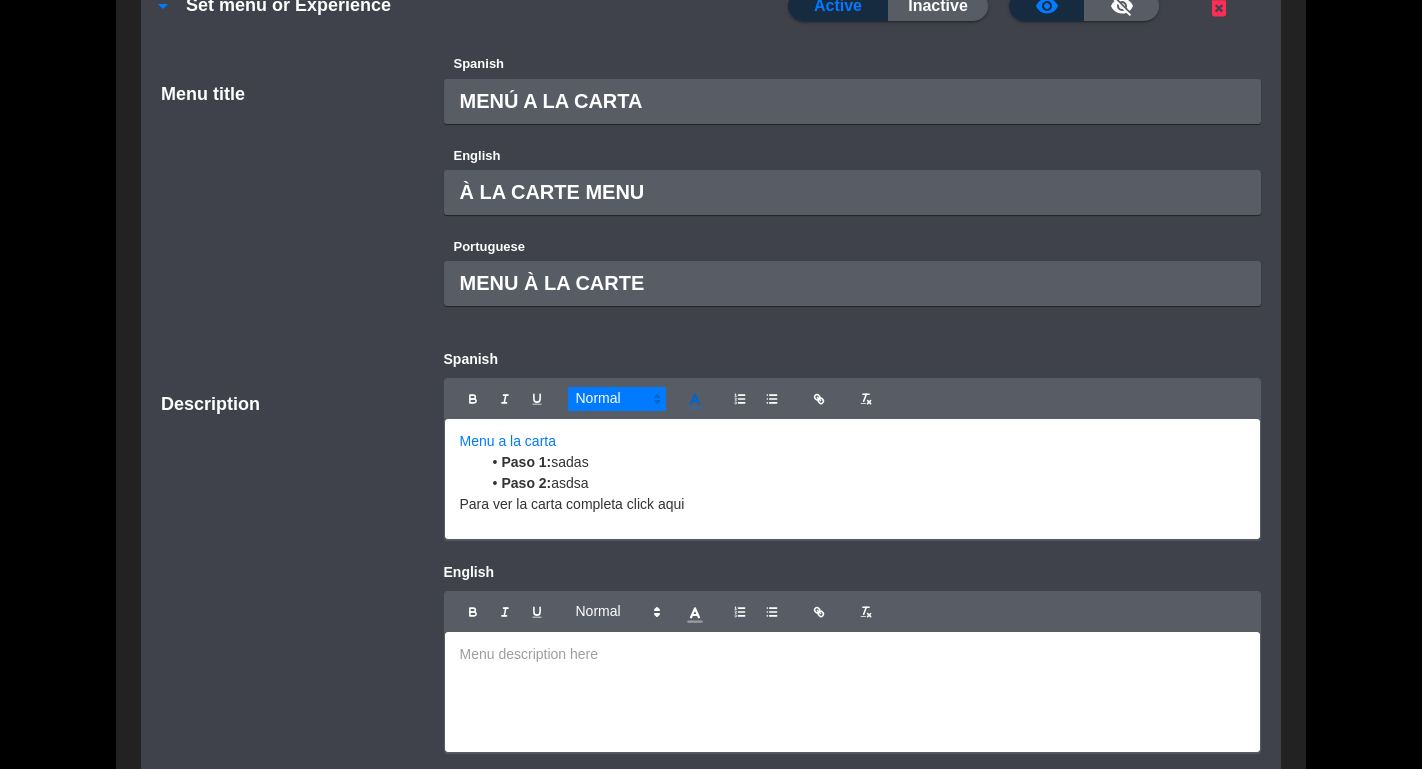 click at bounding box center (617, 399) 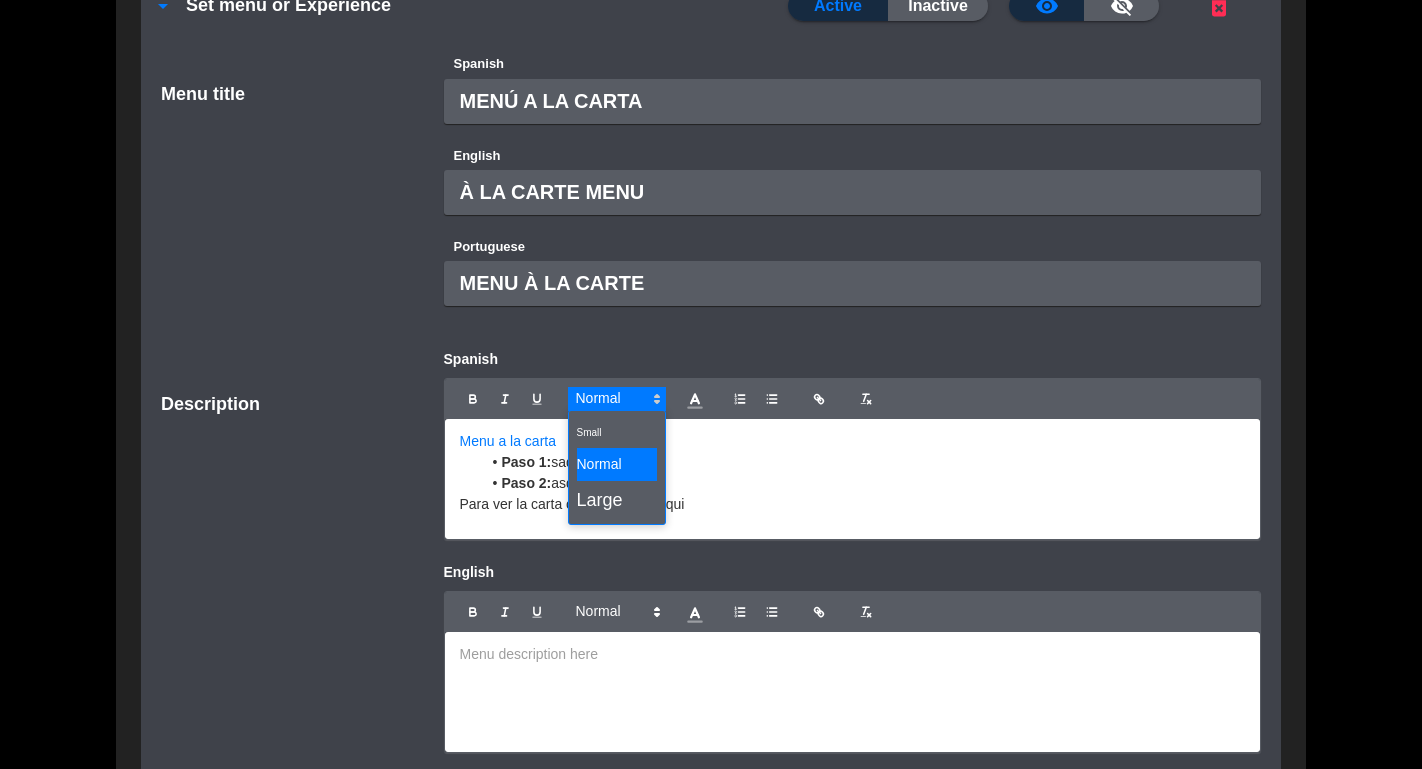 click at bounding box center [617, 464] 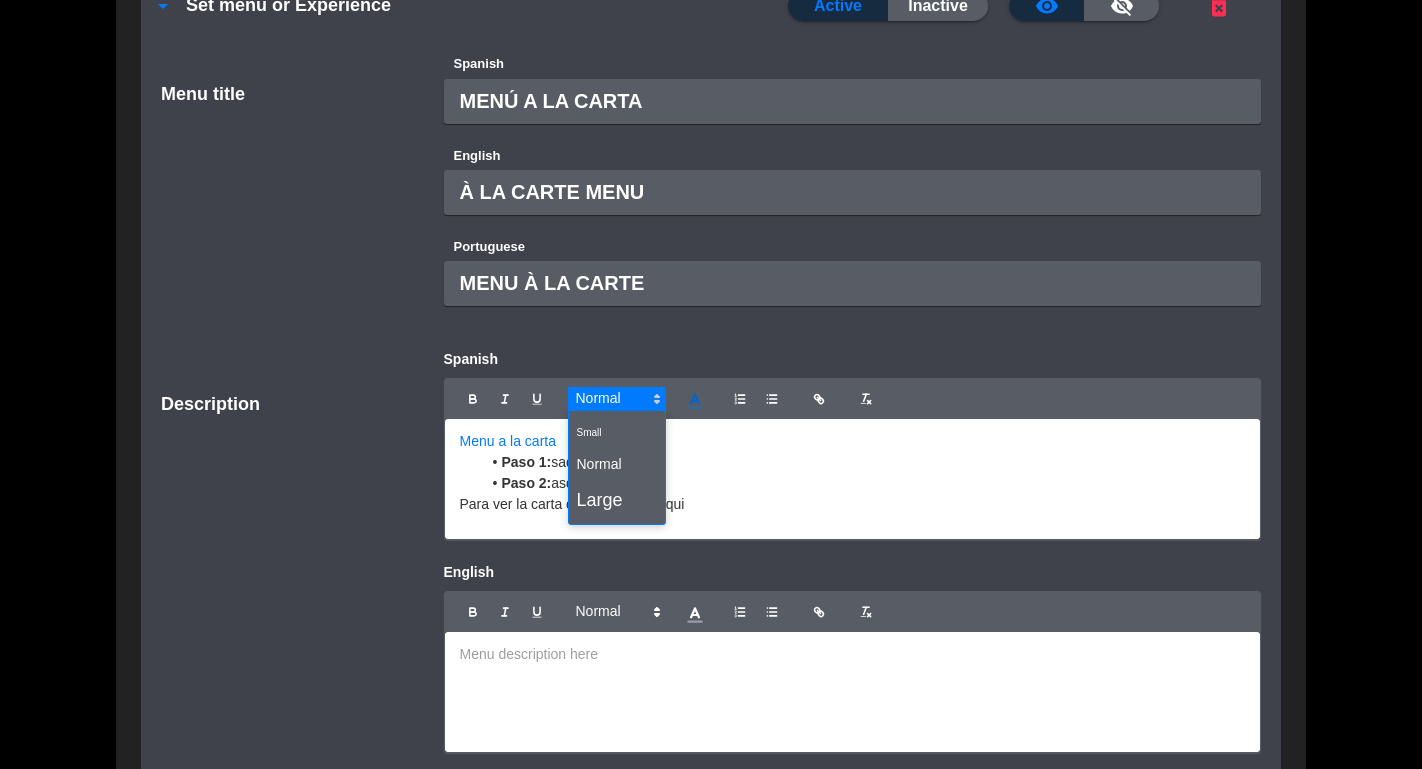 click at bounding box center (617, 399) 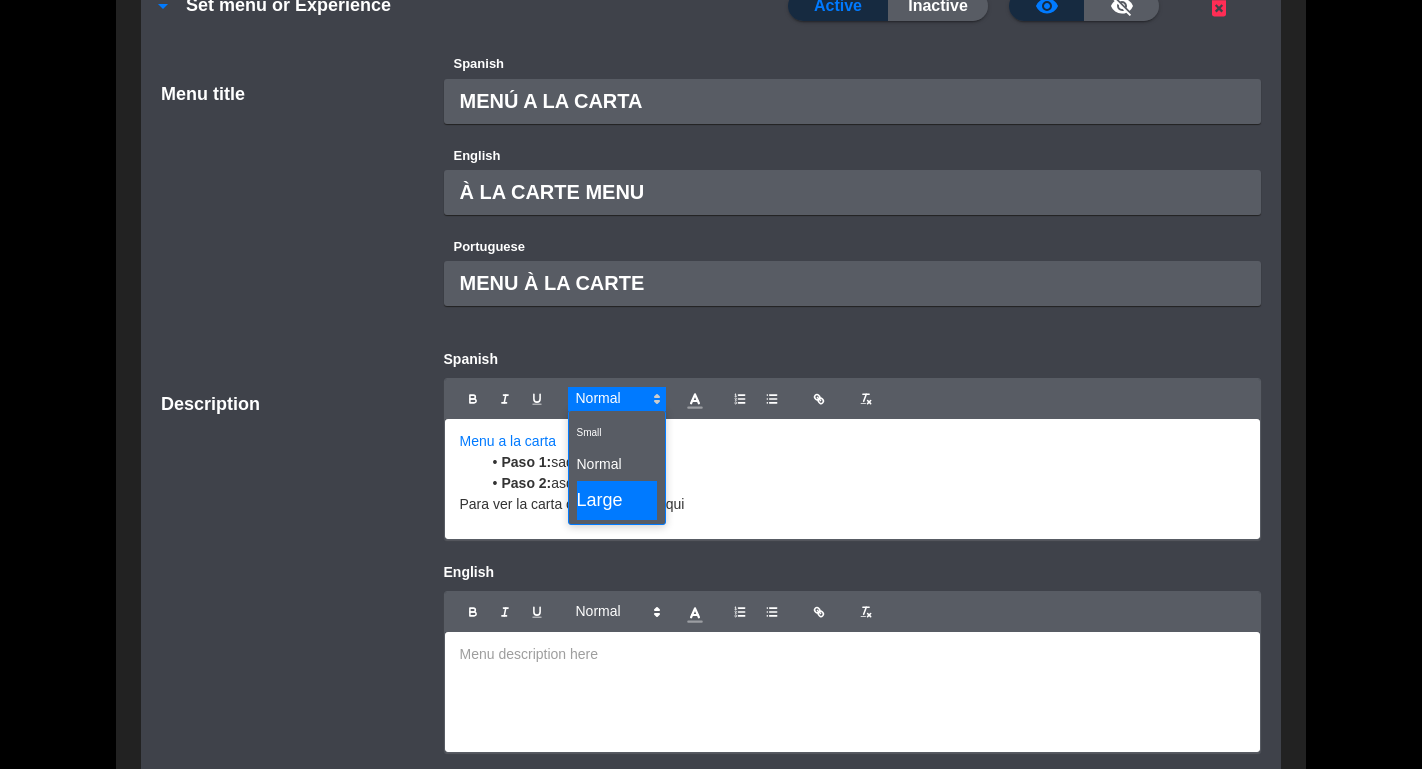 click at bounding box center (617, 500) 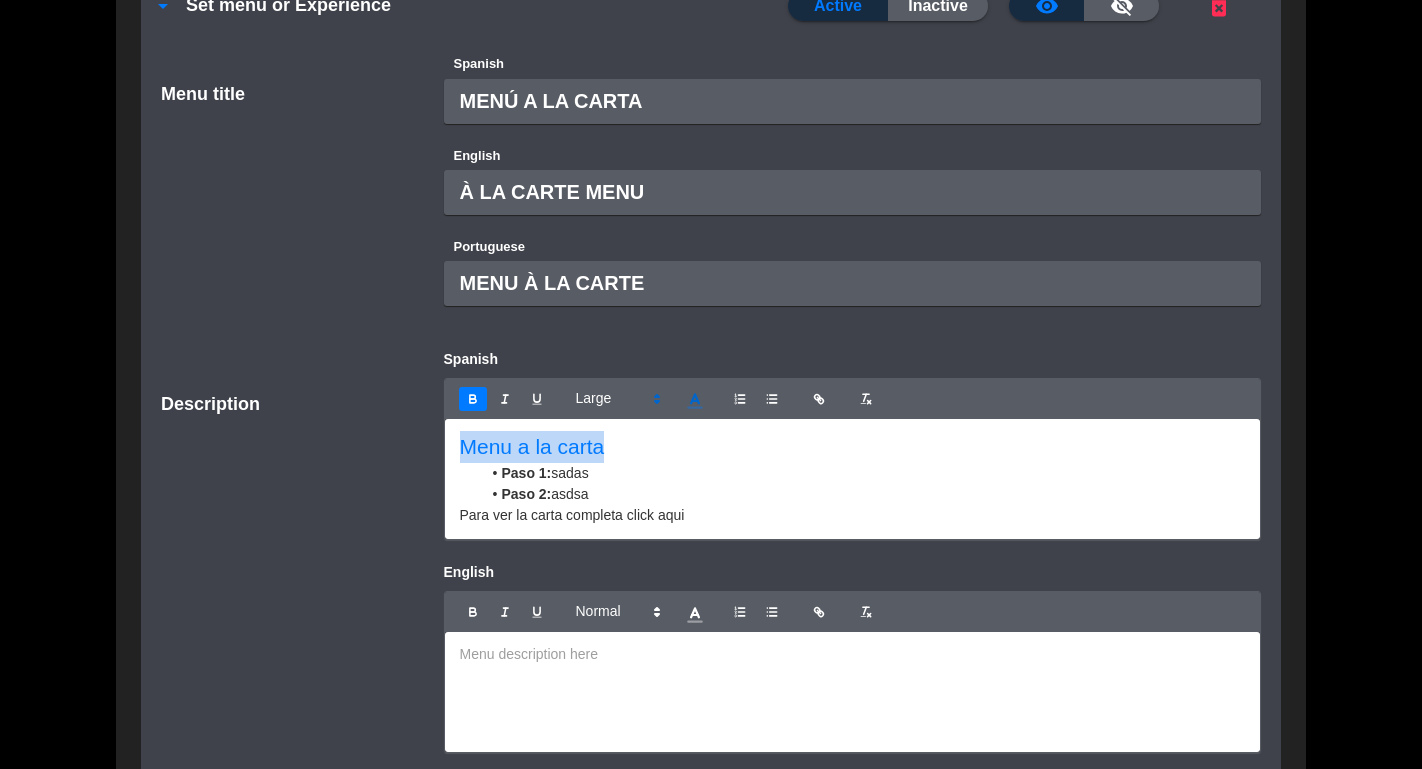 click 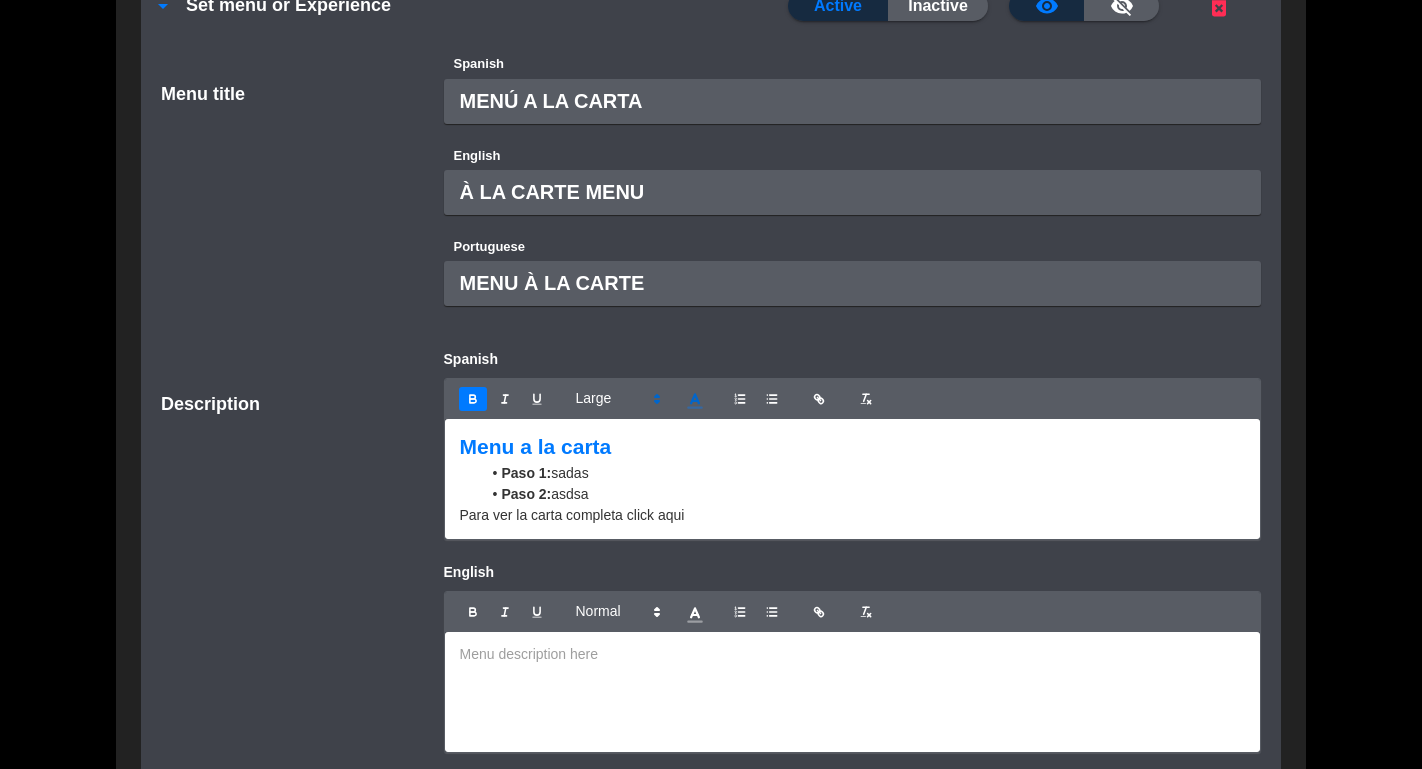 click on "Menu a la carta" at bounding box center (853, 447) 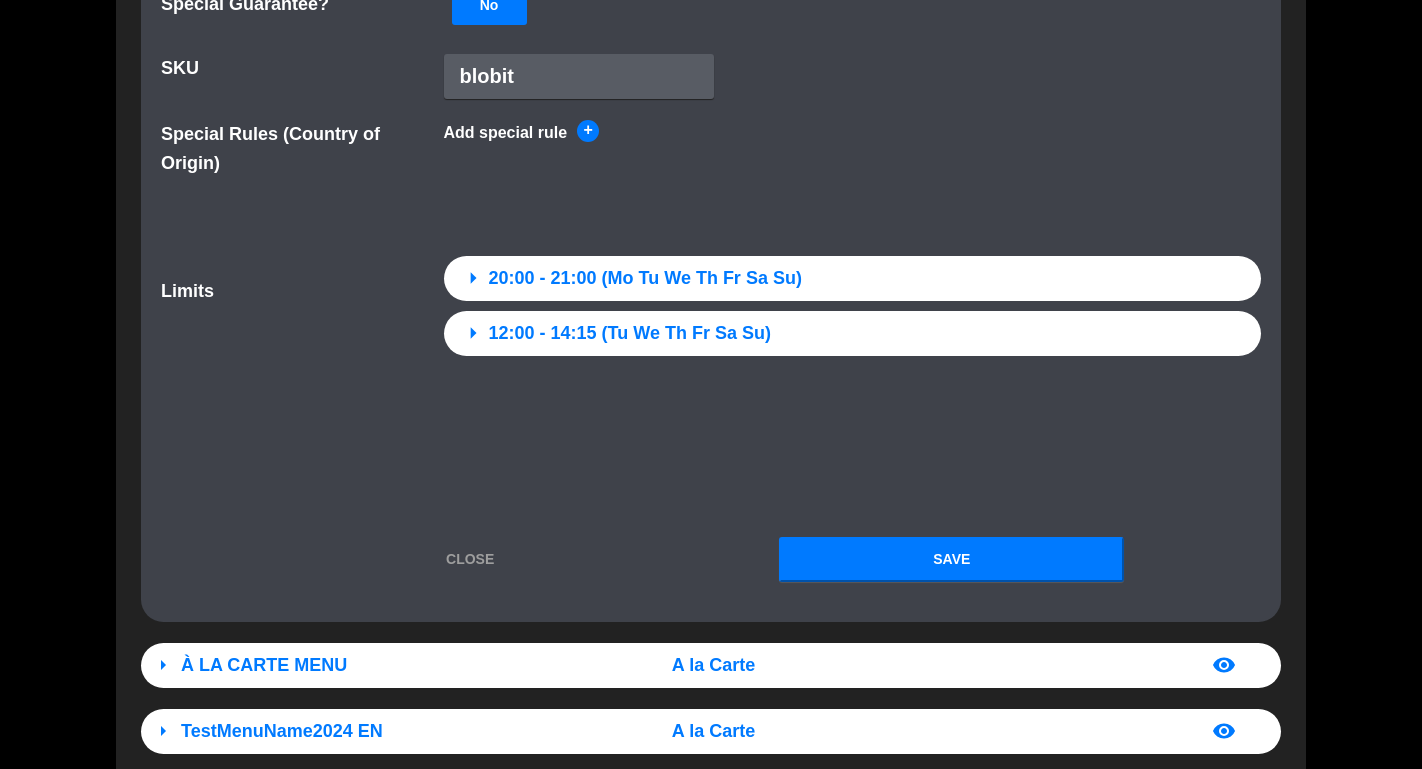 scroll, scrollTop: 2807, scrollLeft: 0, axis: vertical 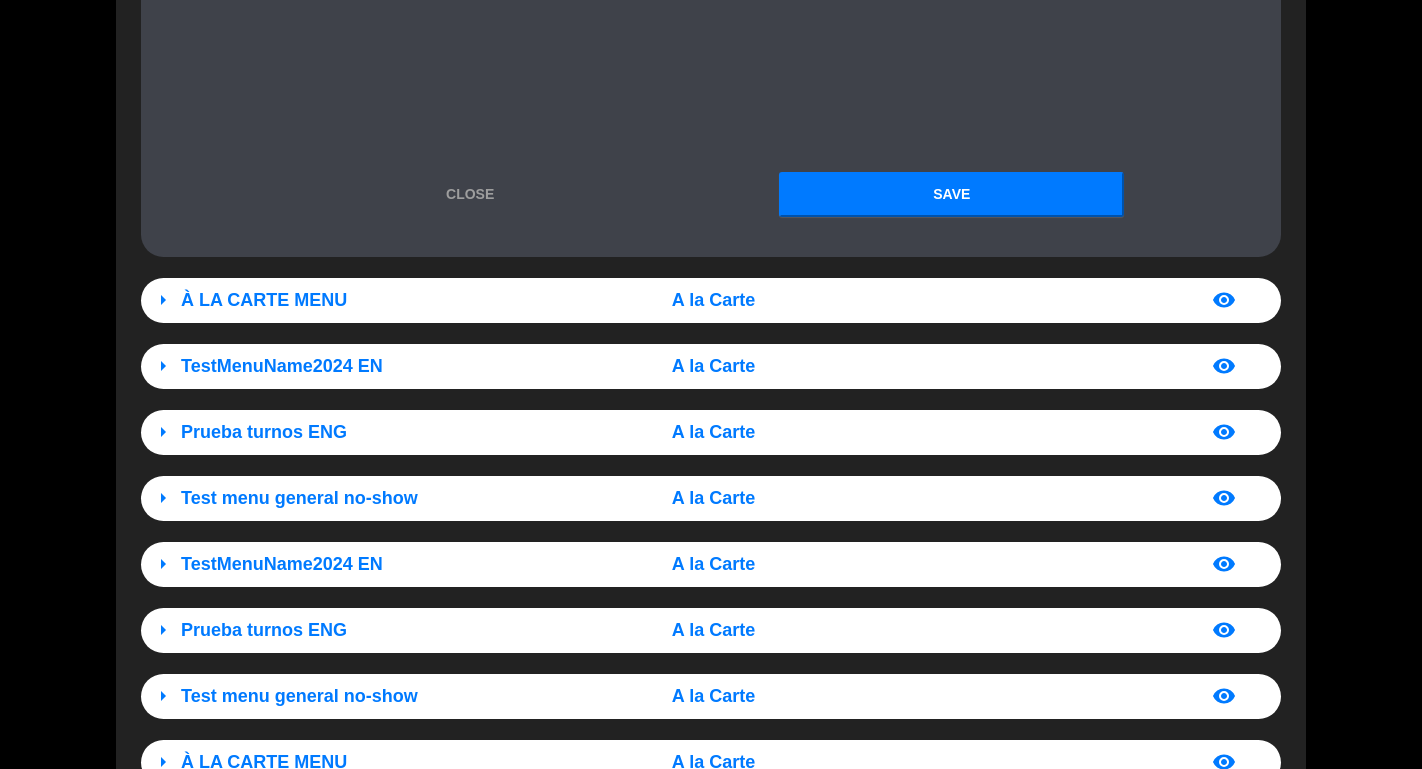 click on "Save" at bounding box center [951, 194] 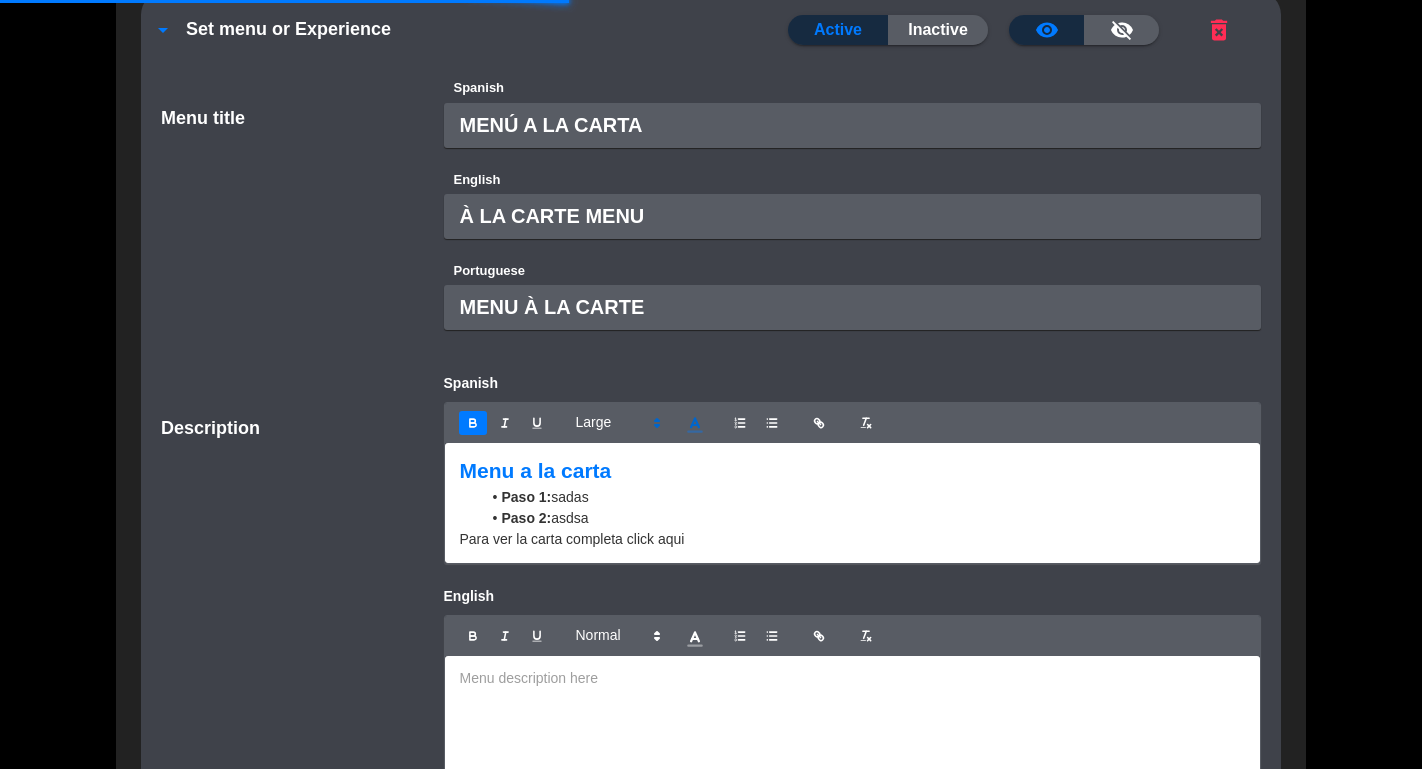 scroll, scrollTop: 0, scrollLeft: 0, axis: both 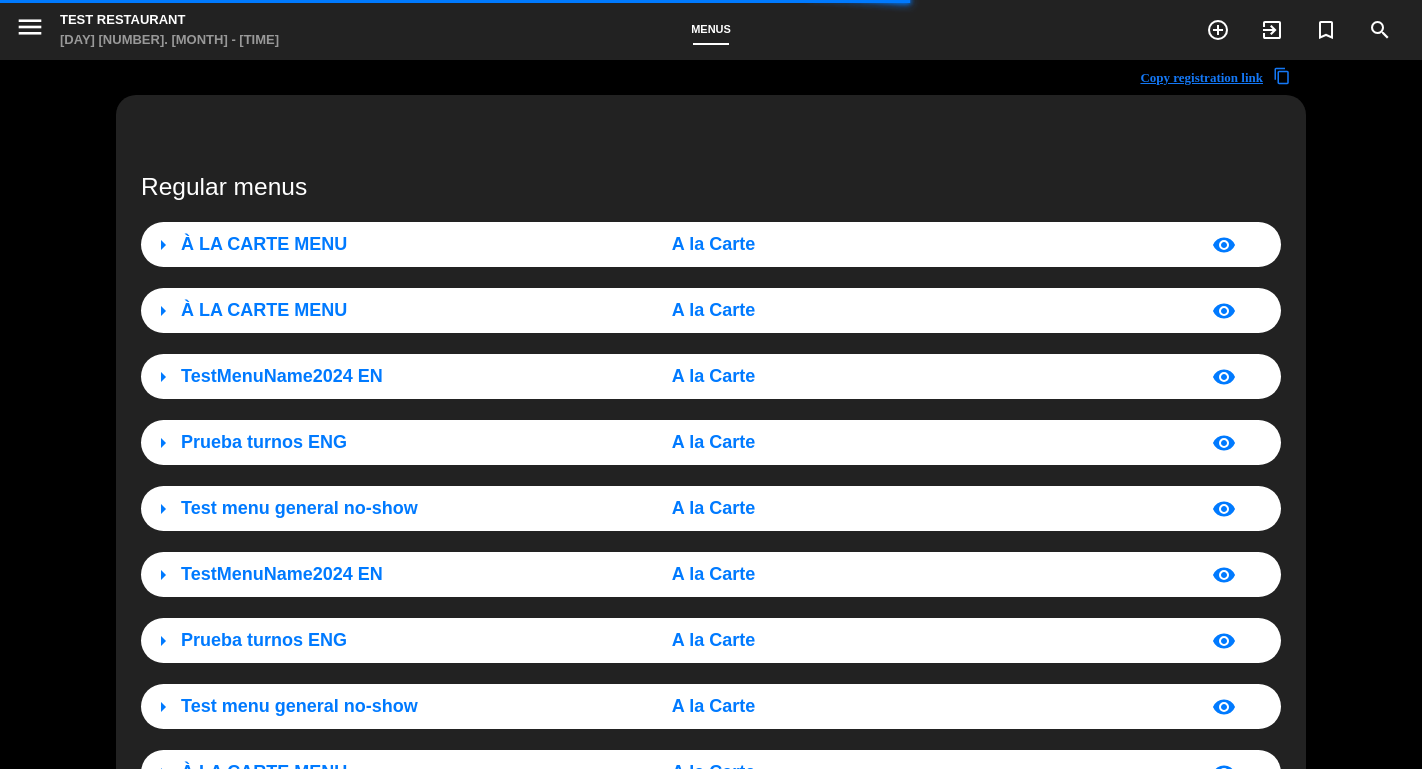 click on "À LA CARTE MENU" at bounding box center (358, 244) 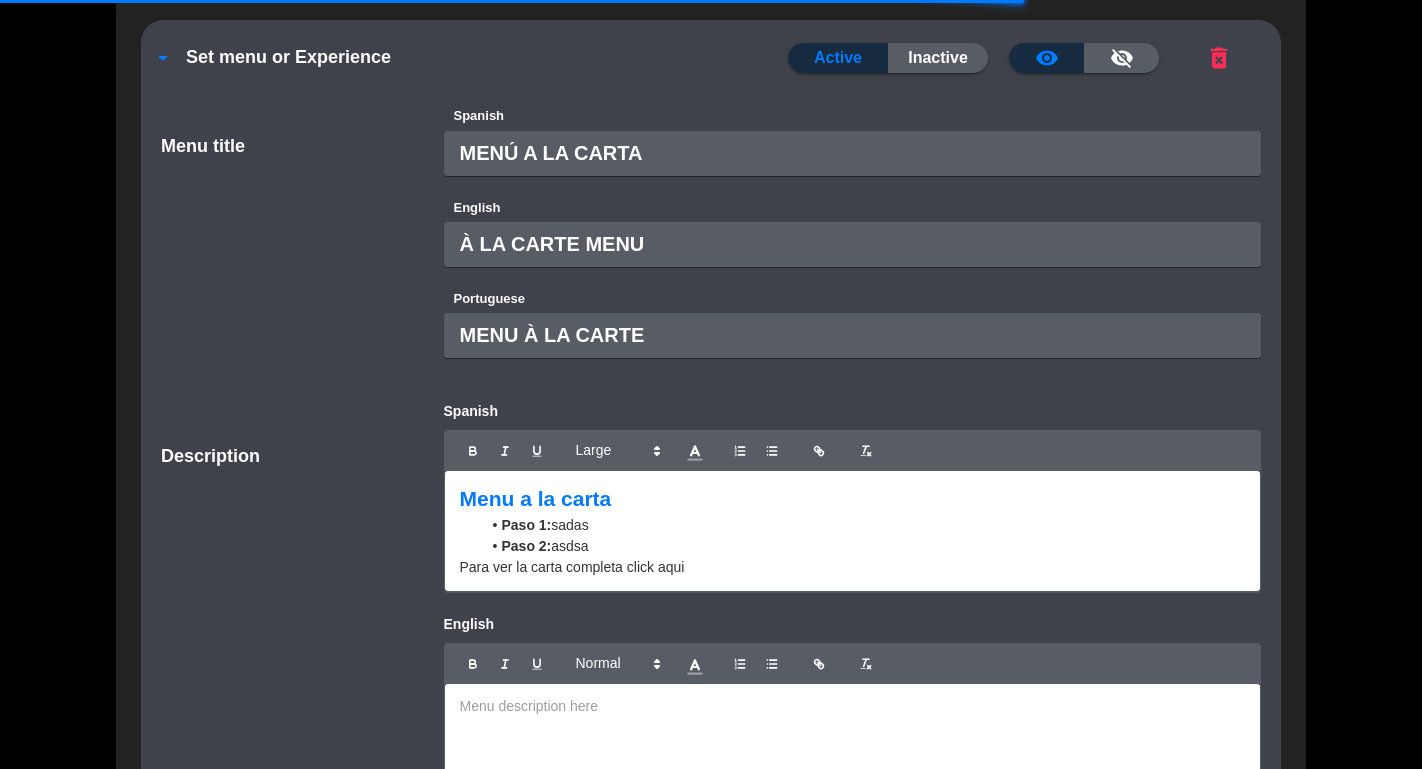 scroll, scrollTop: 218, scrollLeft: 0, axis: vertical 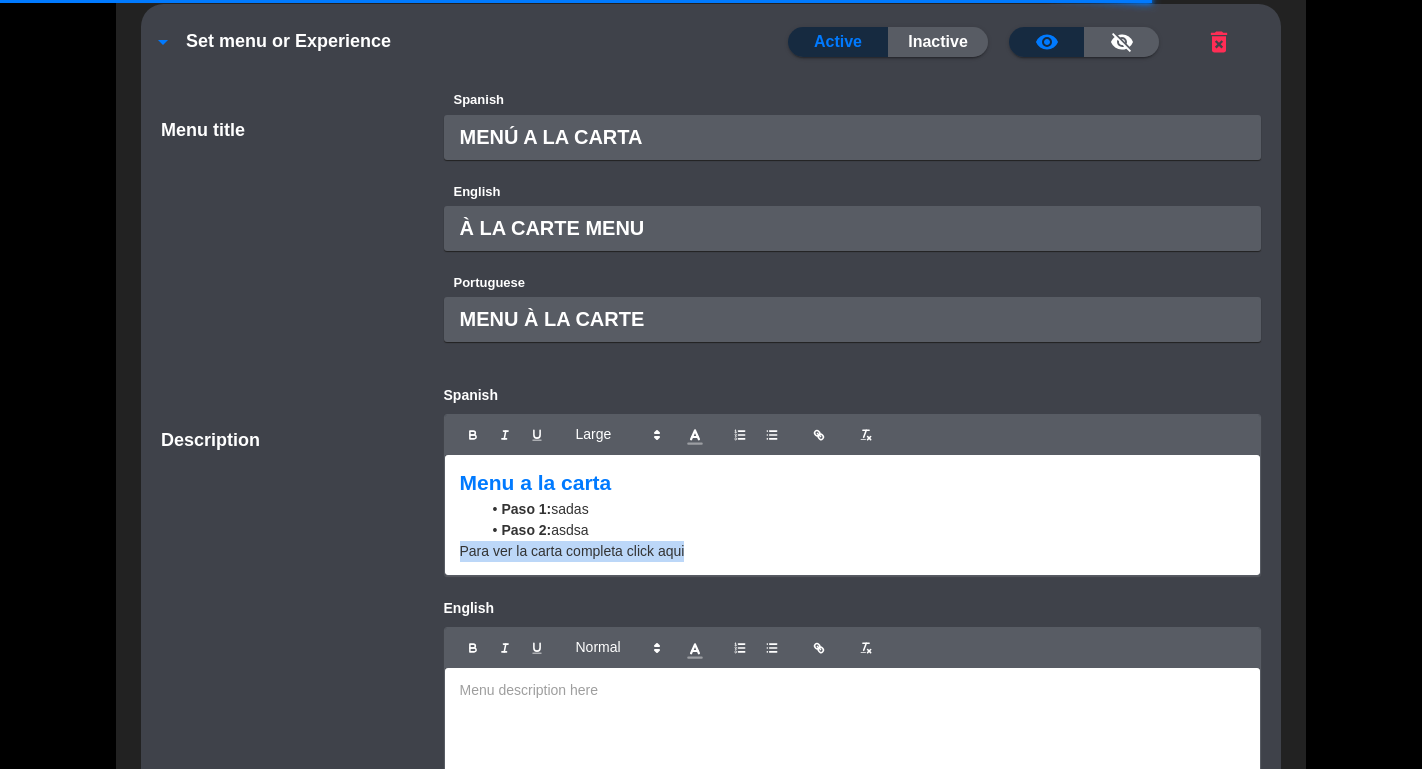 drag, startPoint x: 461, startPoint y: 551, endPoint x: 700, endPoint y: 546, distance: 239.05229 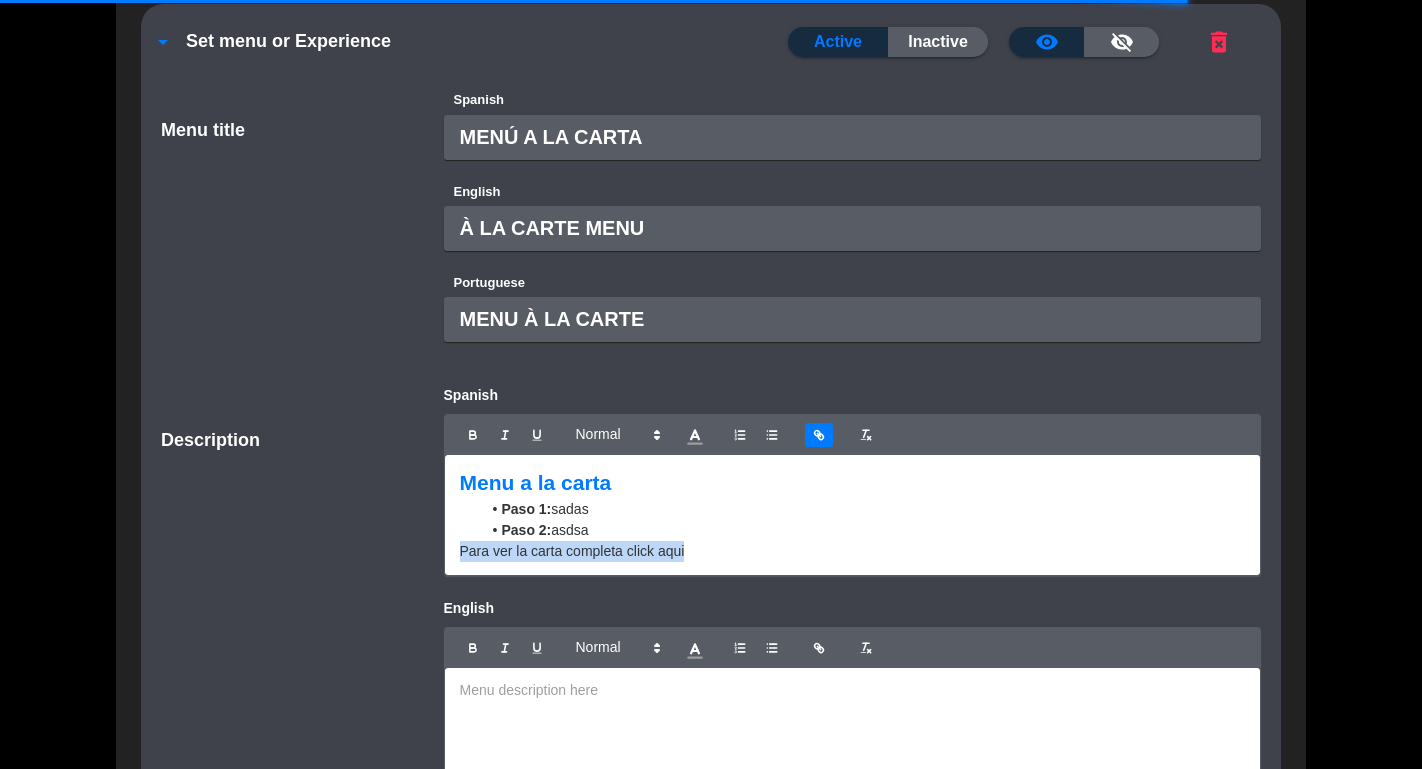 click 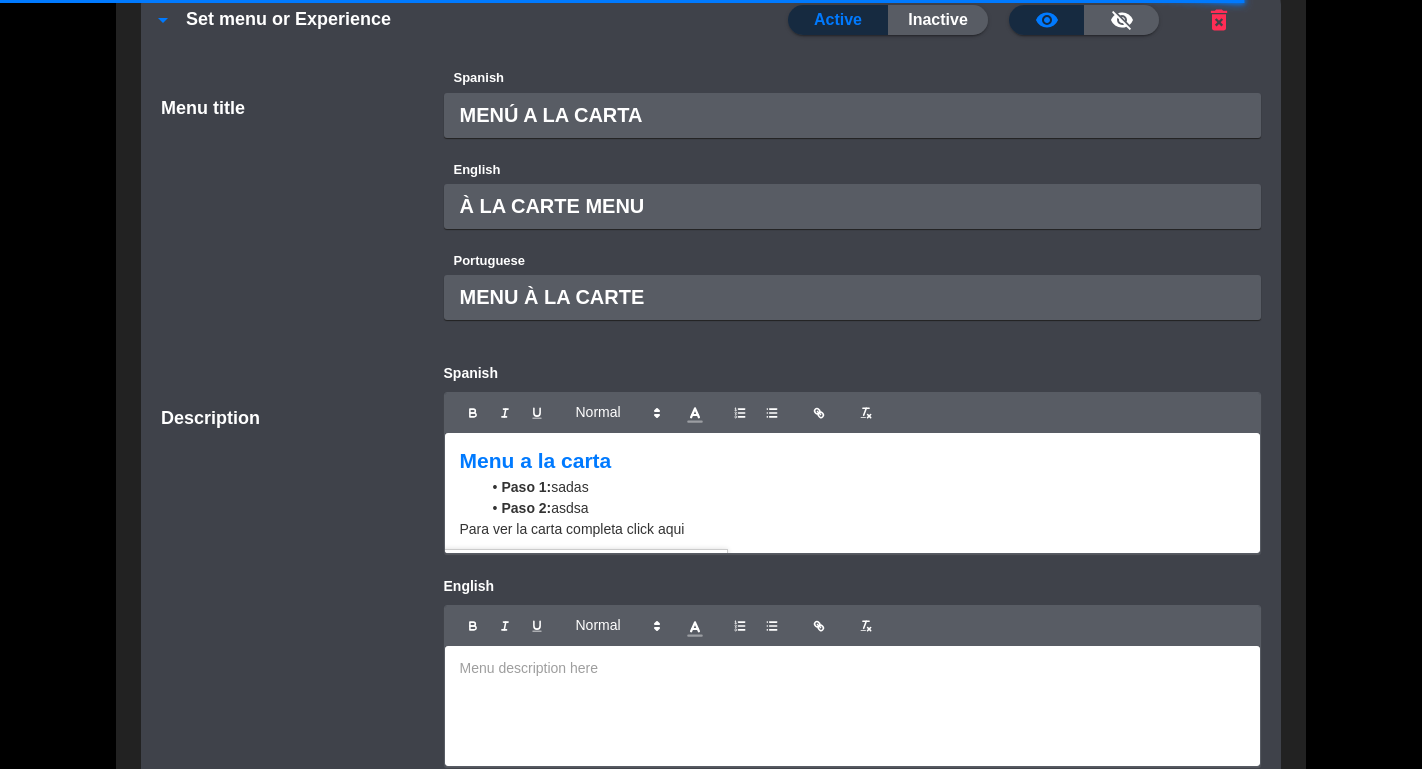 scroll, scrollTop: 245, scrollLeft: 0, axis: vertical 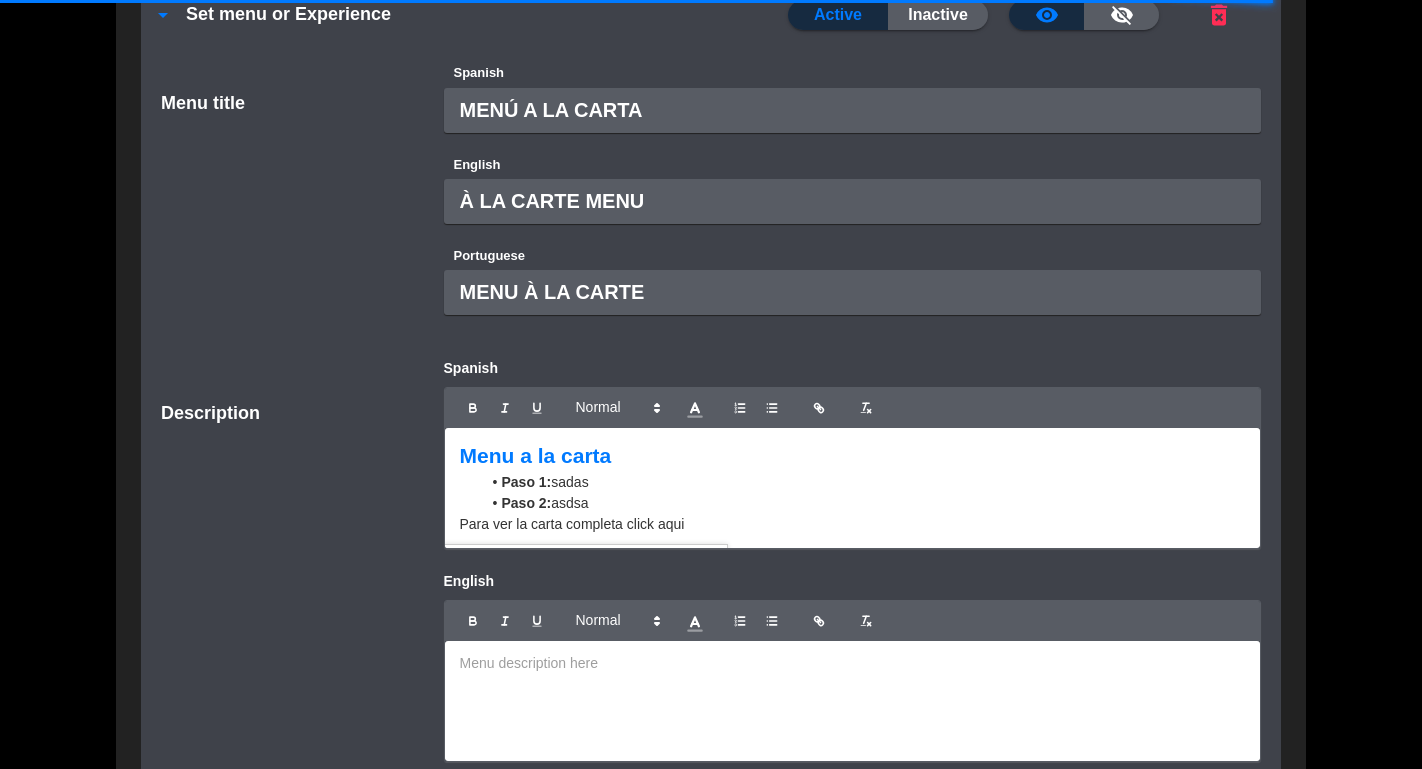 click on "Para ver la carta completa click aqui" at bounding box center [573, 563] 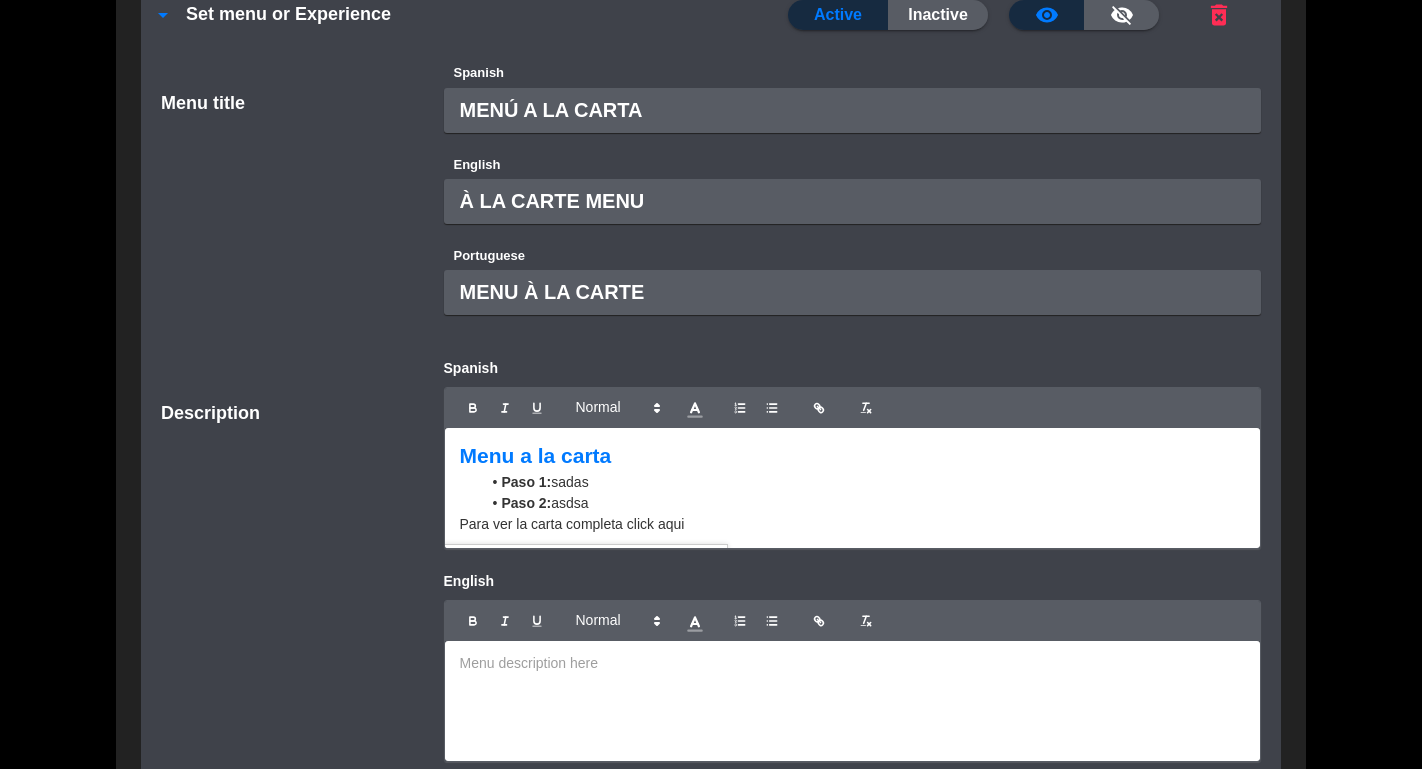 click on "Paso 1:  sadas Paso 2:  asdsa" at bounding box center [853, 493] 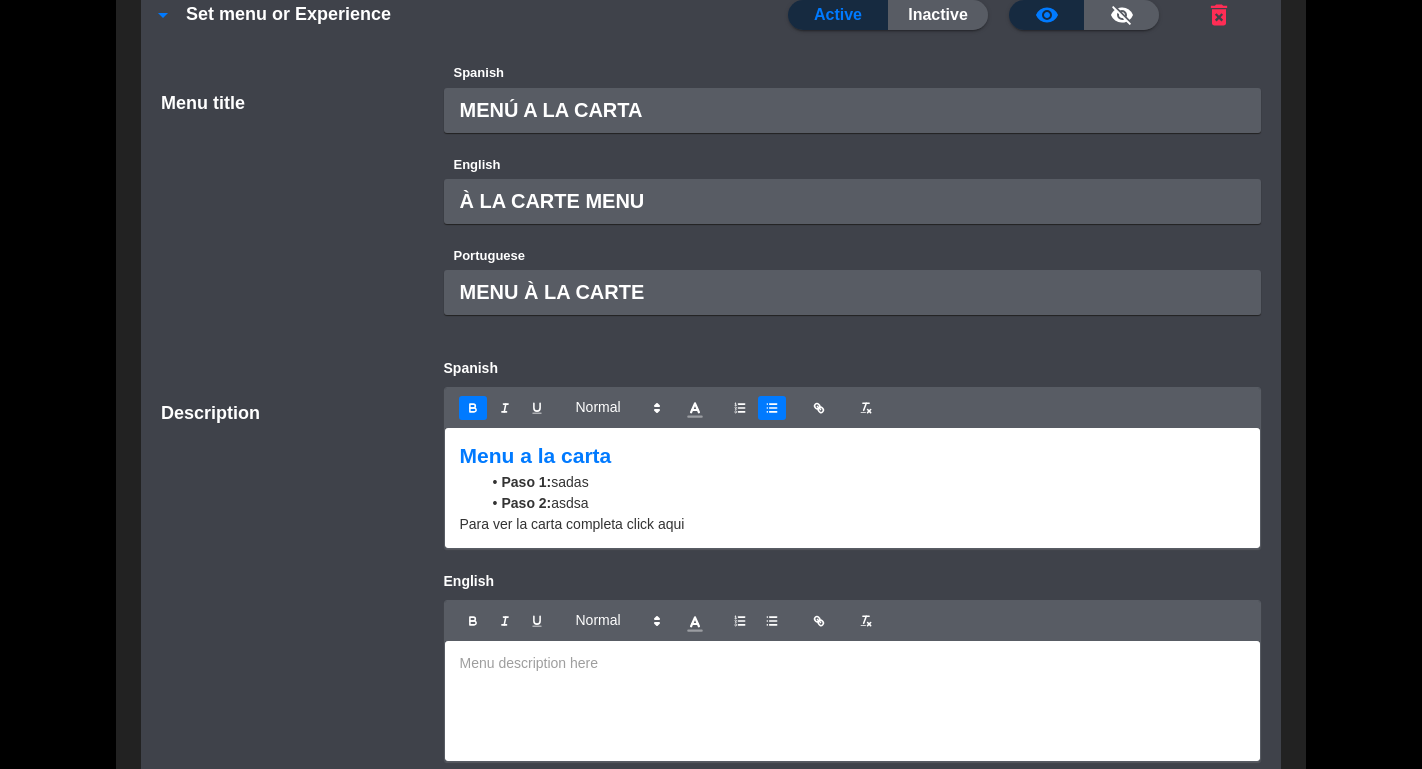 scroll, scrollTop: 272, scrollLeft: 0, axis: vertical 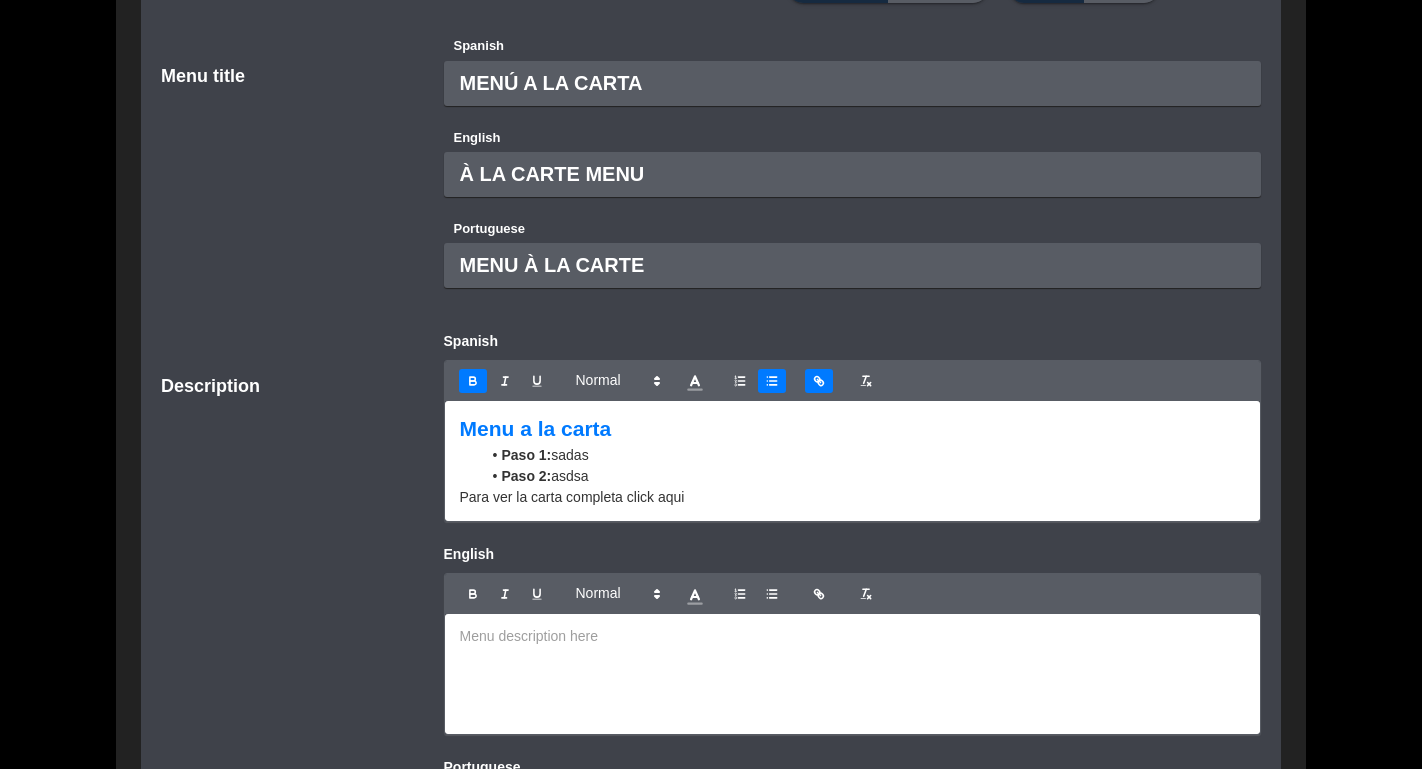 click 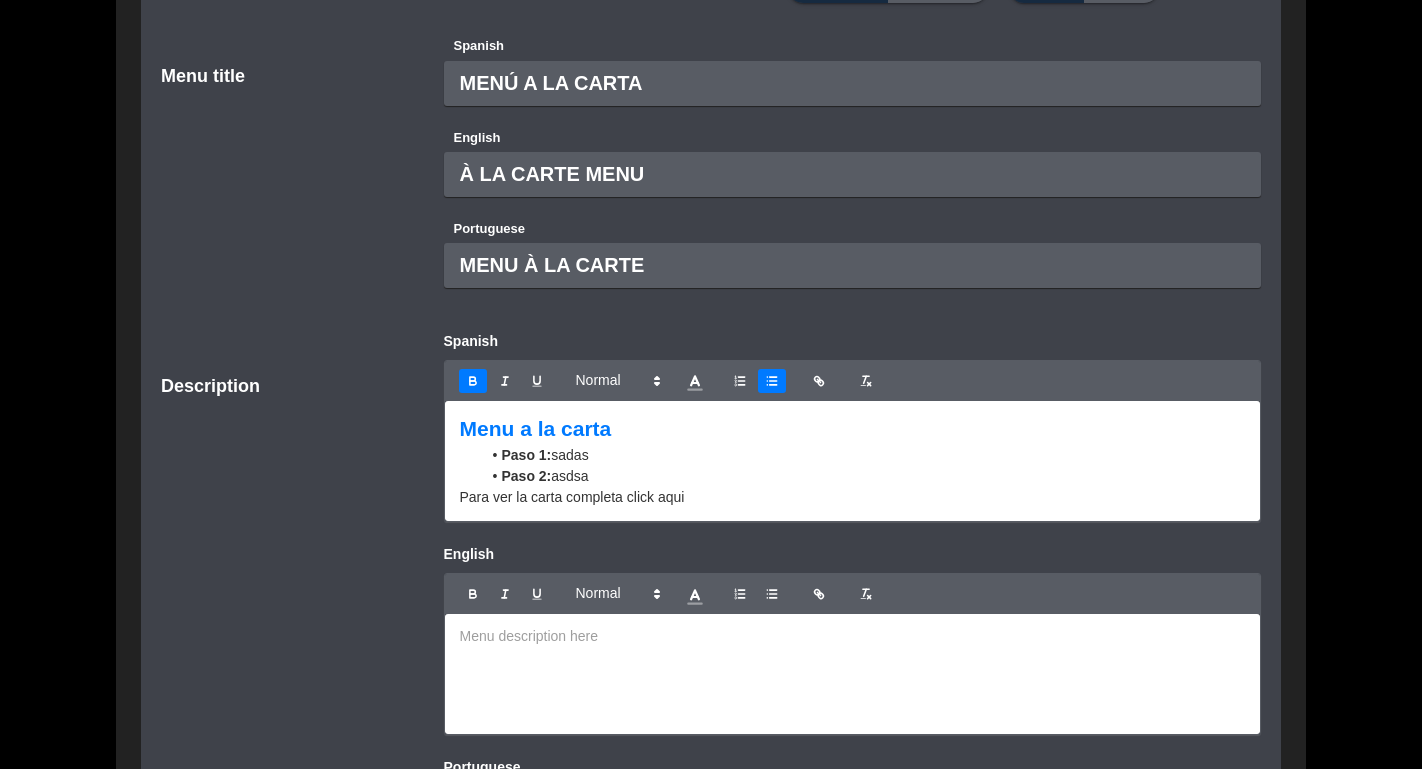 click on "Paso 2:  asdsa" at bounding box center (863, 476) 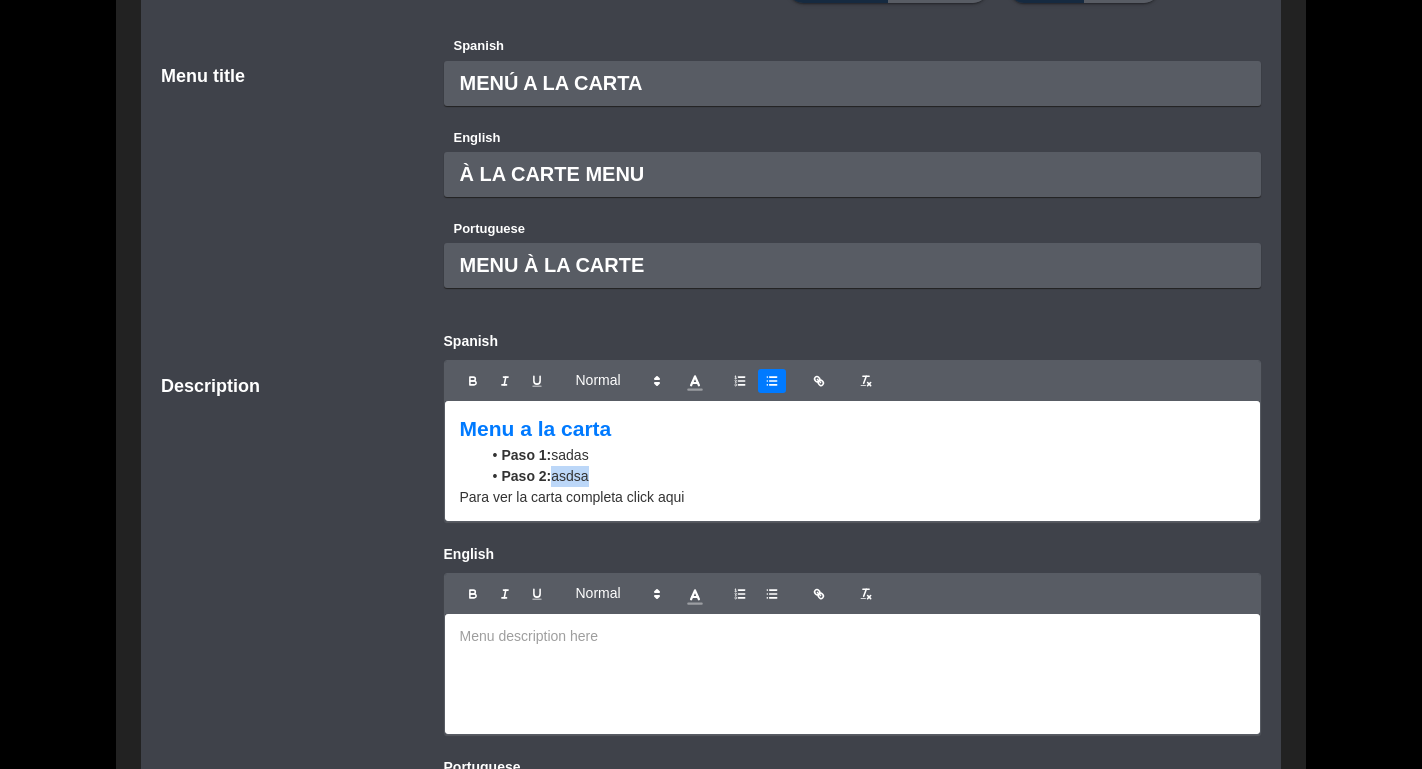 click on "Paso 2:  asdsa" at bounding box center (863, 476) 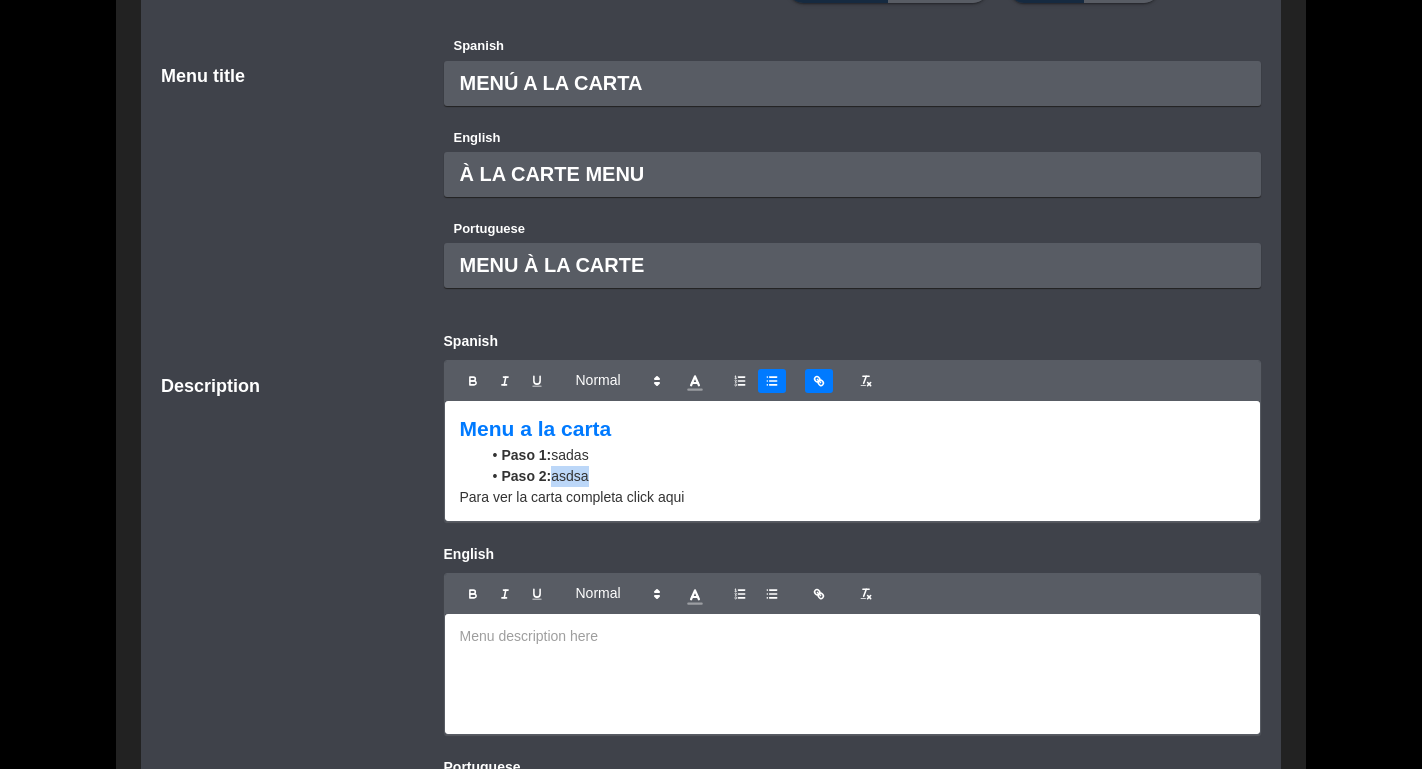 click at bounding box center (819, 381) 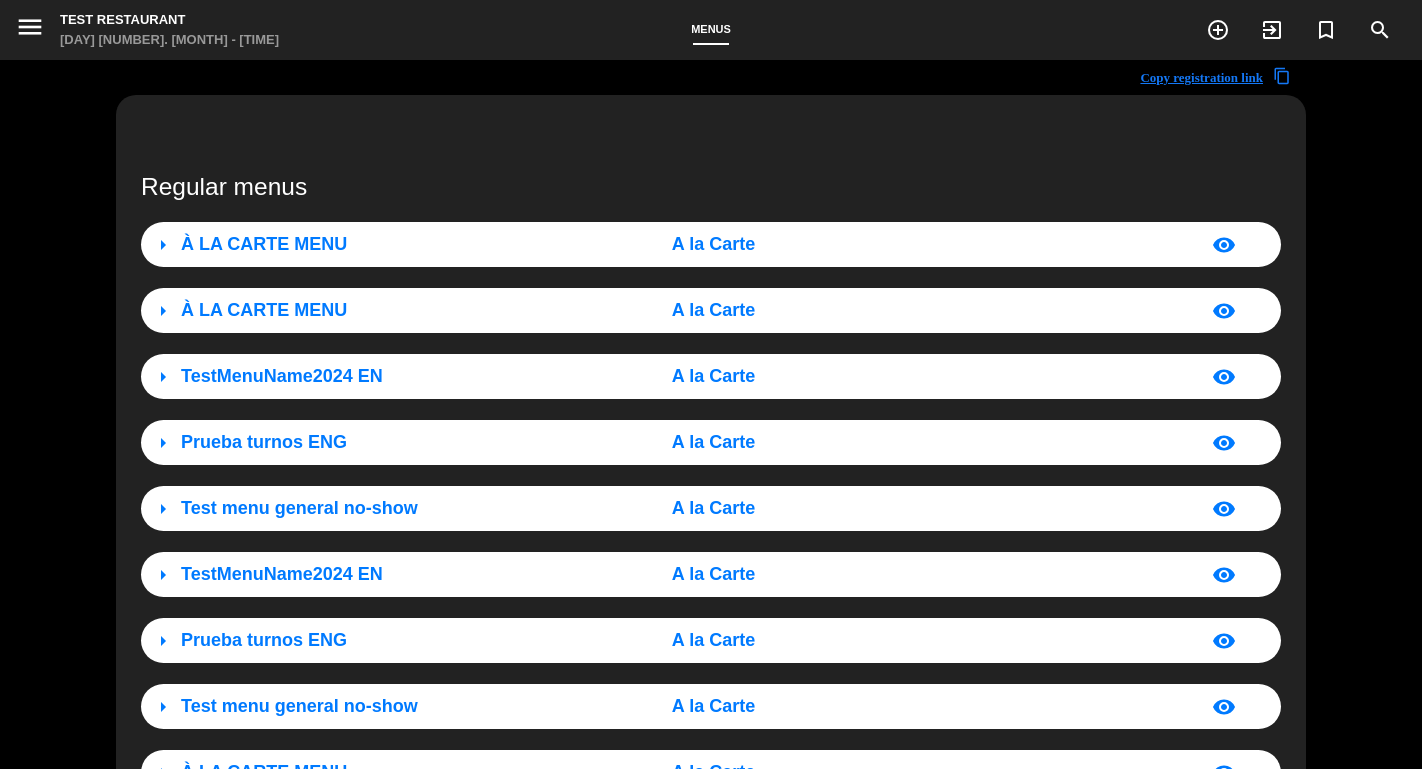 scroll, scrollTop: 0, scrollLeft: 0, axis: both 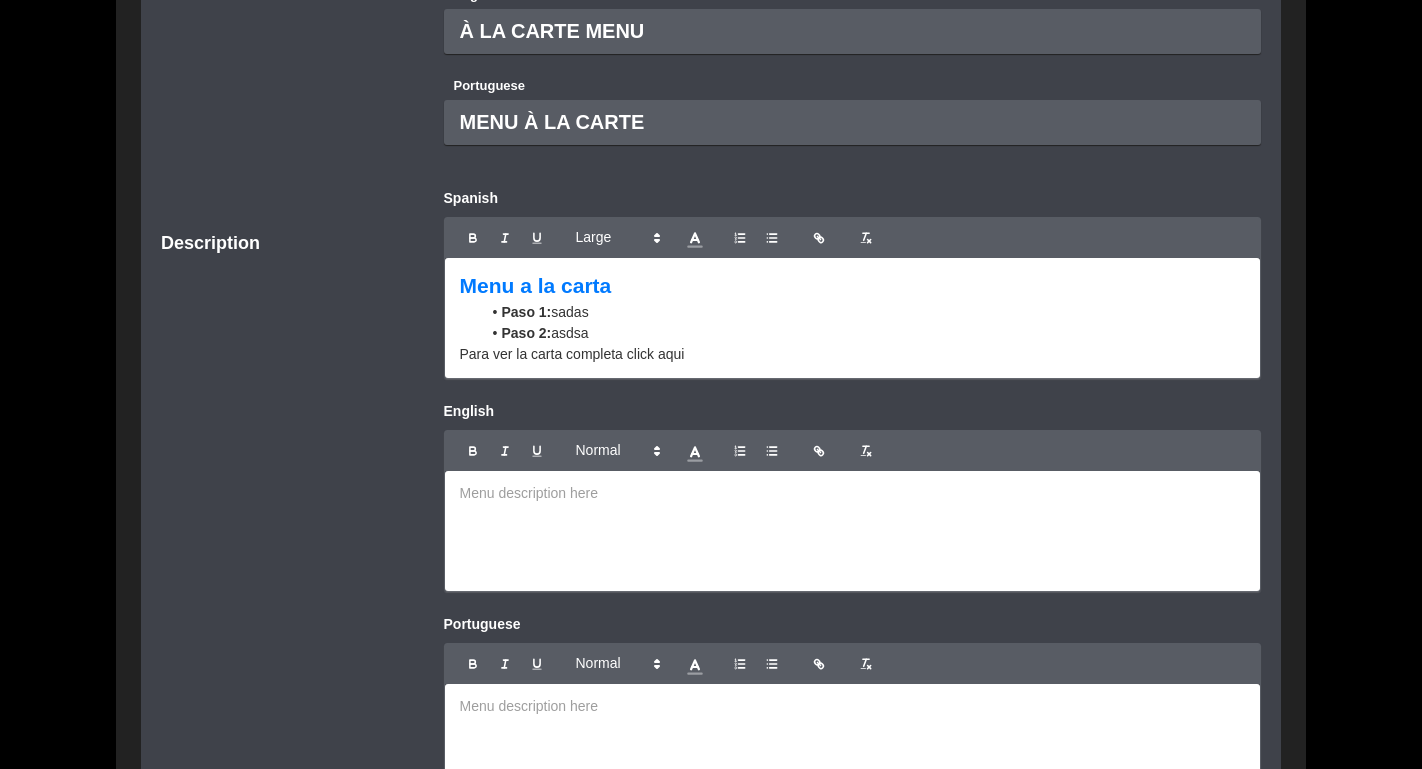 click on "Menu a la carta" at bounding box center (536, 285) 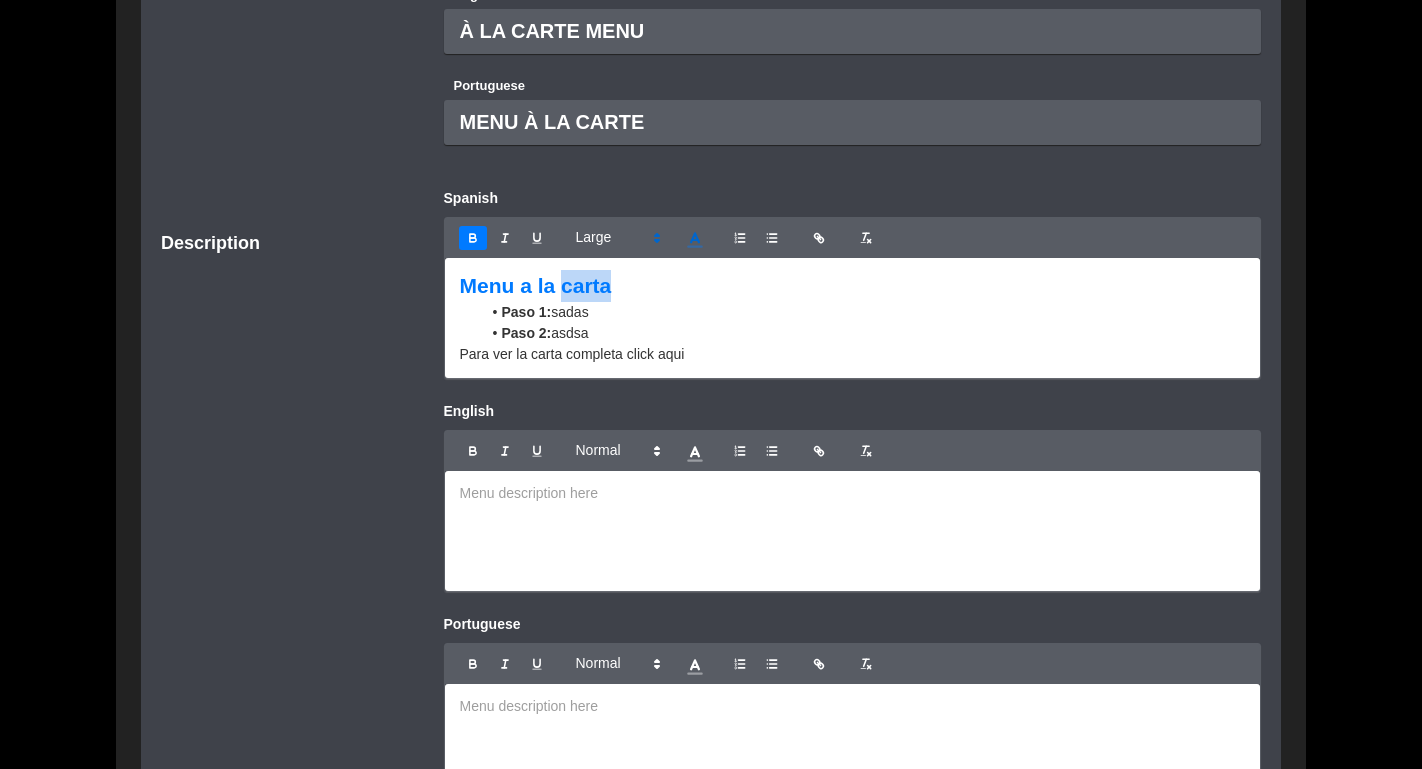click on "Menu a la carta" at bounding box center (536, 285) 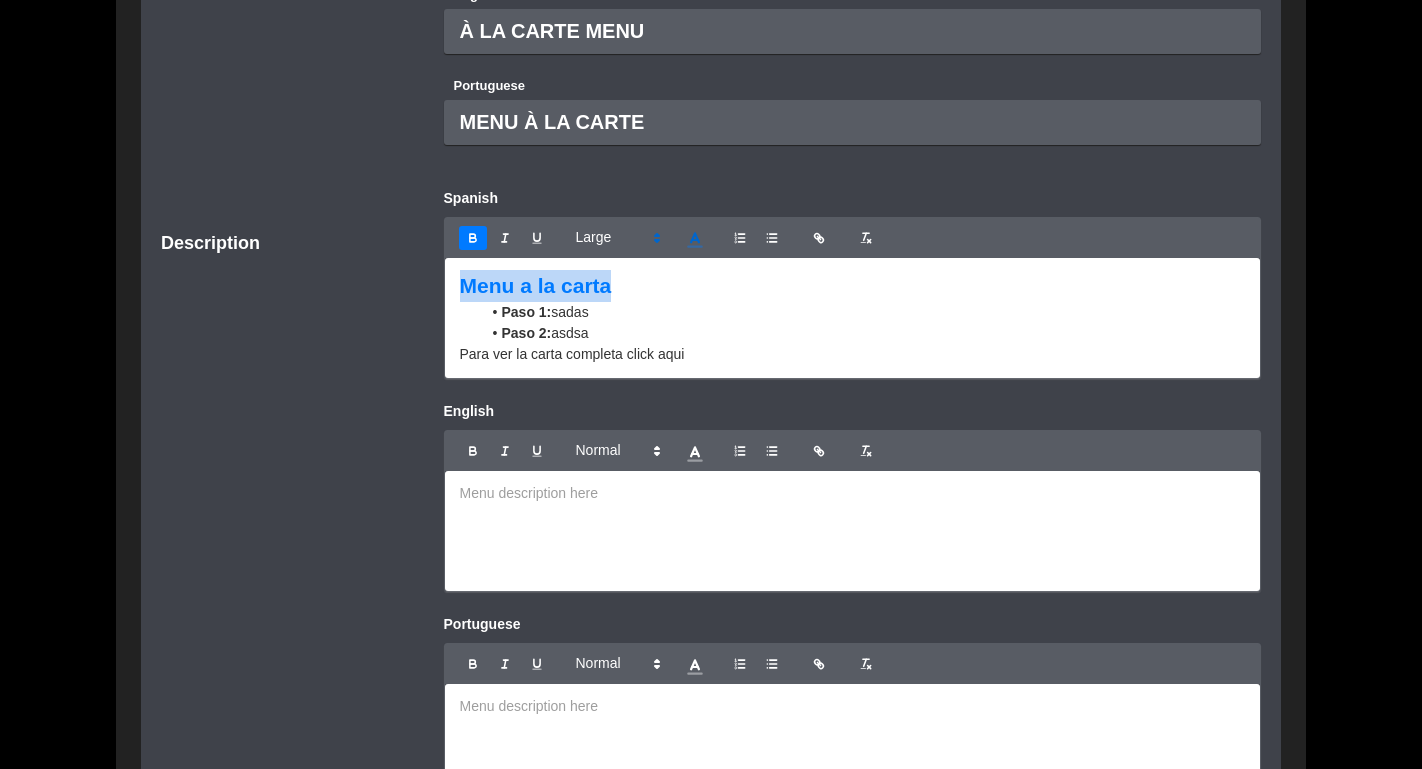 click on "Menu a la carta" at bounding box center [536, 285] 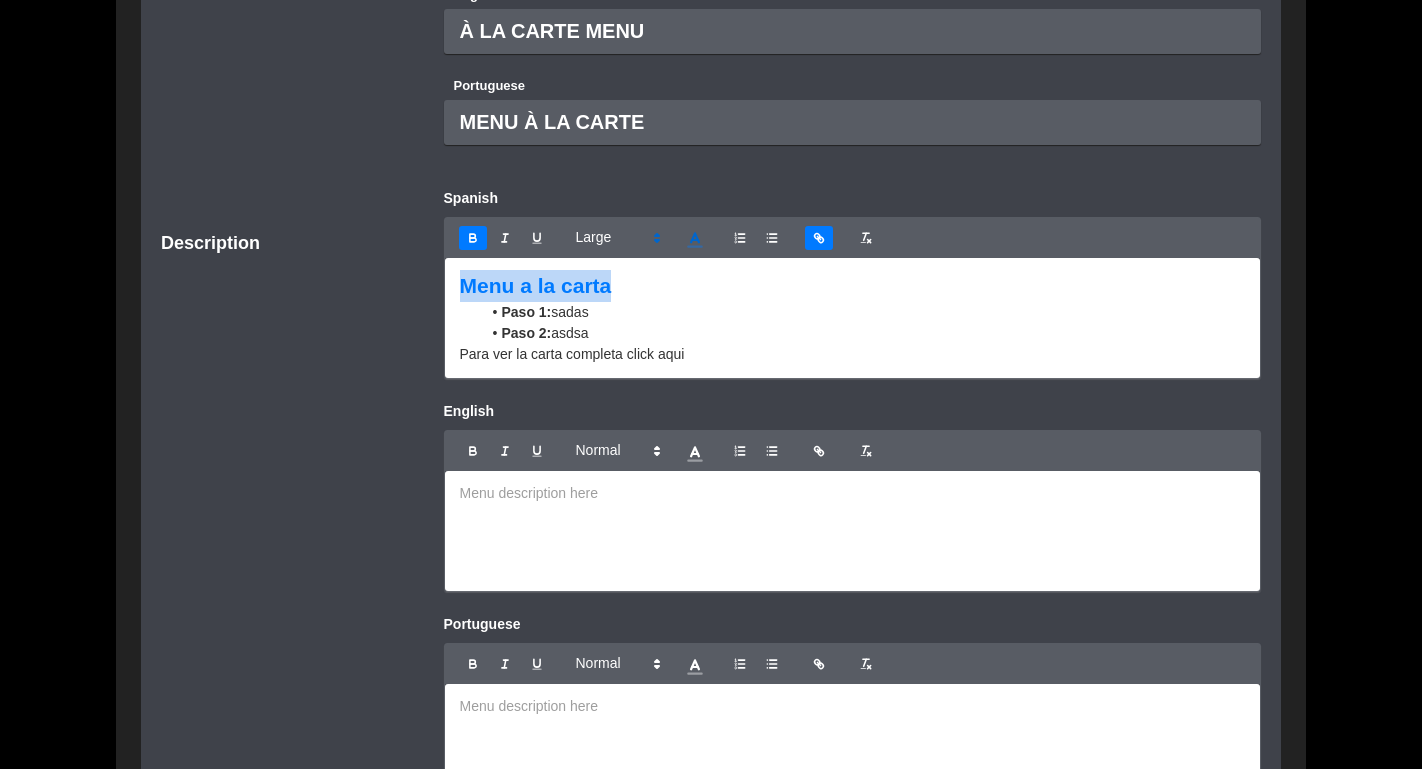 click 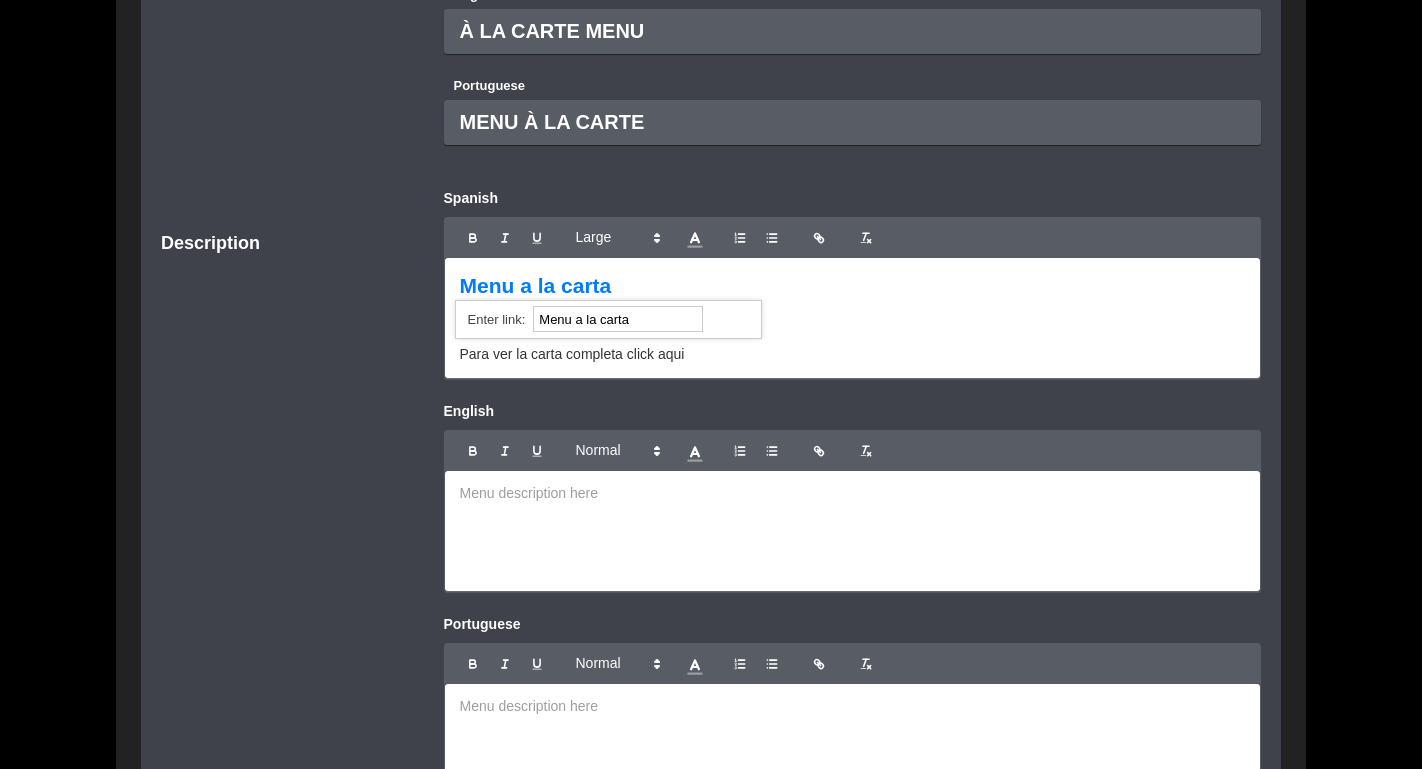 click on "Menu a la carta" at bounding box center (853, 286) 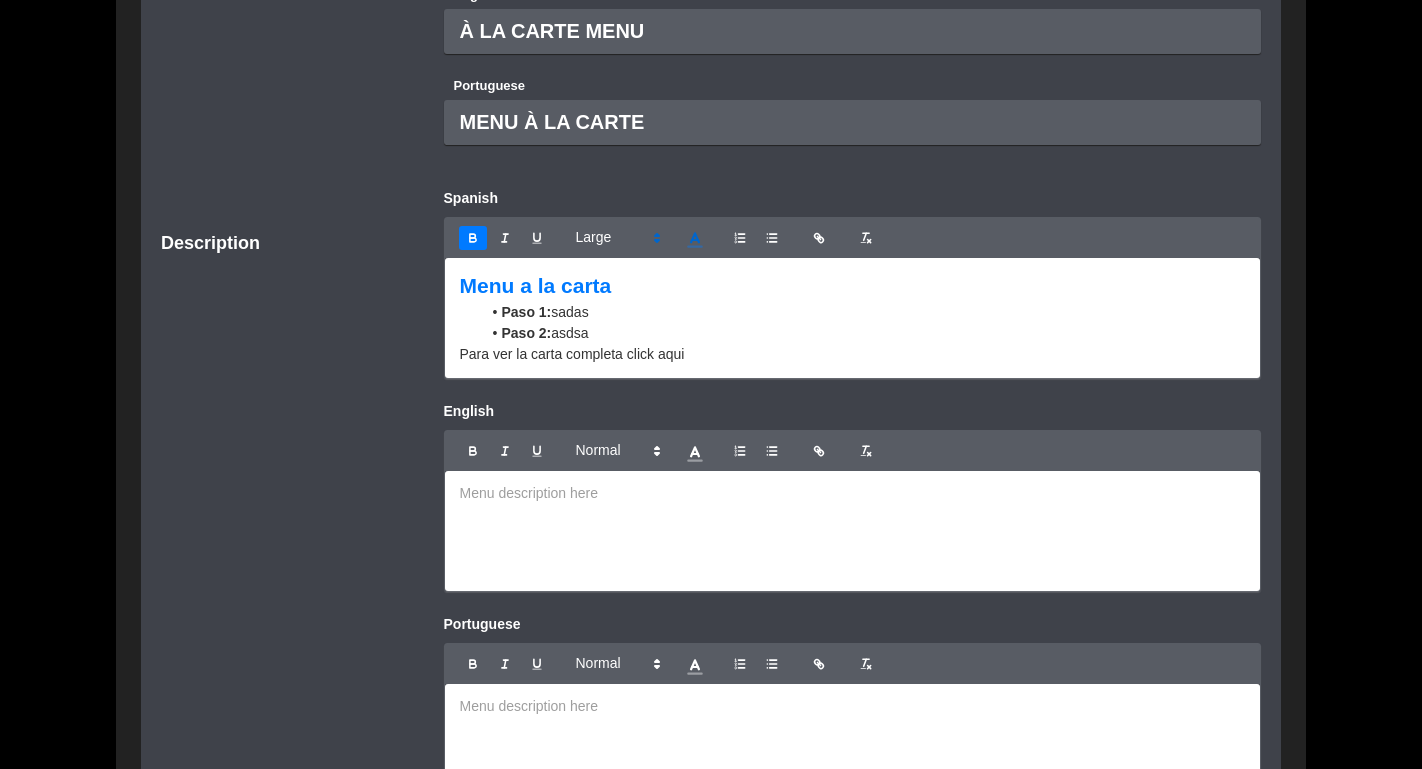click on "Paso 2:  asdsa" at bounding box center (863, 333) 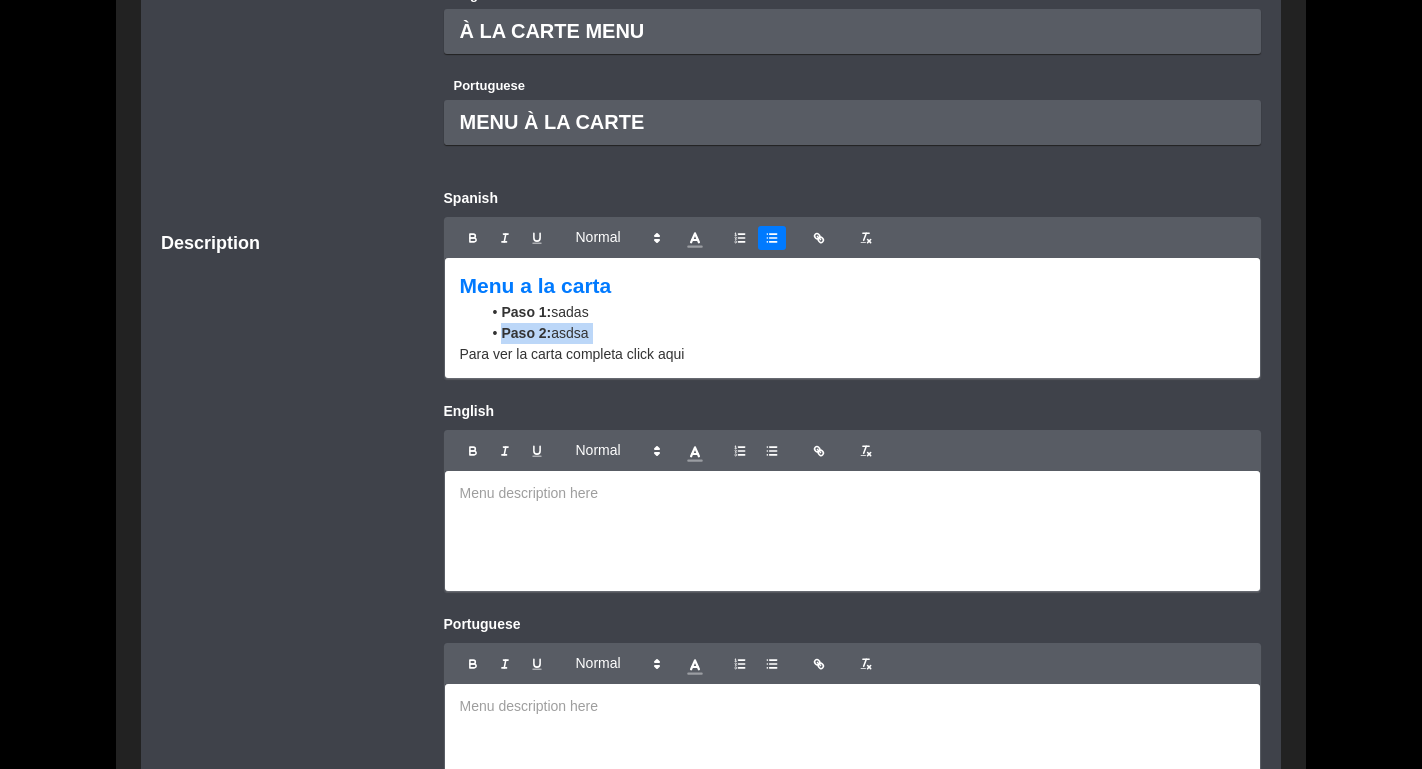 click on "Paso 2:  asdsa" at bounding box center (863, 333) 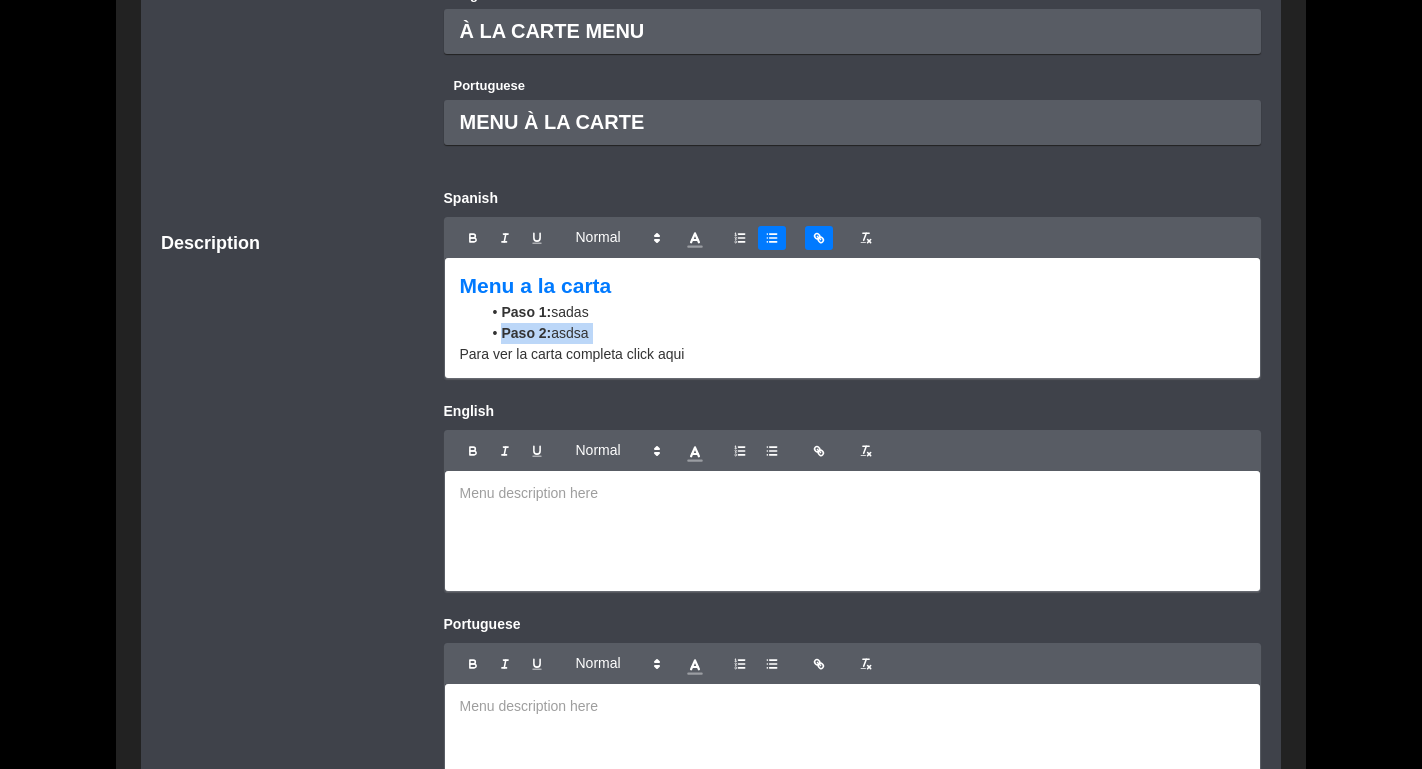 click 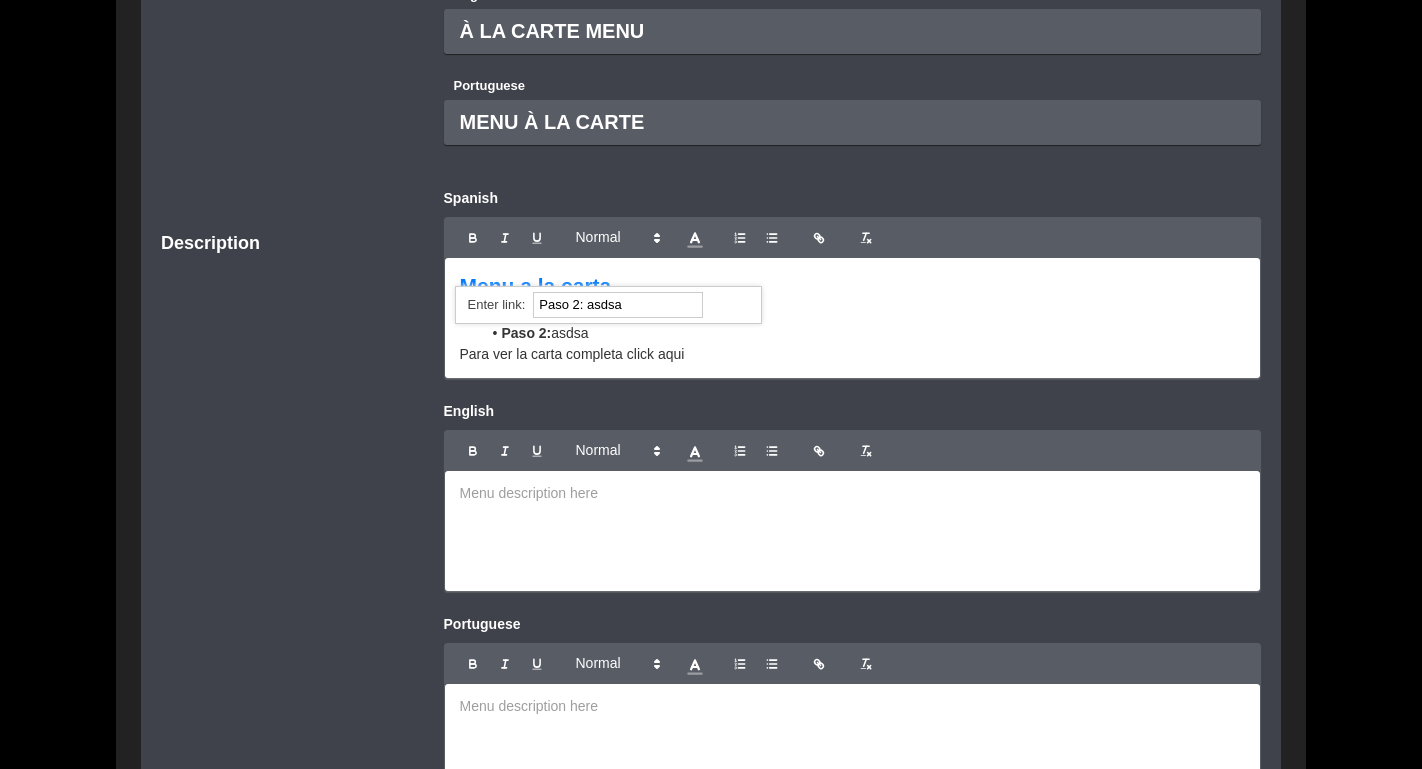 click on "Para ver la carta completa click aqui" at bounding box center [853, 354] 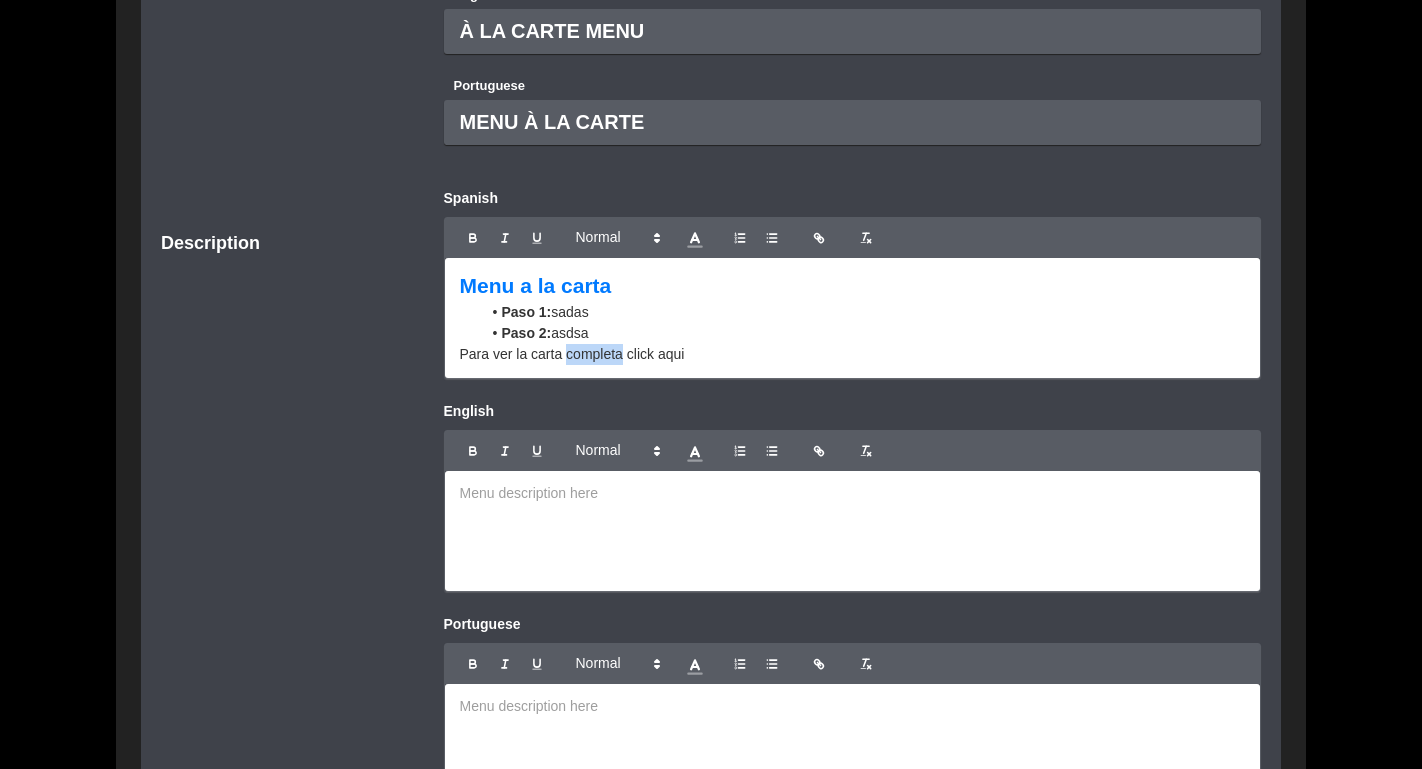 click on "Para ver la carta completa click aqui" at bounding box center (853, 354) 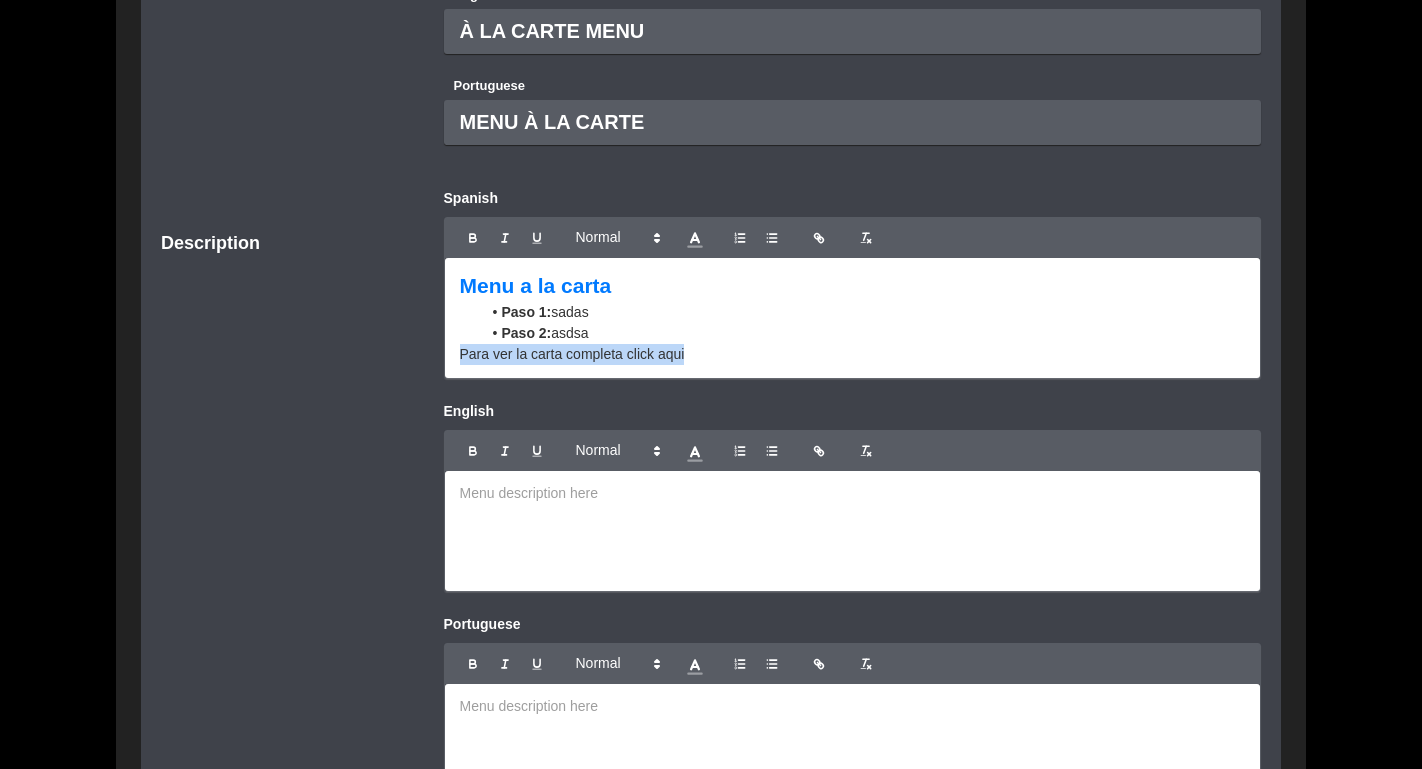 click on "Para ver la carta completa click aqui" at bounding box center [853, 354] 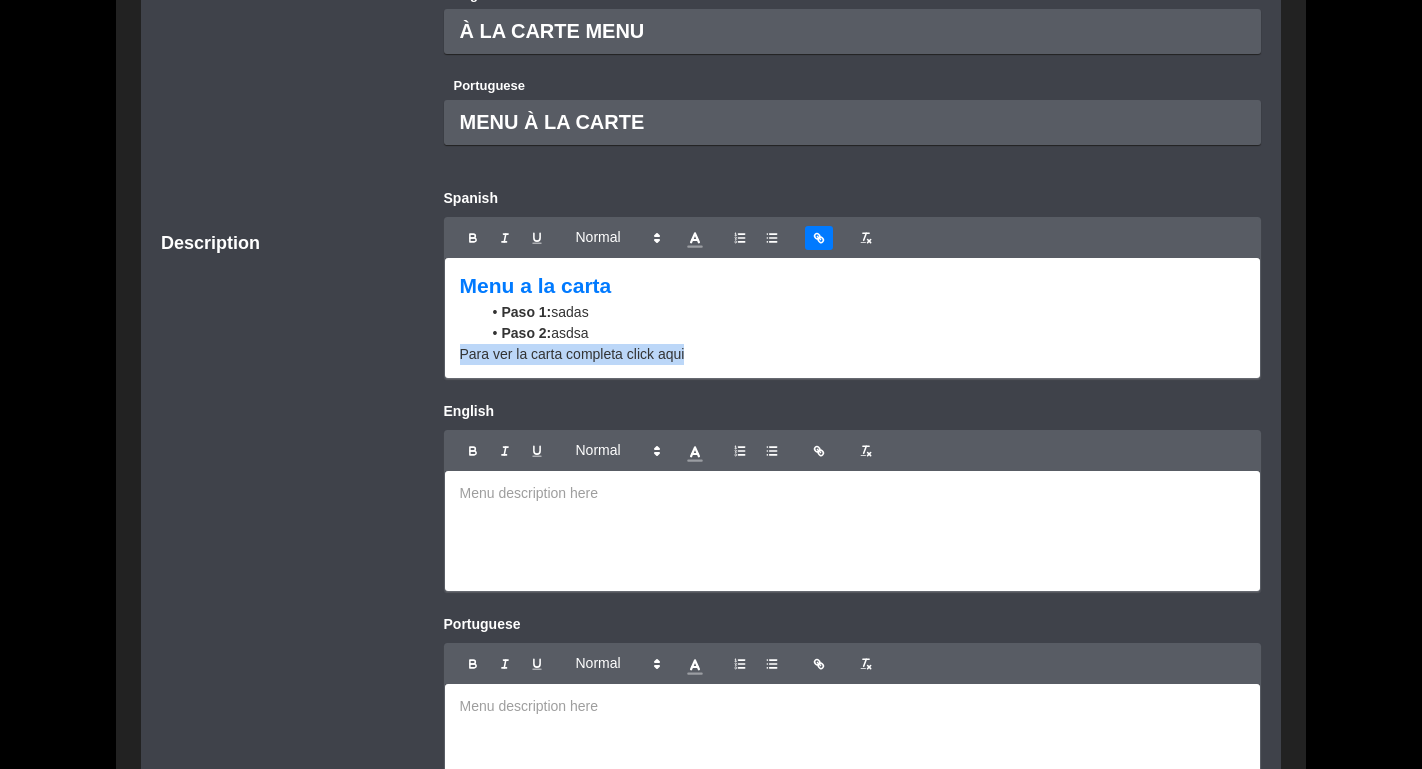 click 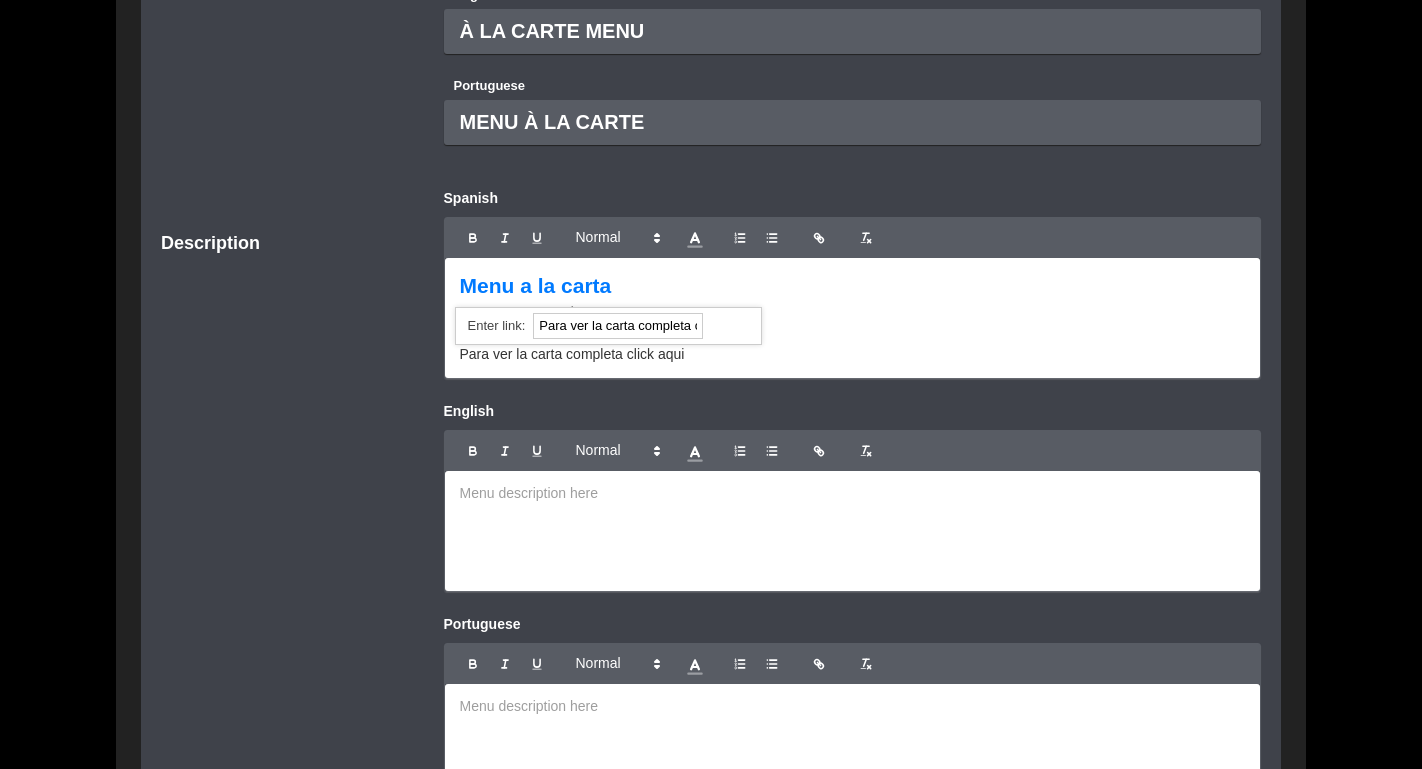 click on "Paso 1:  sadas" at bounding box center [863, 312] 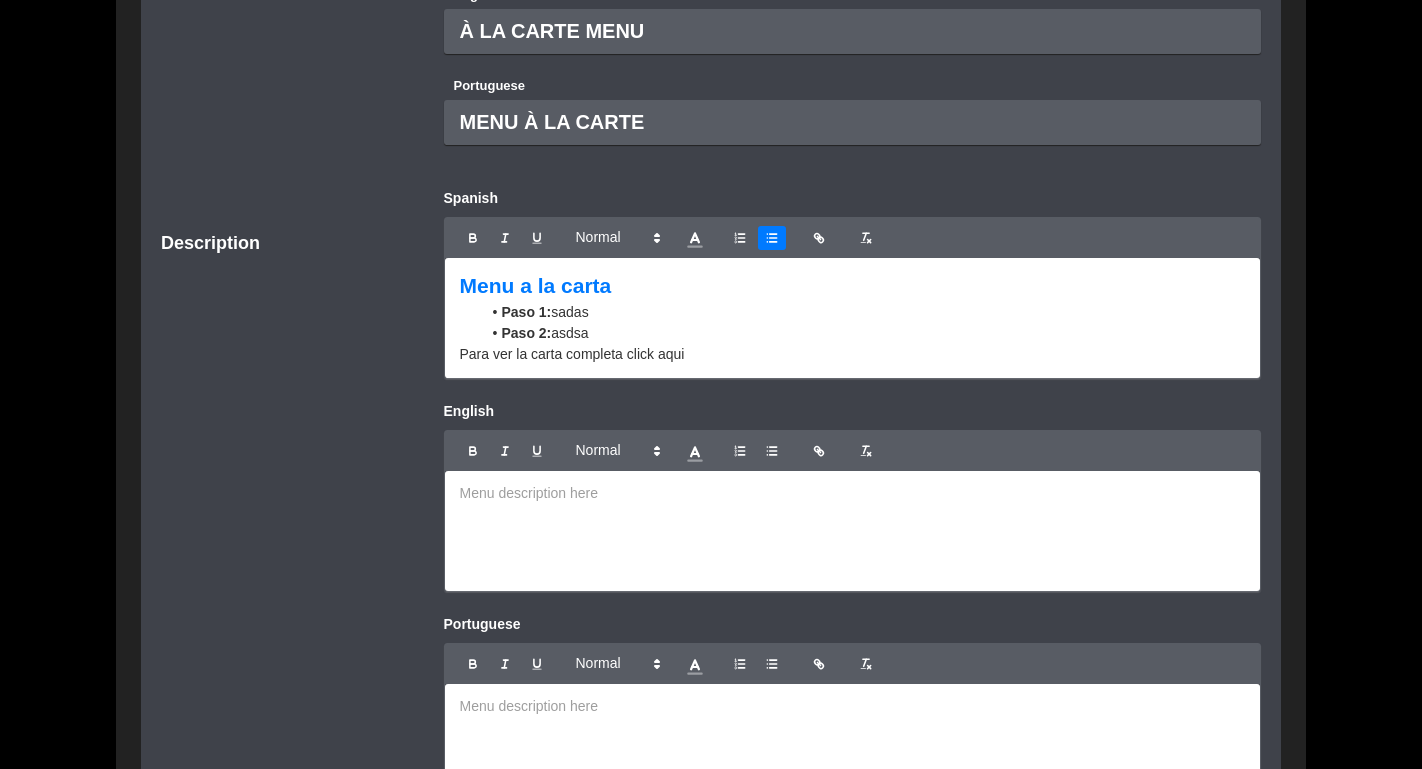 click on "Menu a la carta" at bounding box center [536, 285] 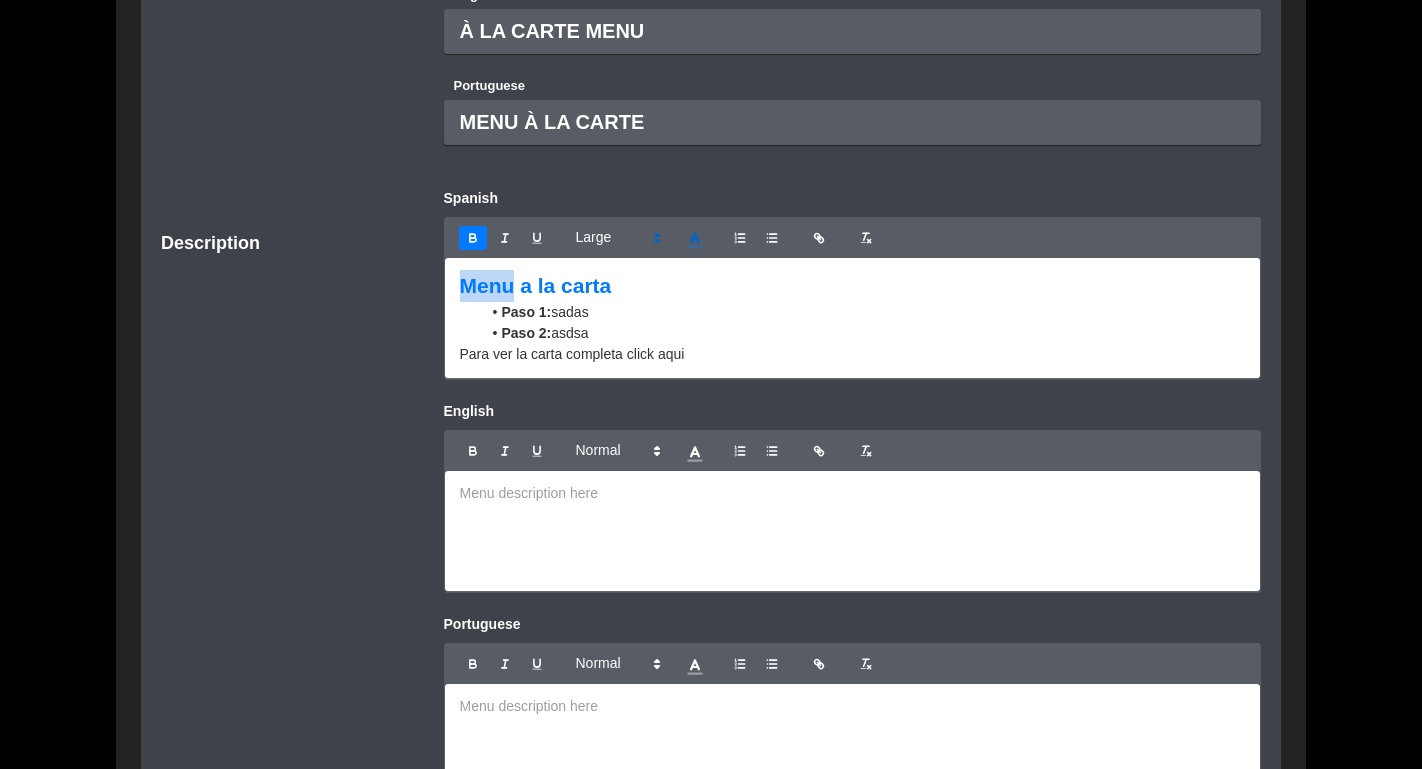 click on "Menu a la carta" at bounding box center [536, 285] 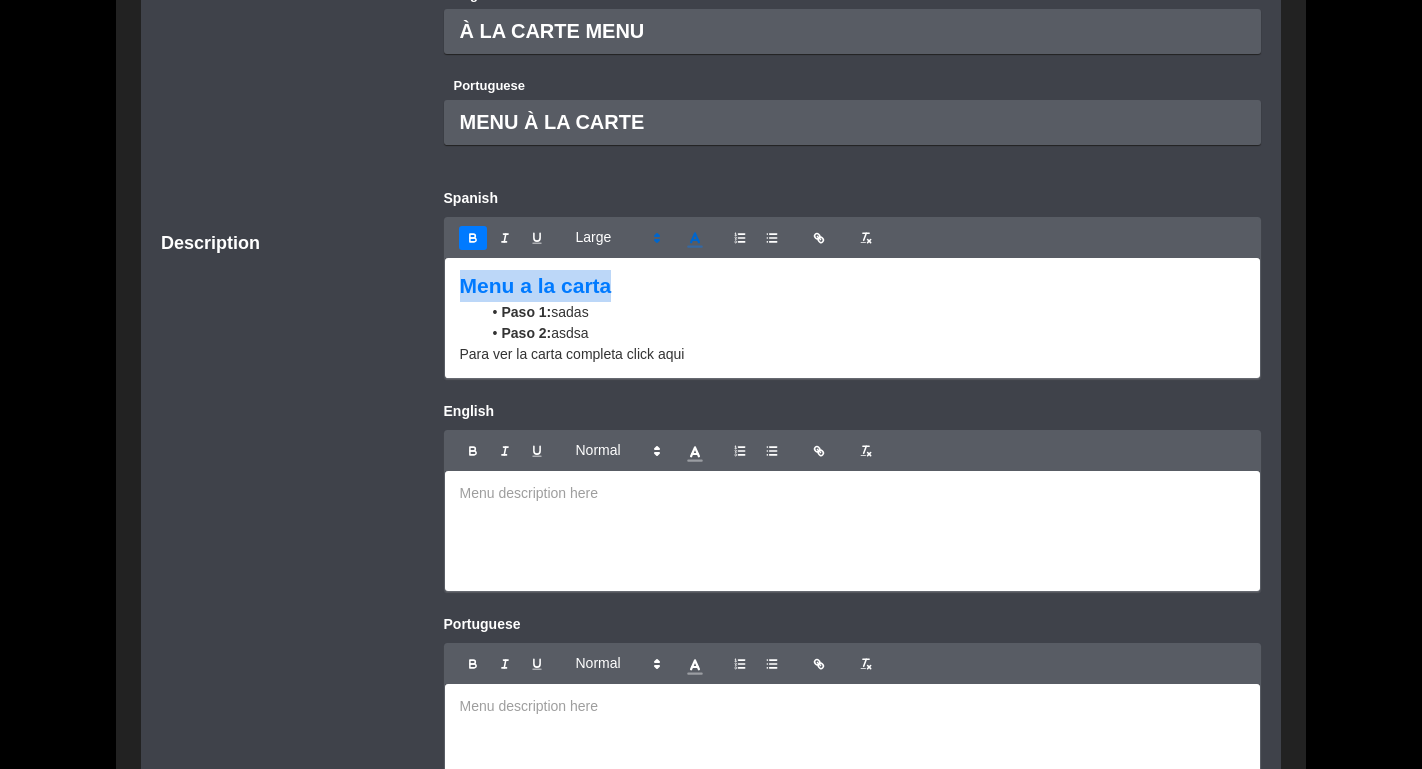 click on "Menu a la carta" at bounding box center [536, 285] 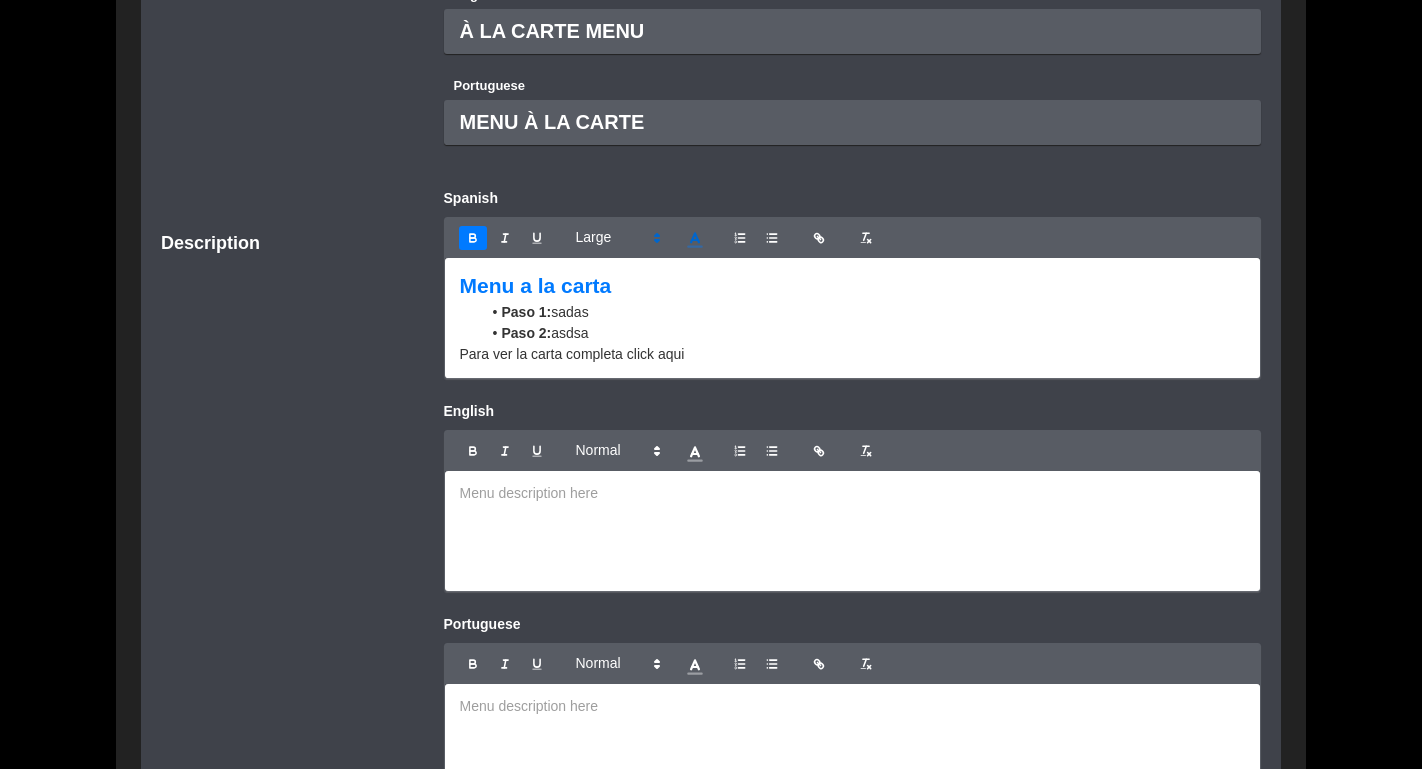 click at bounding box center [819, 238] 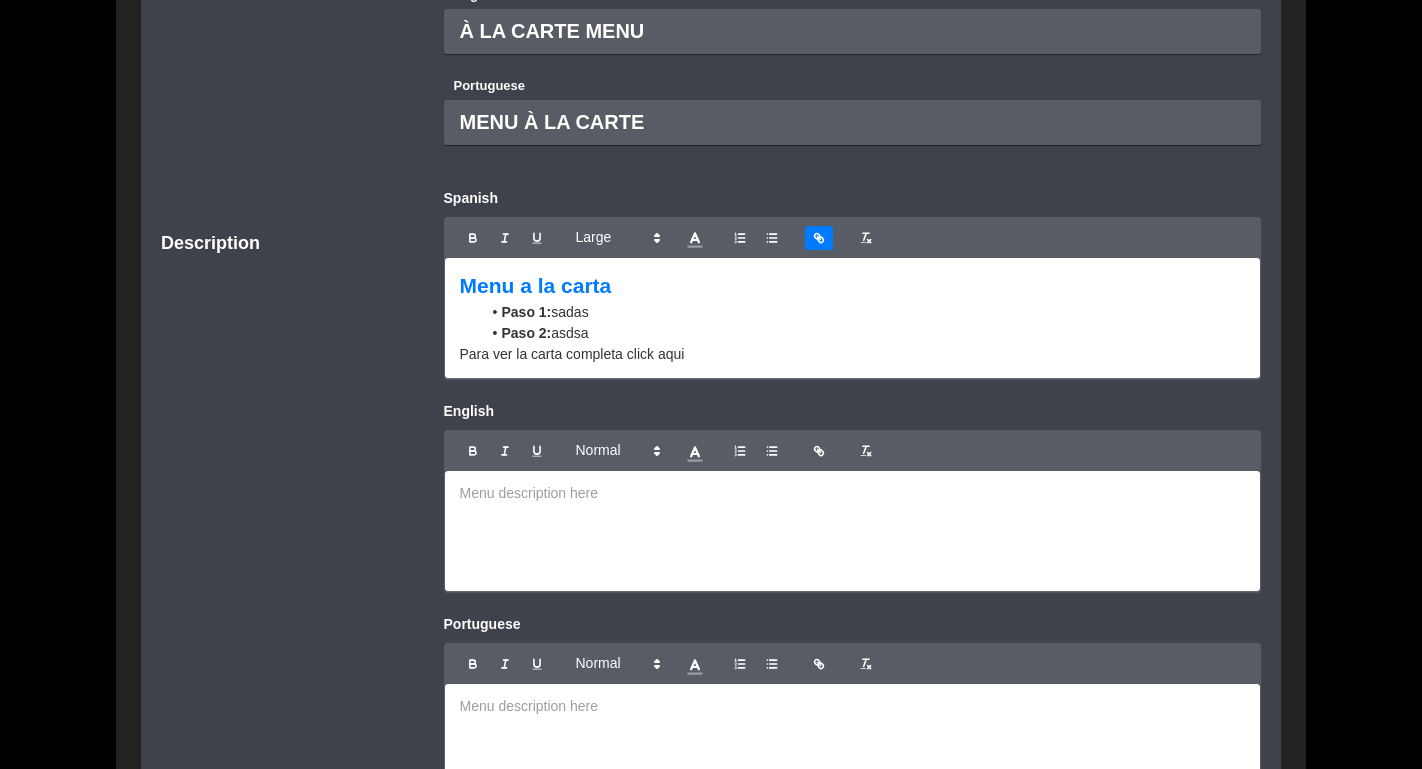 click 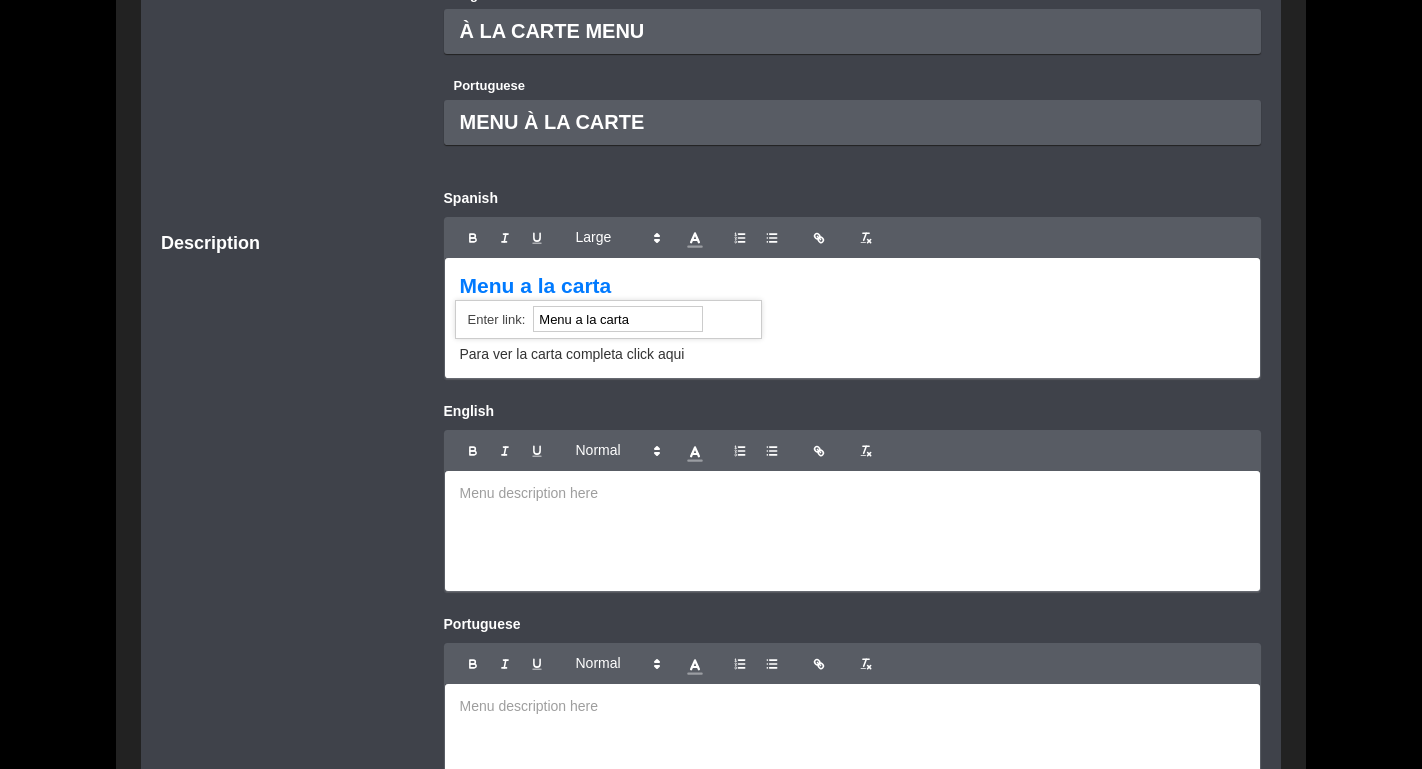 click on "Menu a la carta" at bounding box center (536, 285) 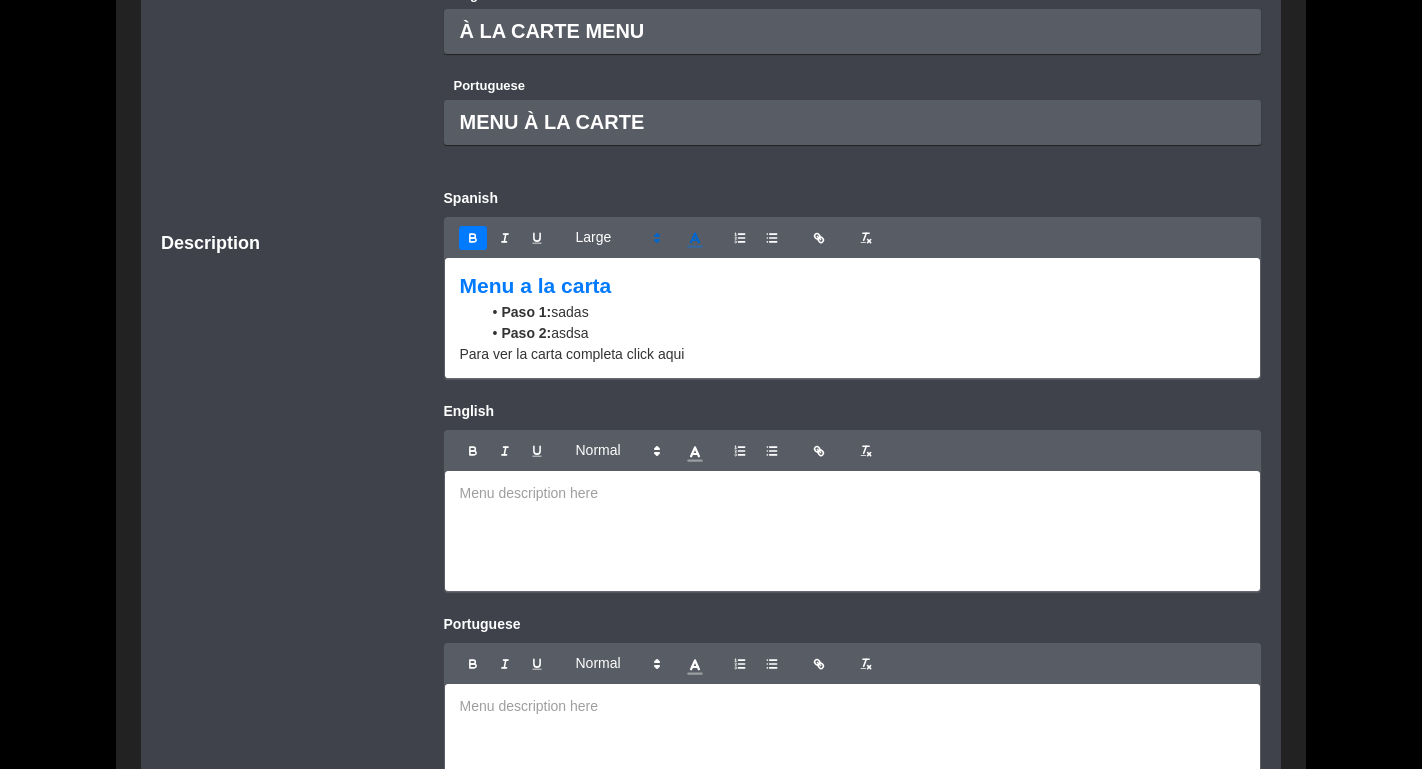 click on "Menu a la carta" at bounding box center (853, 286) 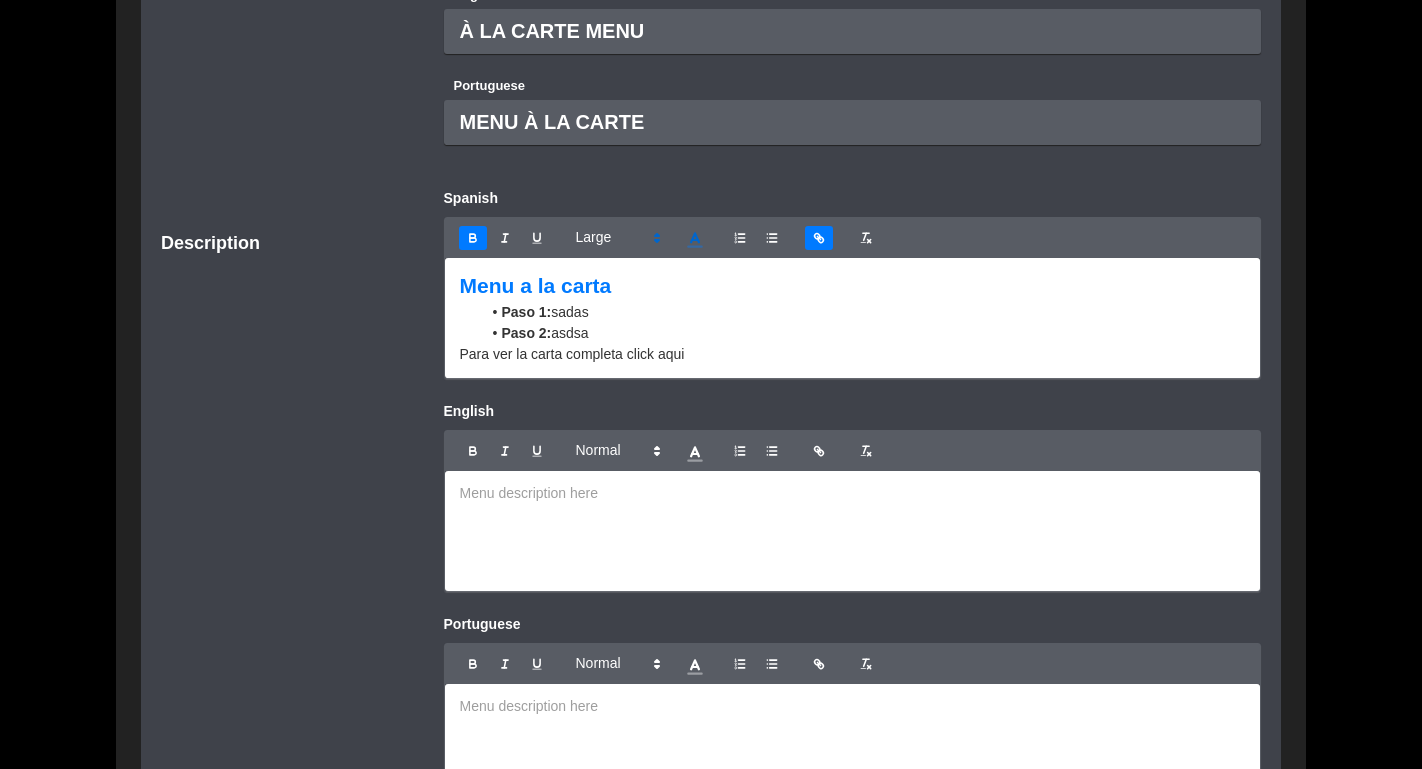 click 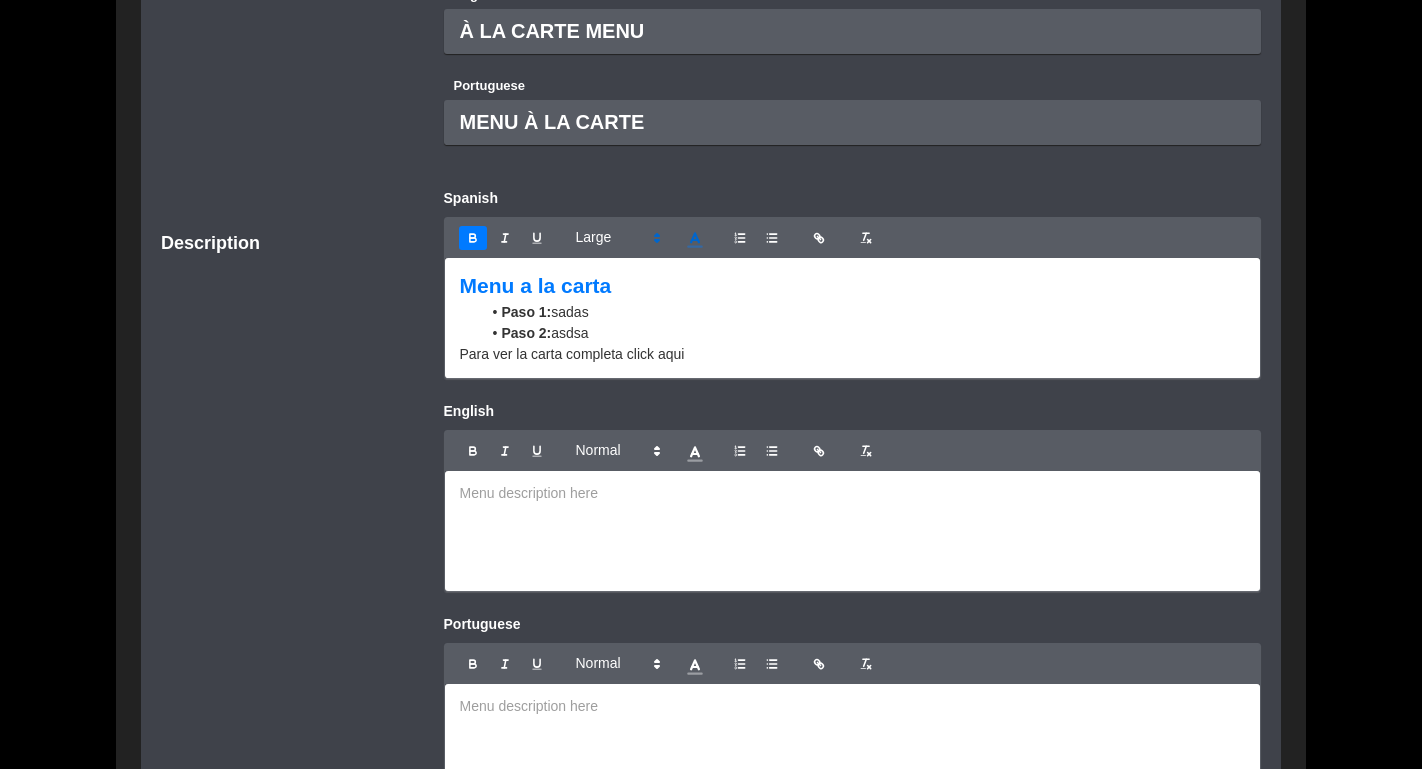 click on "Menu a la carta" at bounding box center [853, 286] 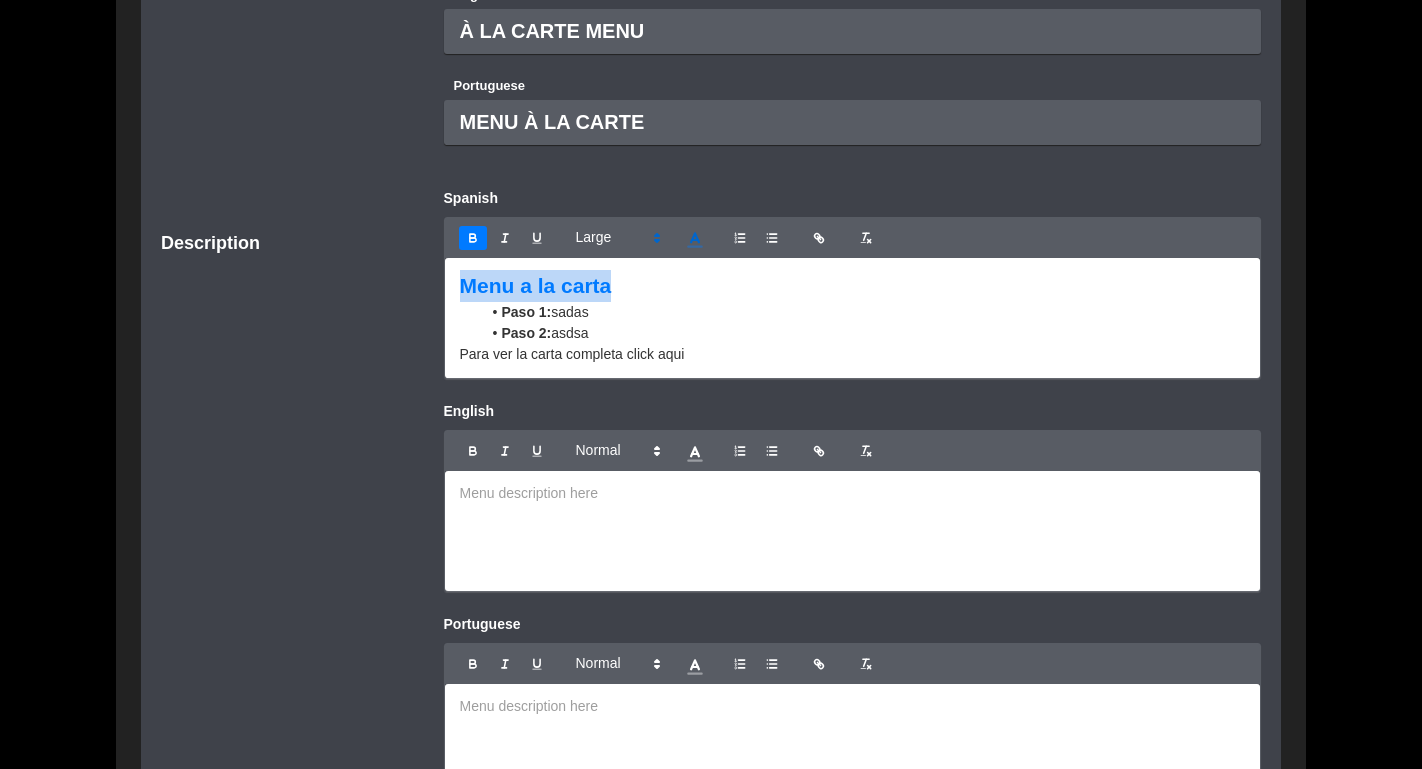click on "Menu a la carta" at bounding box center [853, 286] 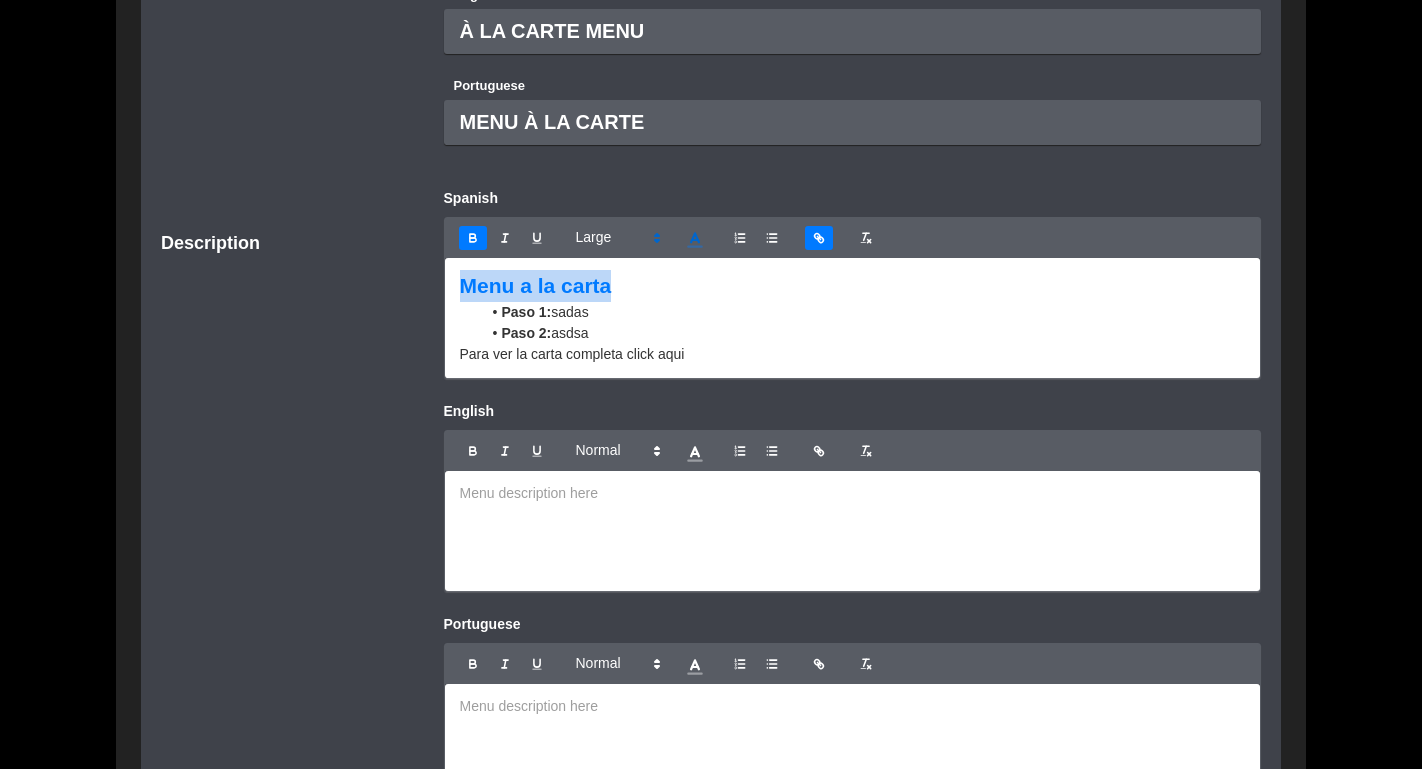 click at bounding box center (819, 238) 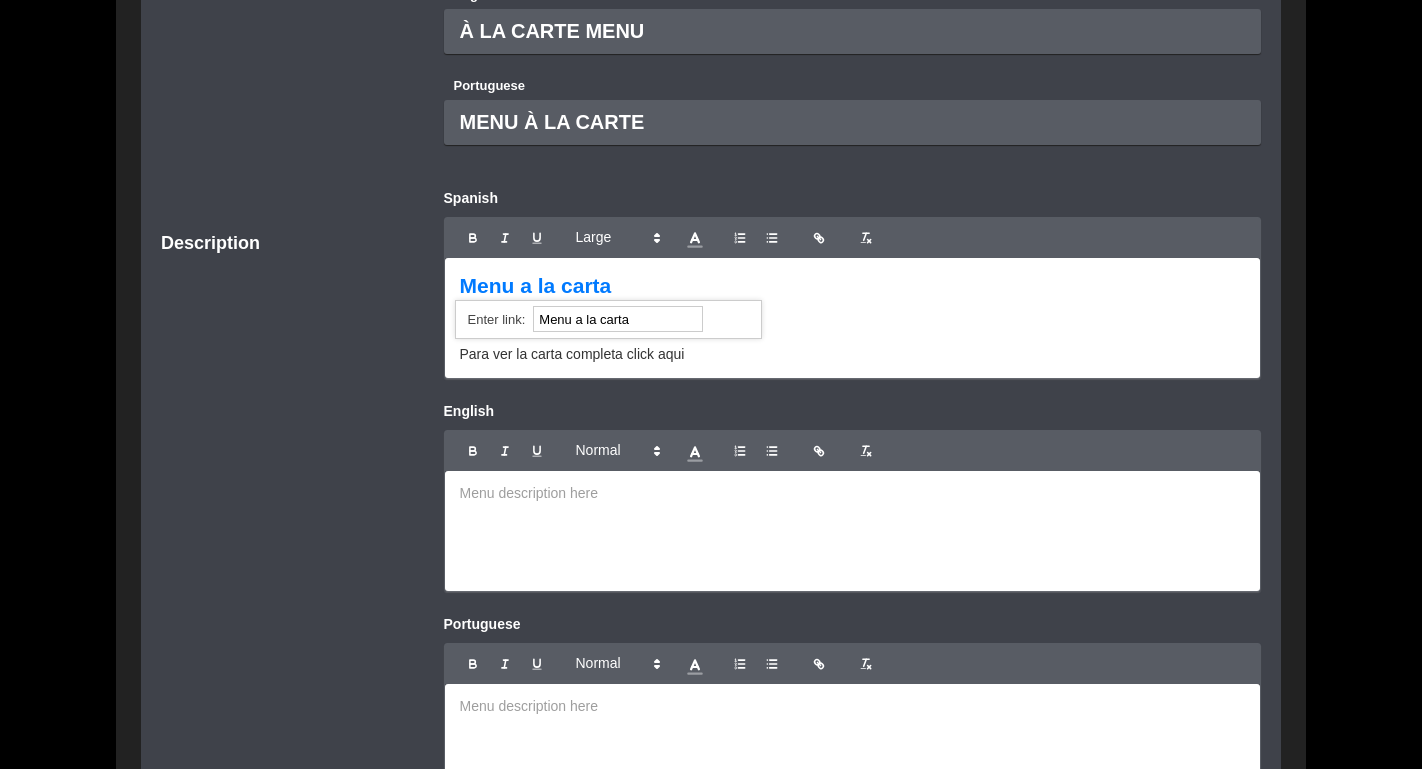 click on "Menu a la carta" at bounding box center (853, 286) 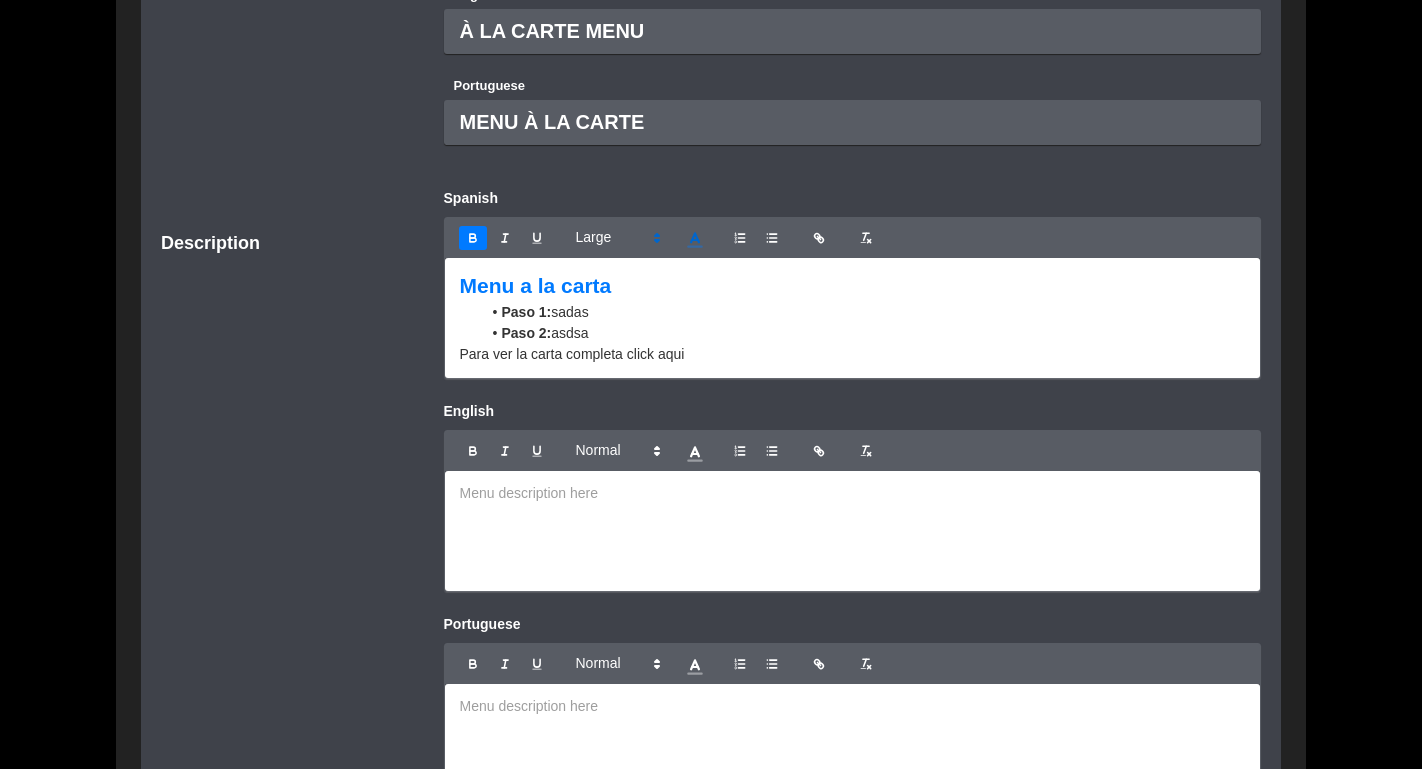 click on "Para ver la carta completa click aqui" at bounding box center [853, 354] 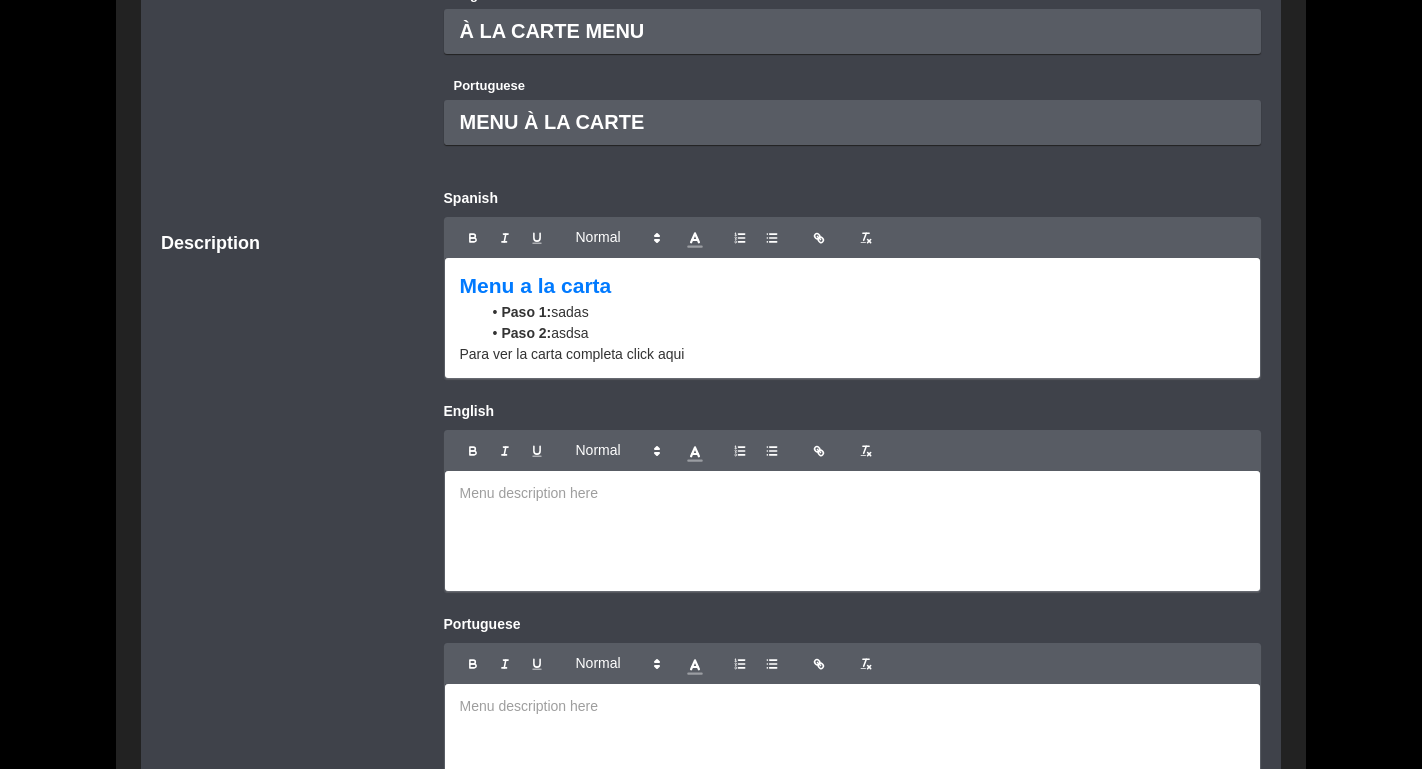 click on "Para ver la carta completa click aqui" at bounding box center (853, 354) 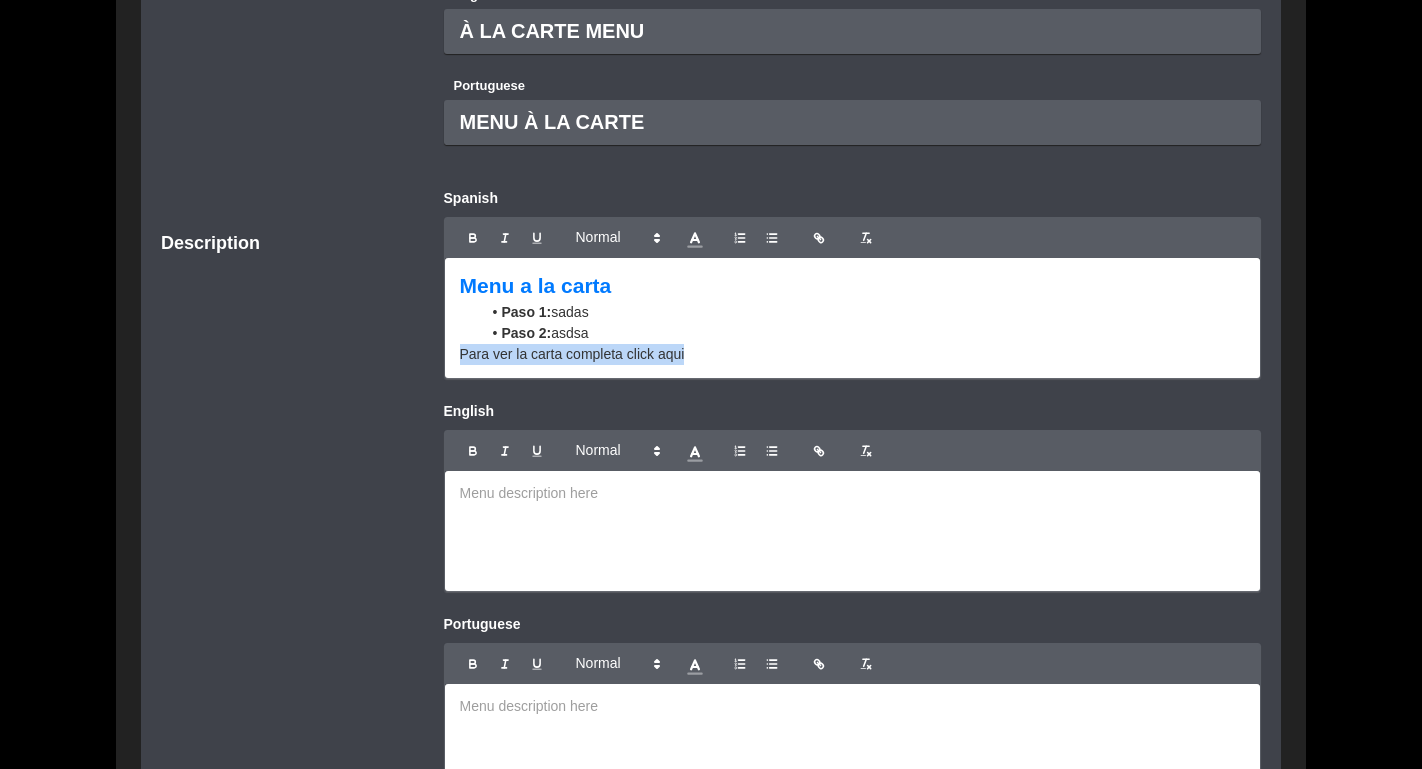 click on "Para ver la carta completa click aqui" at bounding box center (853, 354) 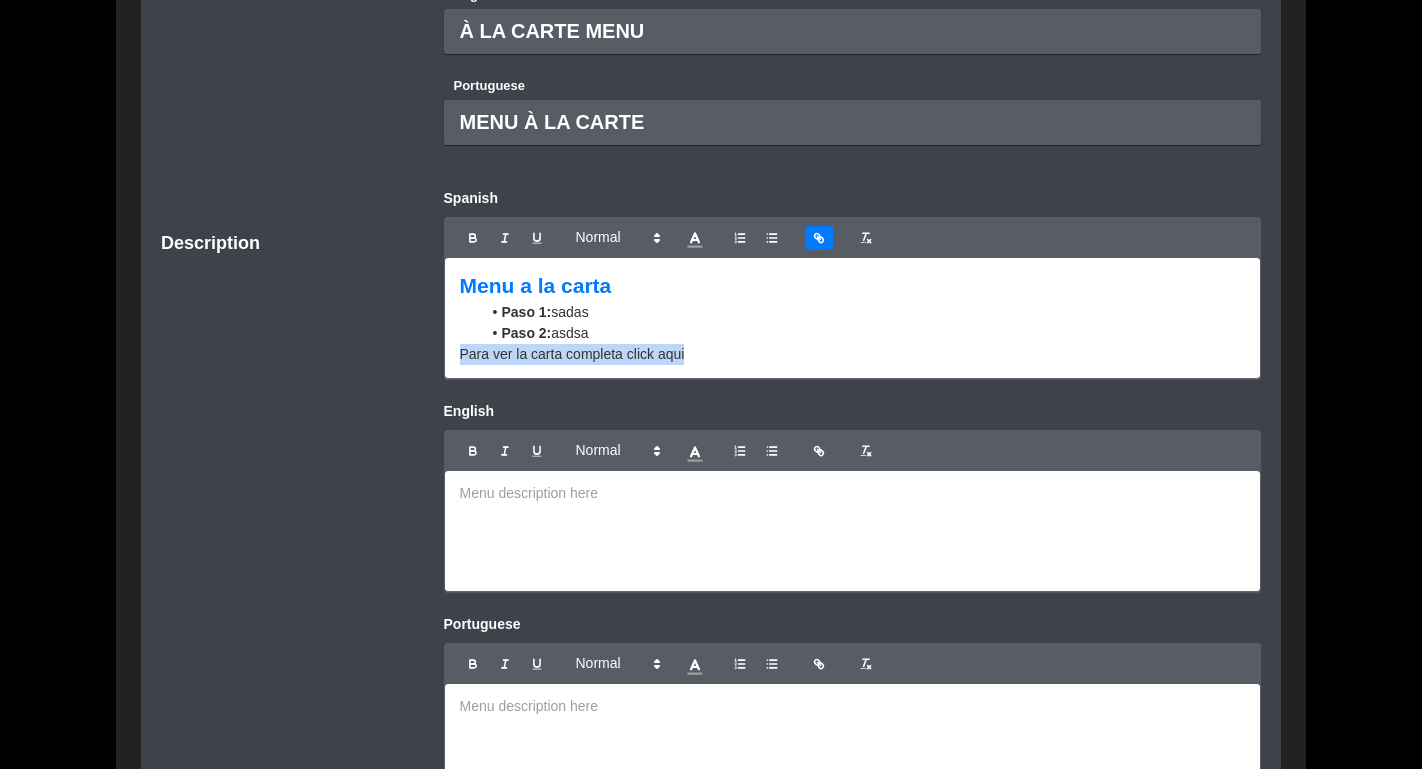 click at bounding box center (819, 238) 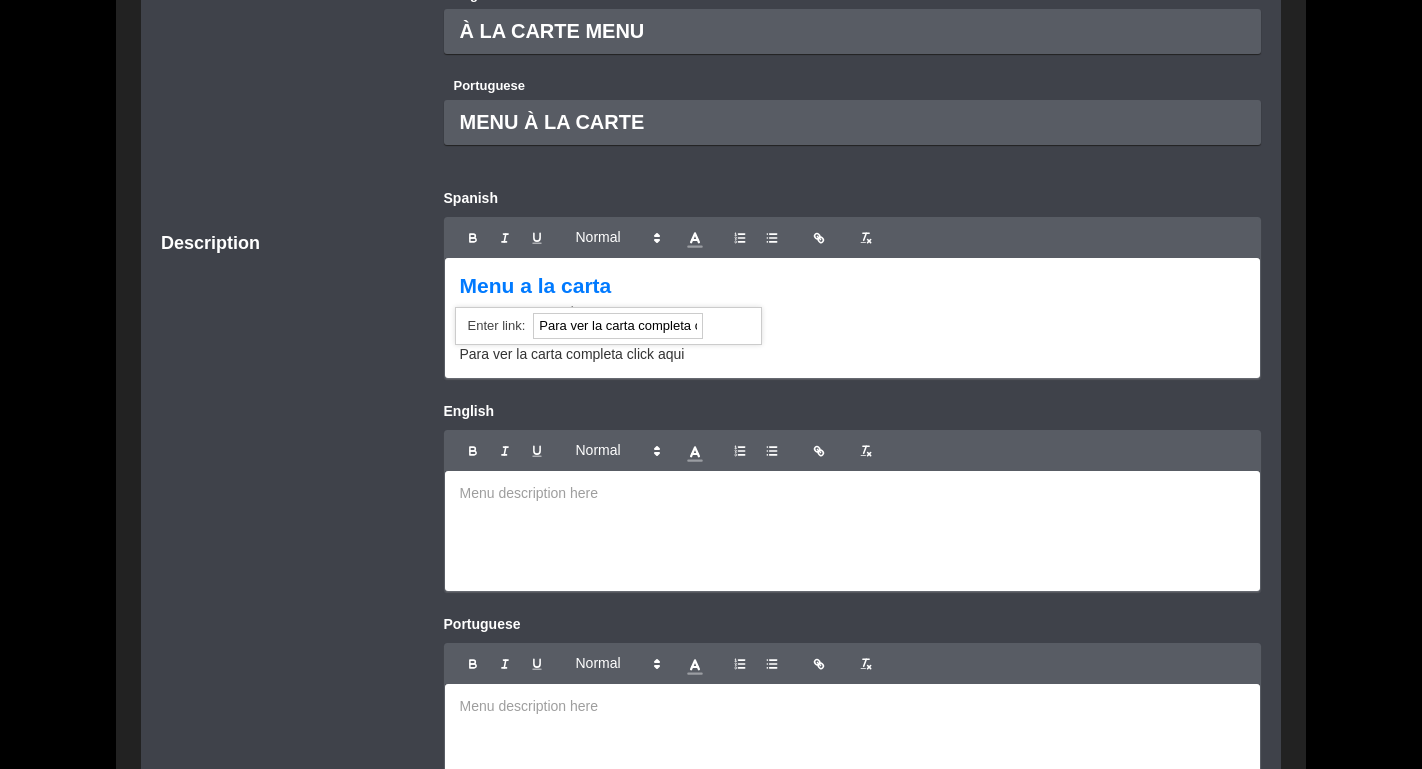 click on "Paso 2:  asdsa" at bounding box center [863, 333] 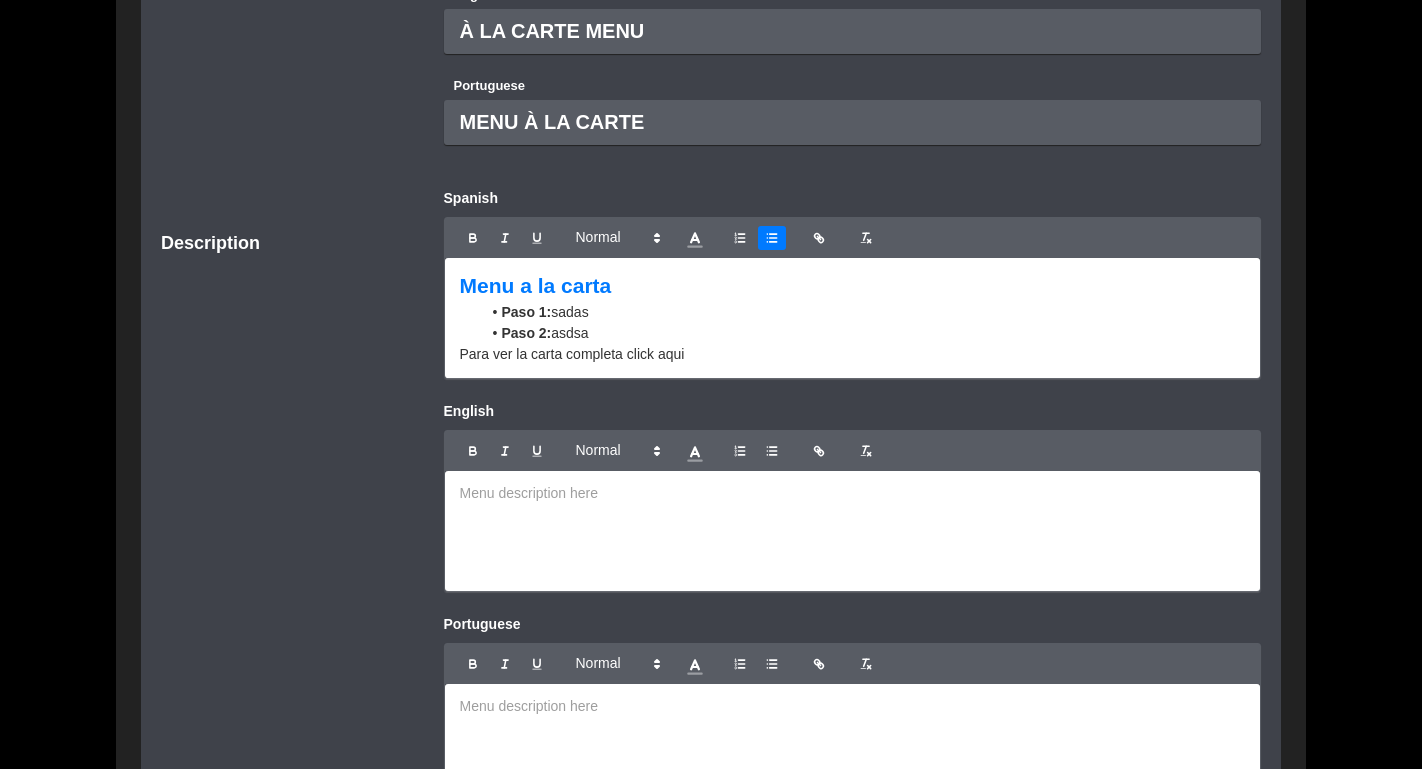click on "Paso 1:" at bounding box center [526, 312] 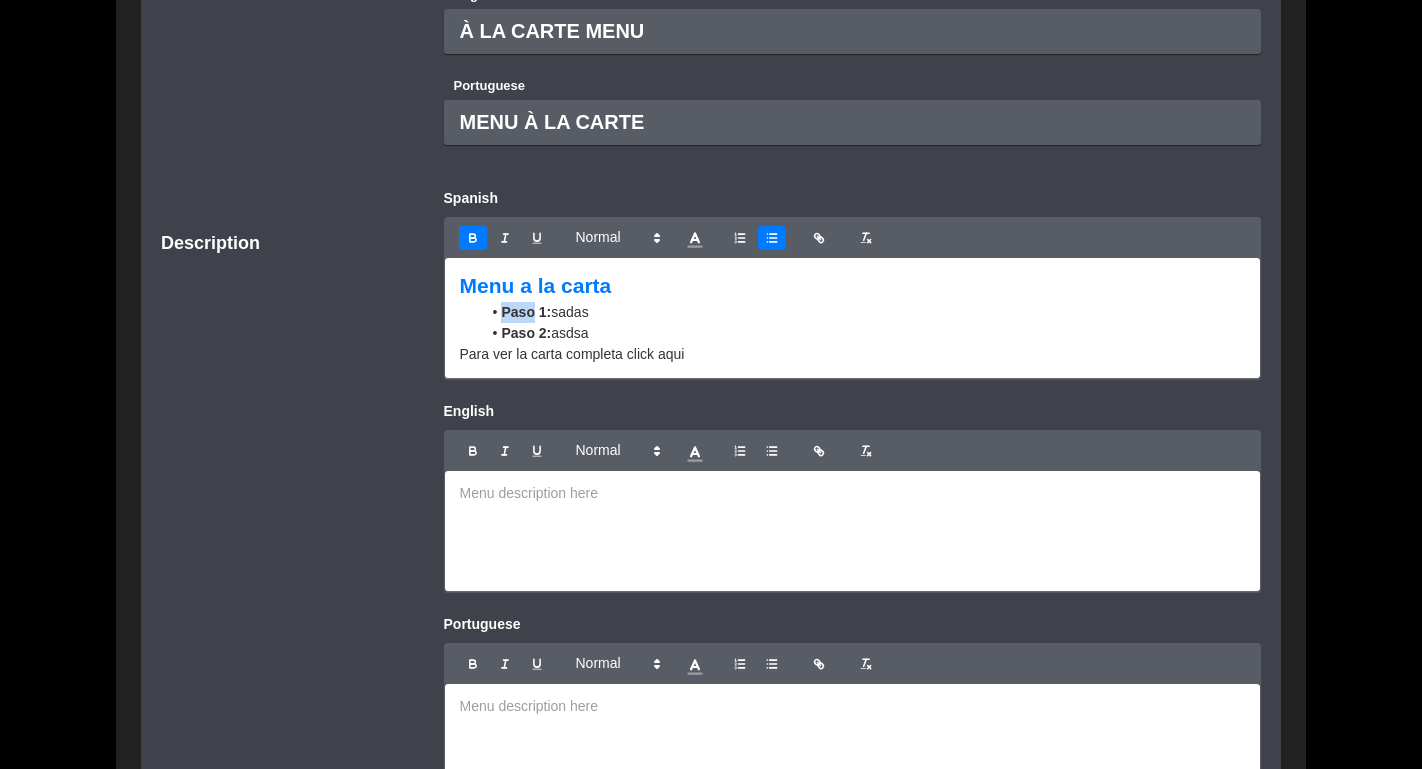 click on "Paso 1:" at bounding box center [526, 312] 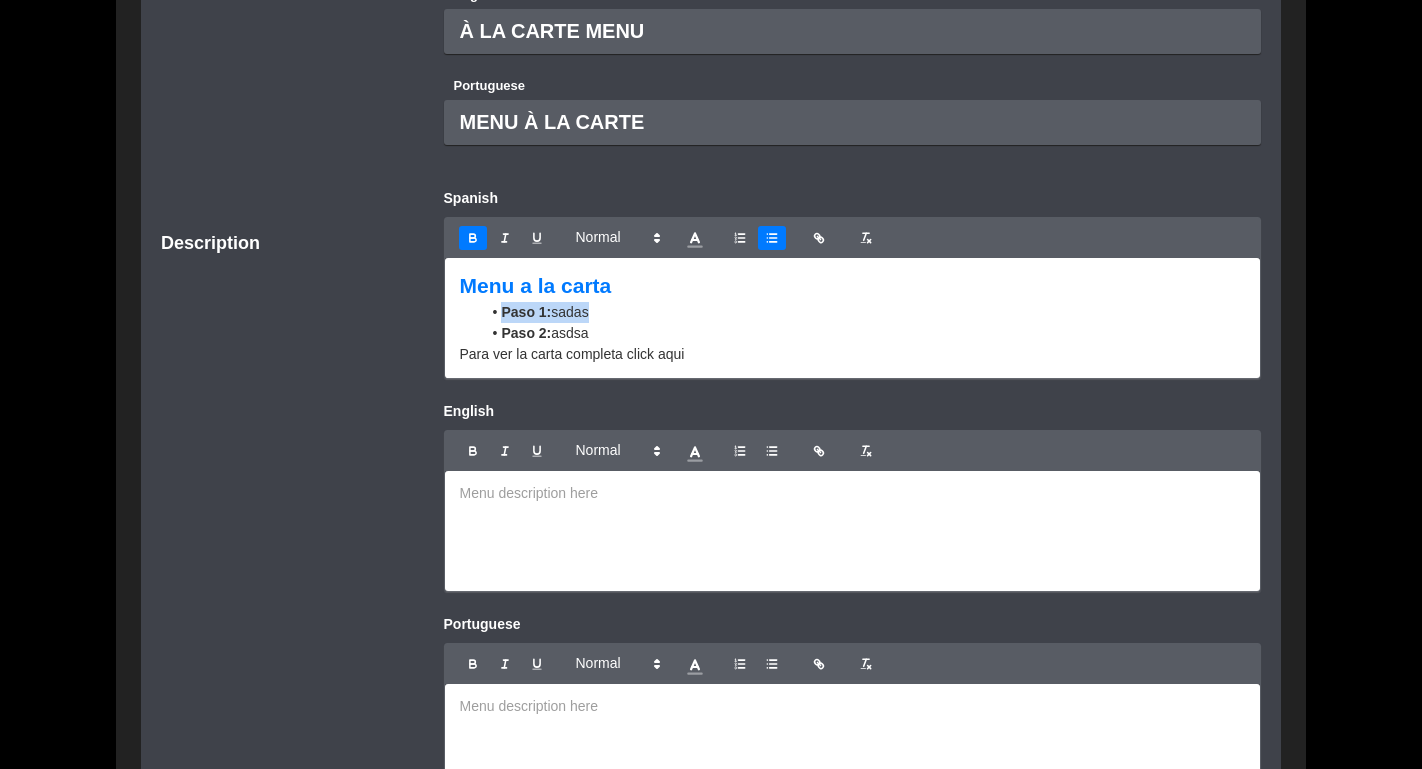 click on "Paso 1:" at bounding box center [526, 312] 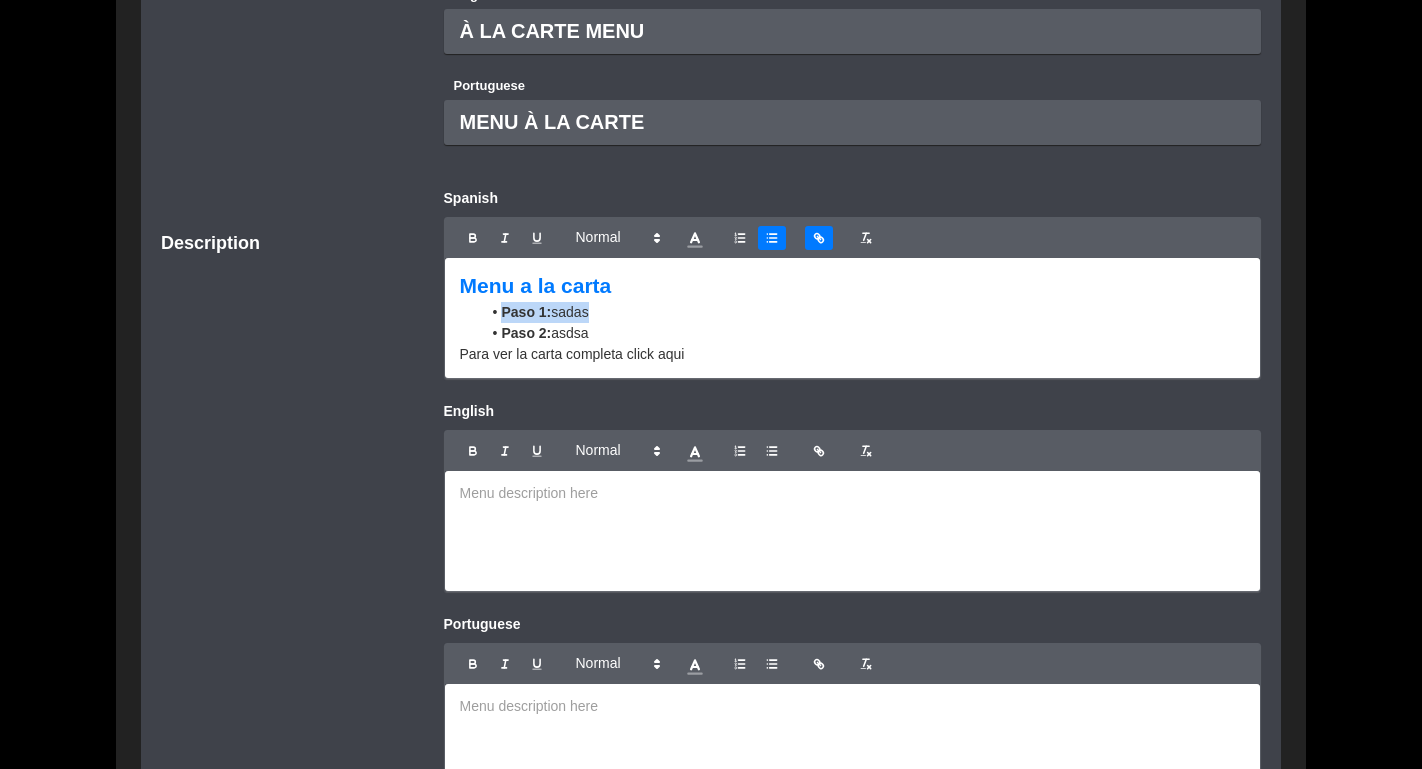 click 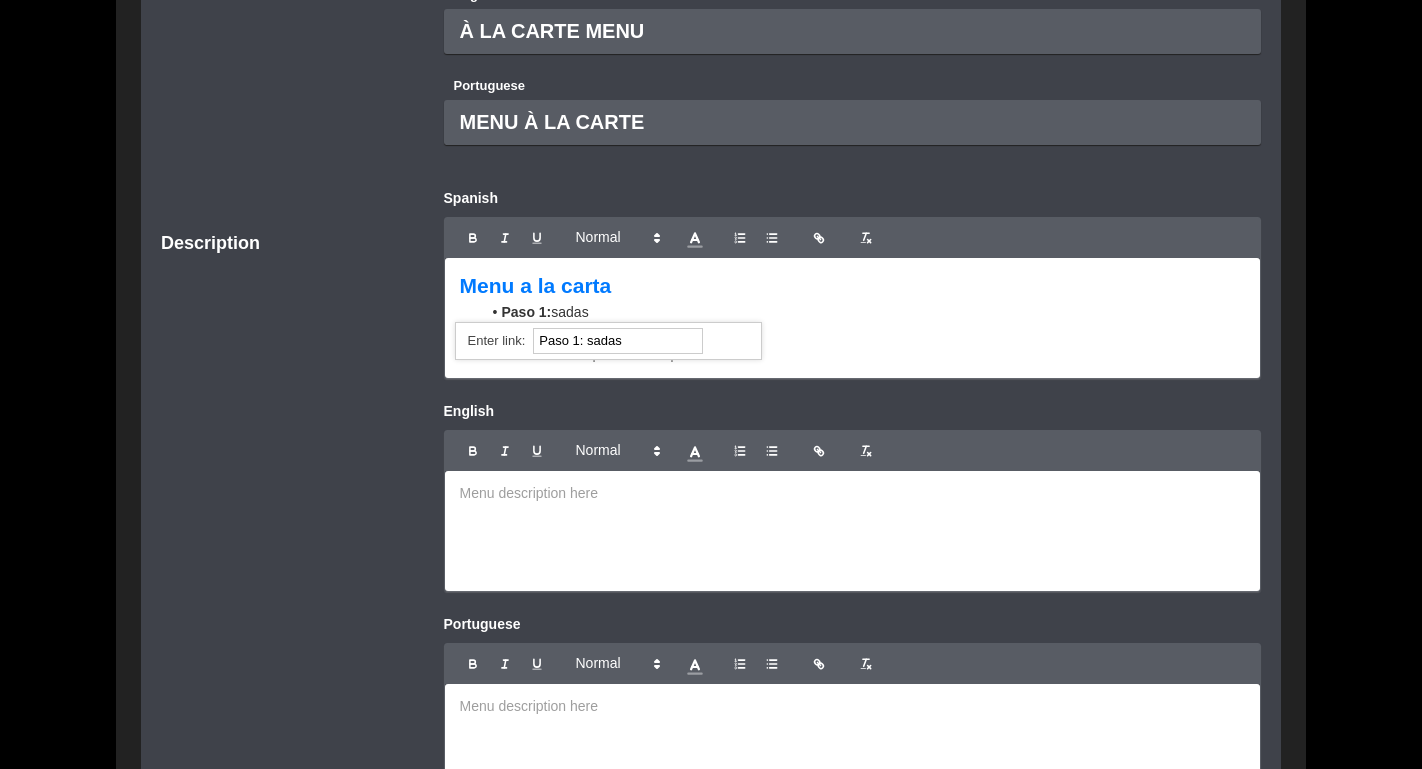 click on "Paso 1:  sadas" at bounding box center (863, 312) 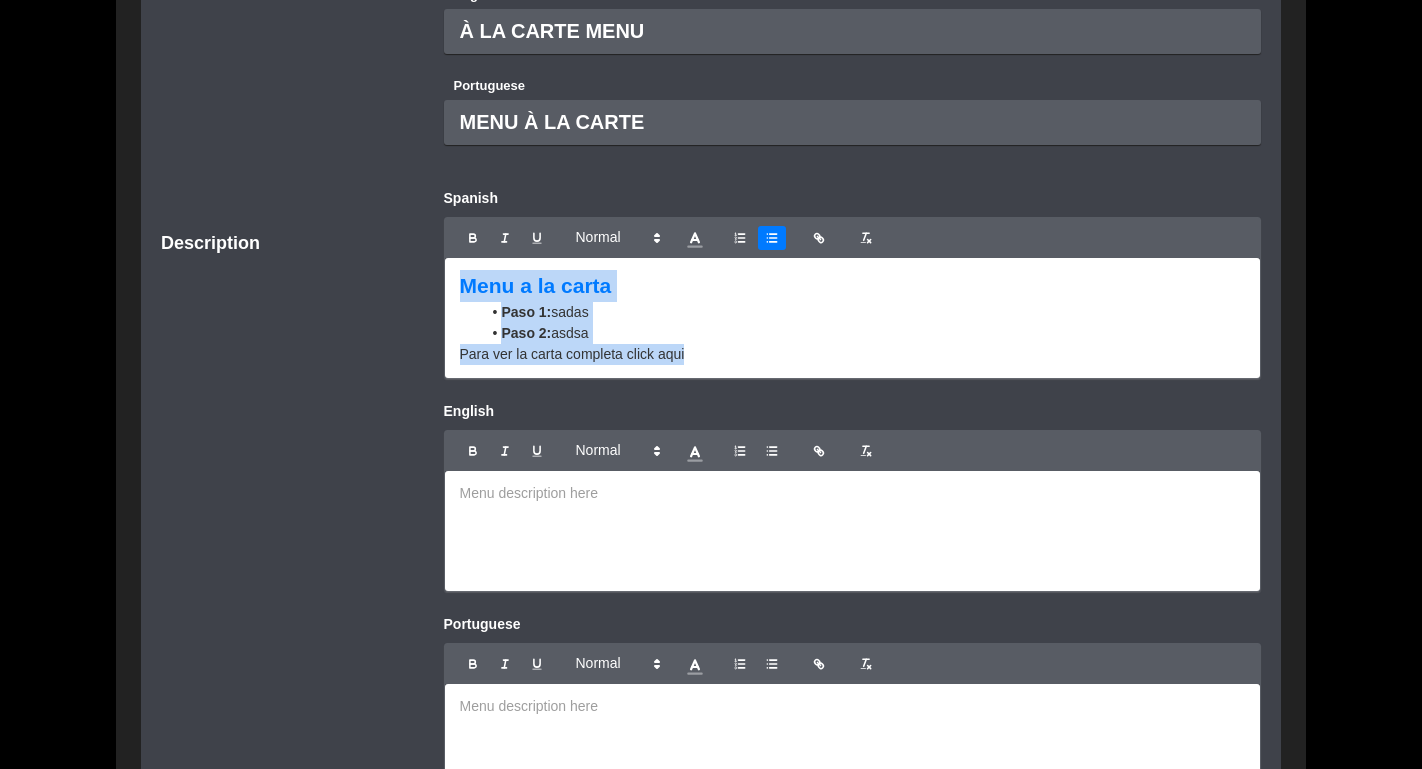 drag, startPoint x: 463, startPoint y: 289, endPoint x: 761, endPoint y: 371, distance: 309.07605 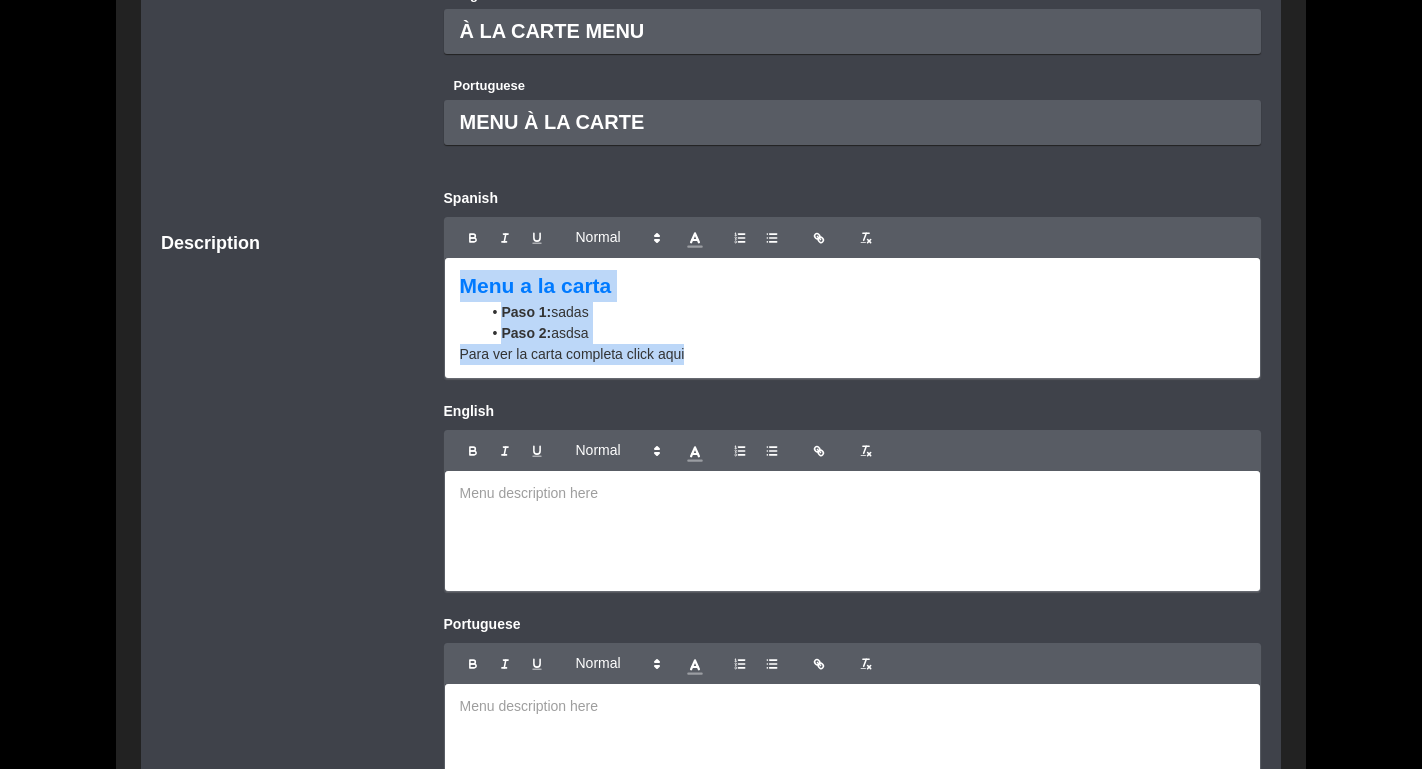 click on "Para ver la carta completa click aqui" at bounding box center (853, 354) 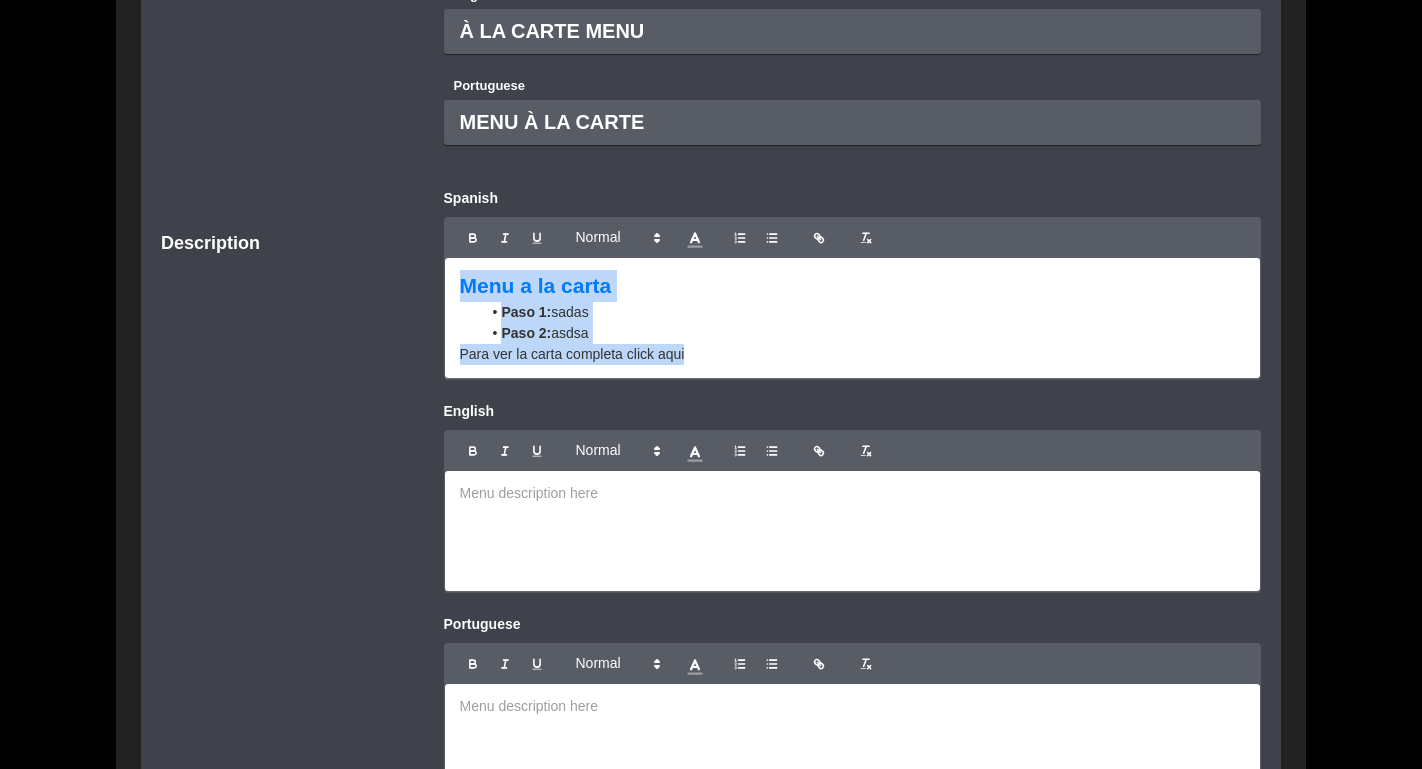 drag, startPoint x: 454, startPoint y: 283, endPoint x: 704, endPoint y: 361, distance: 261.88547 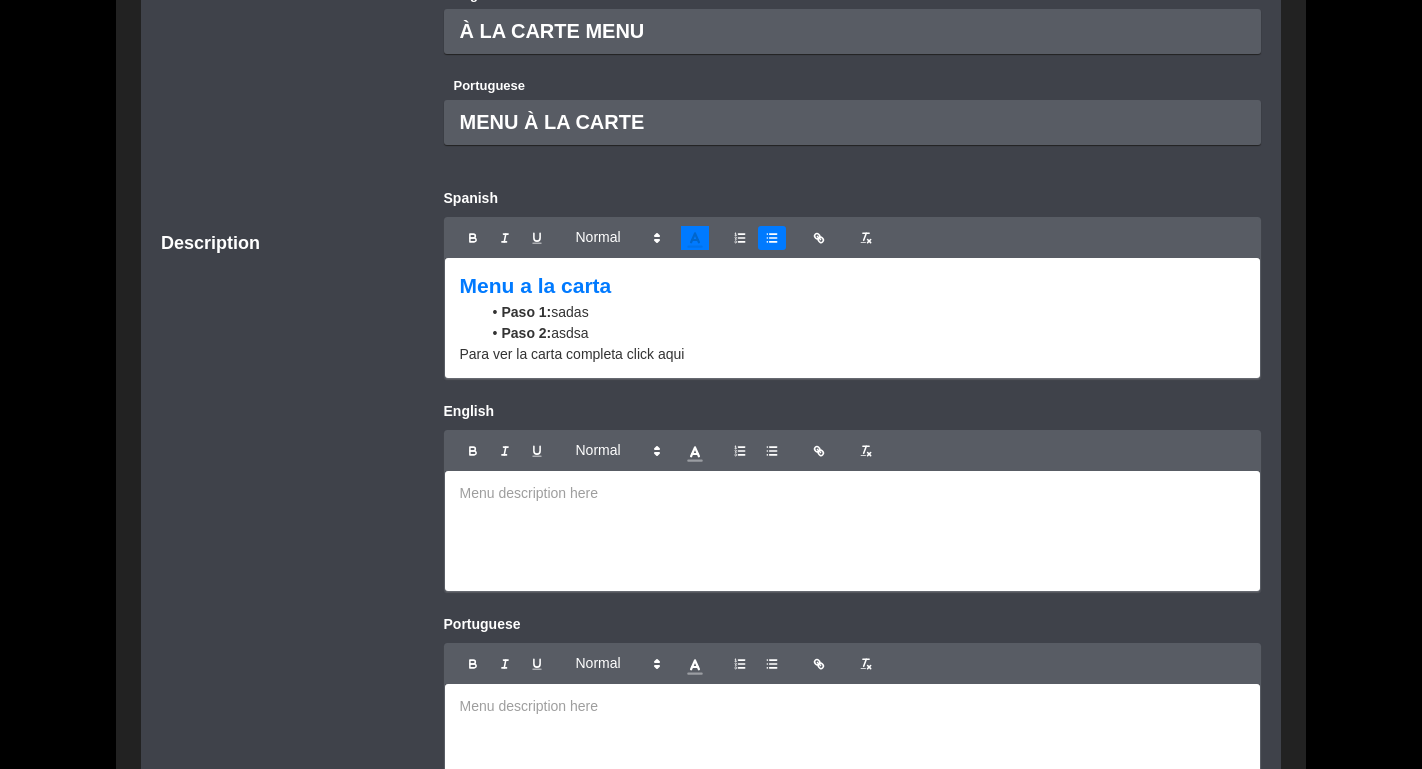 click 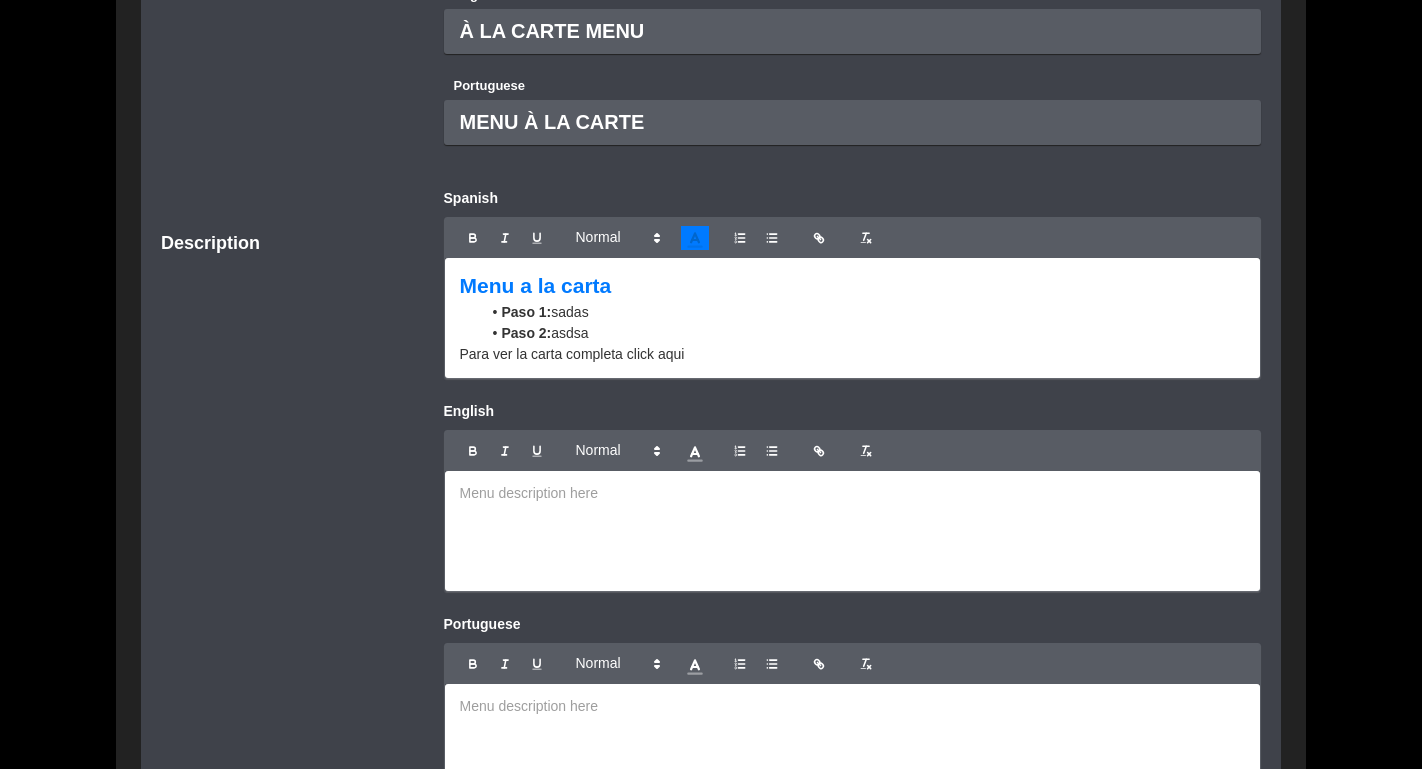 click 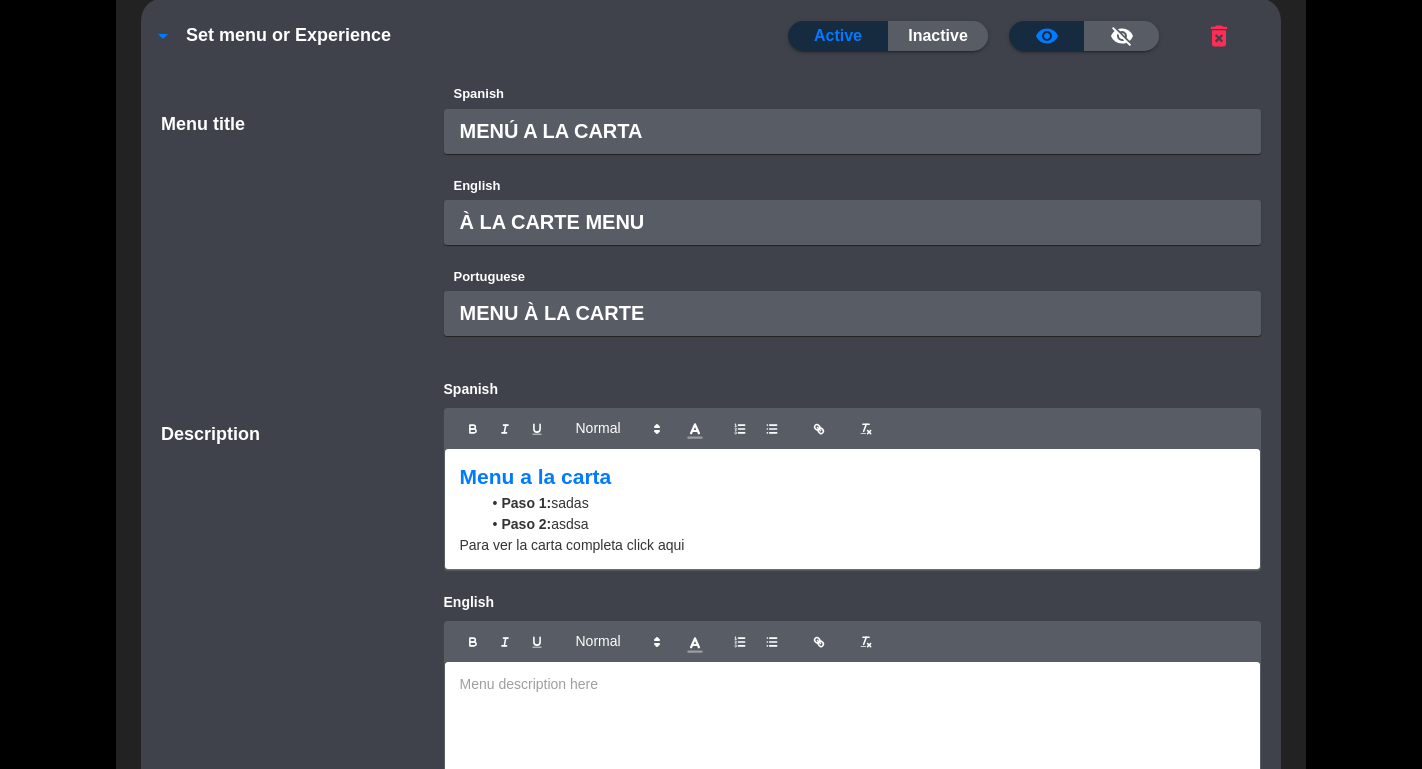scroll, scrollTop: 212, scrollLeft: 0, axis: vertical 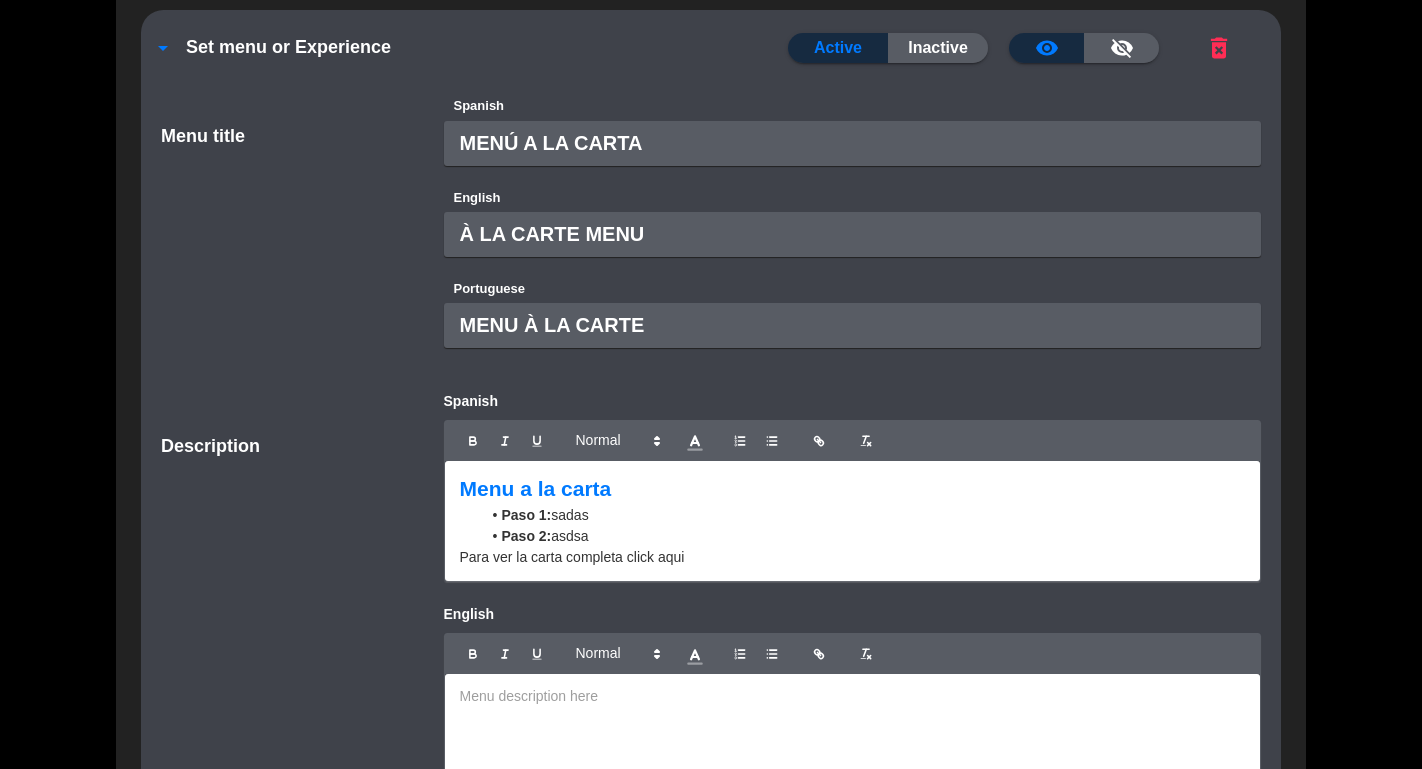 click on "MENU À LA CARTE" at bounding box center [853, 325] 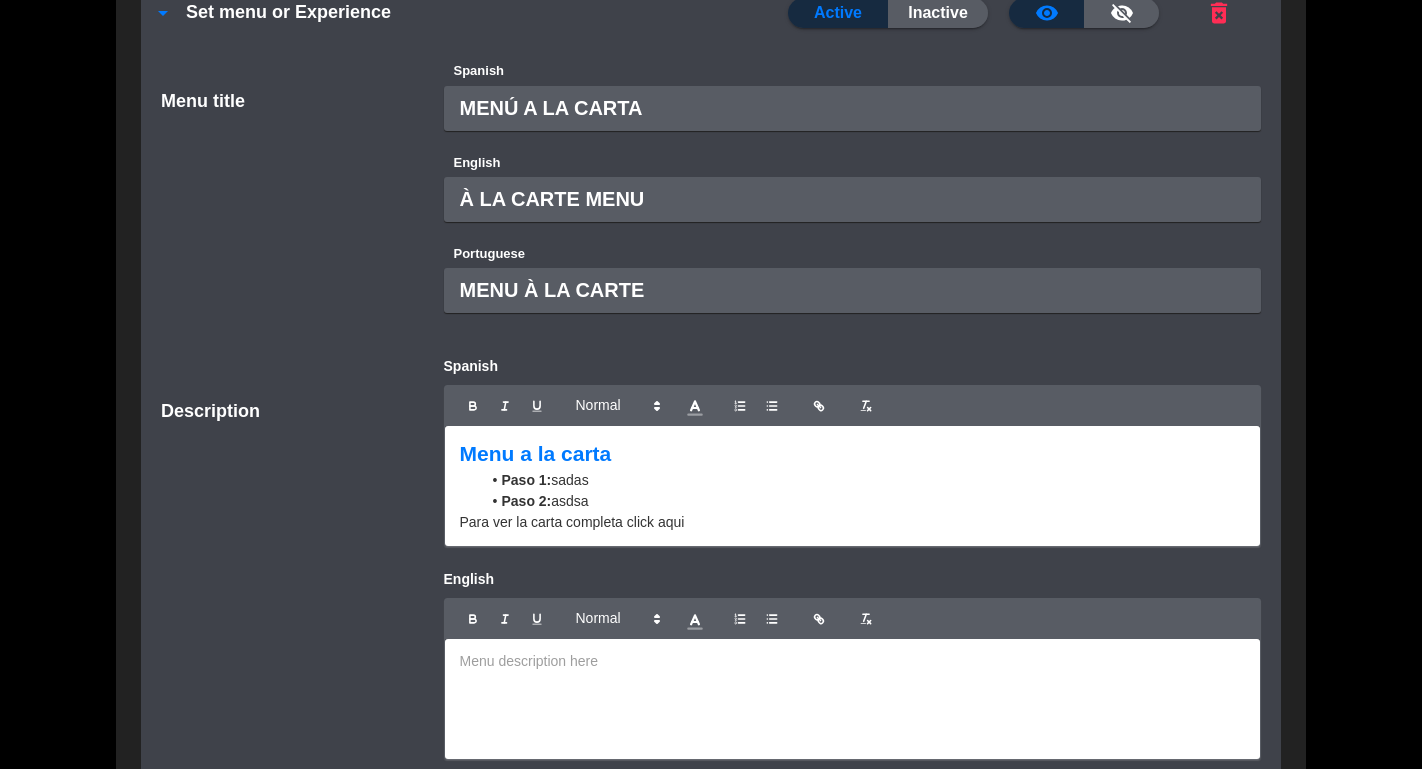 scroll, scrollTop: 249, scrollLeft: 0, axis: vertical 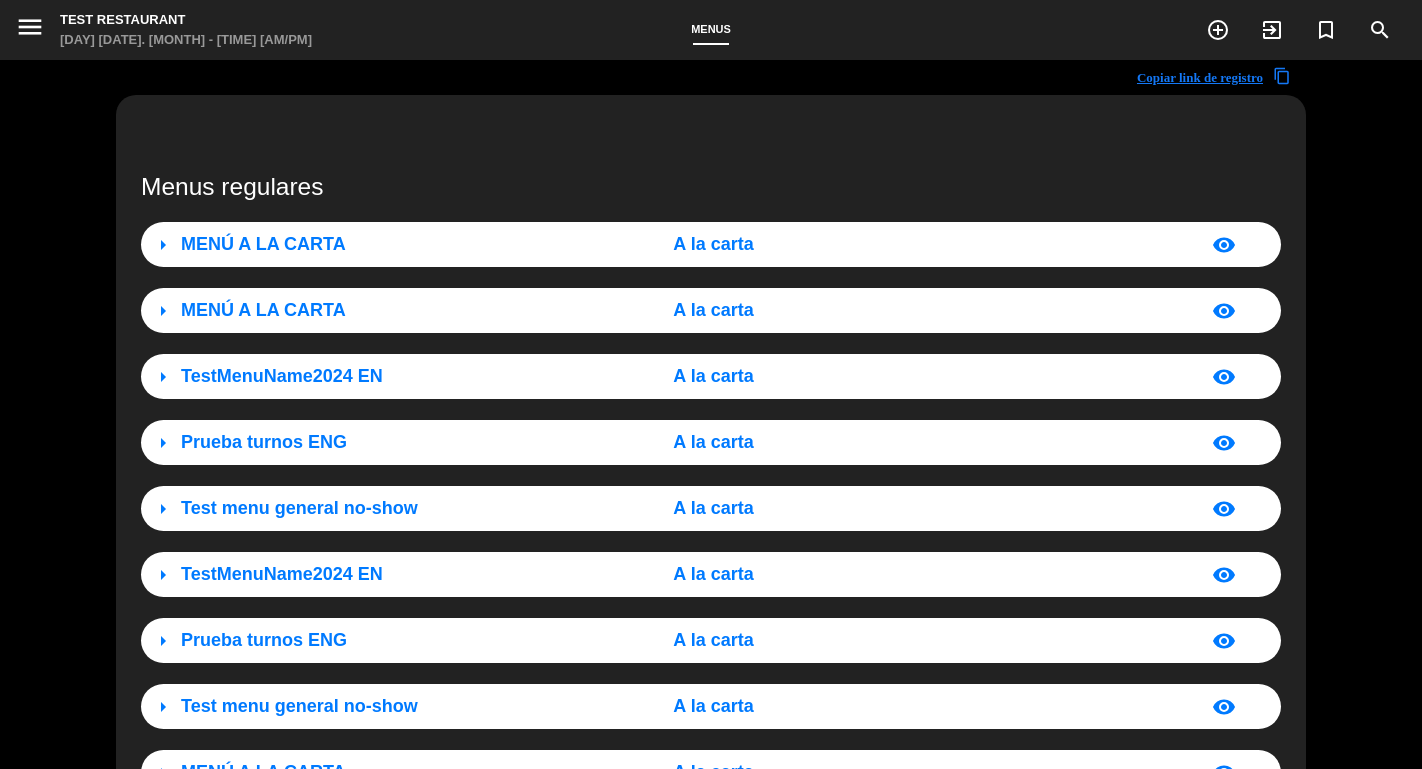 click on "MENÚ A LA CARTA" at bounding box center (263, 244) 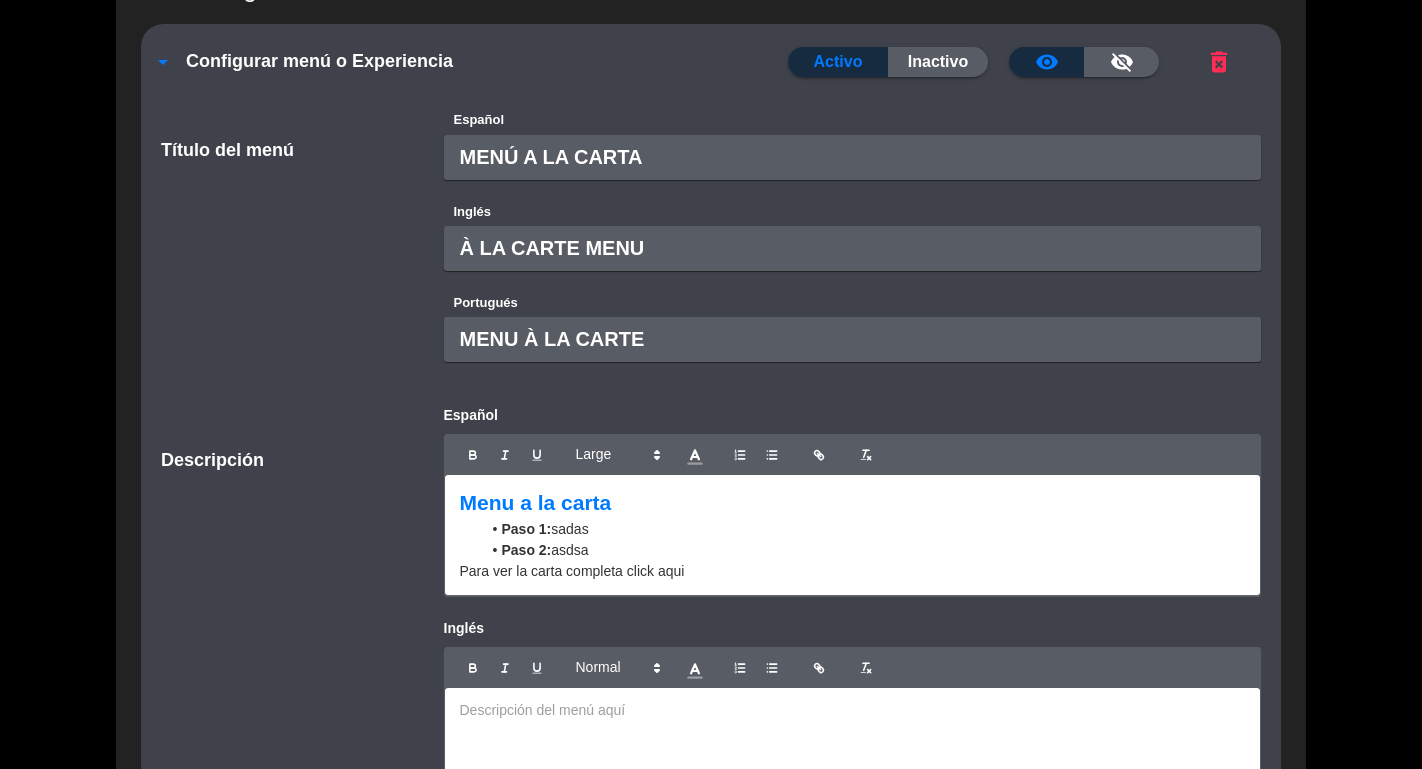 scroll, scrollTop: 211, scrollLeft: 0, axis: vertical 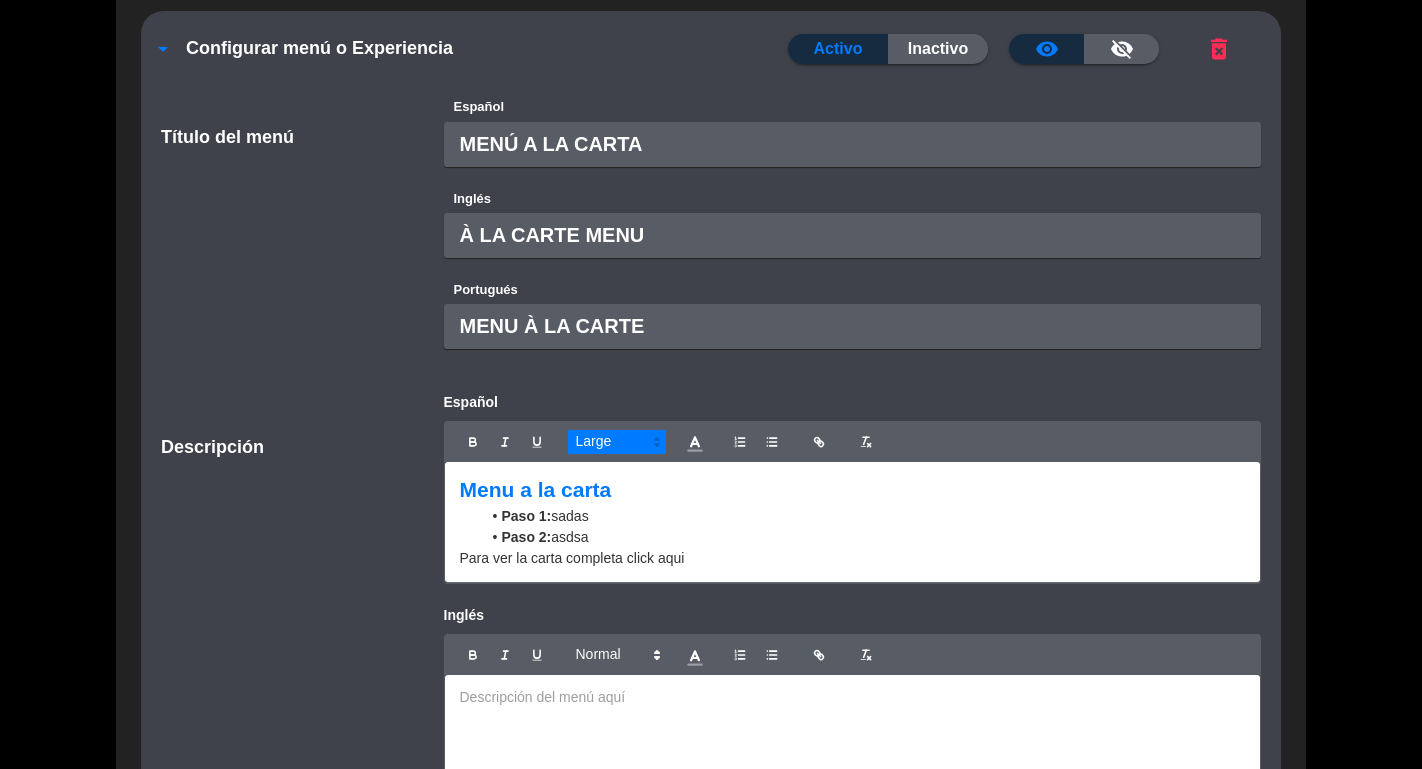 click at bounding box center (617, 442) 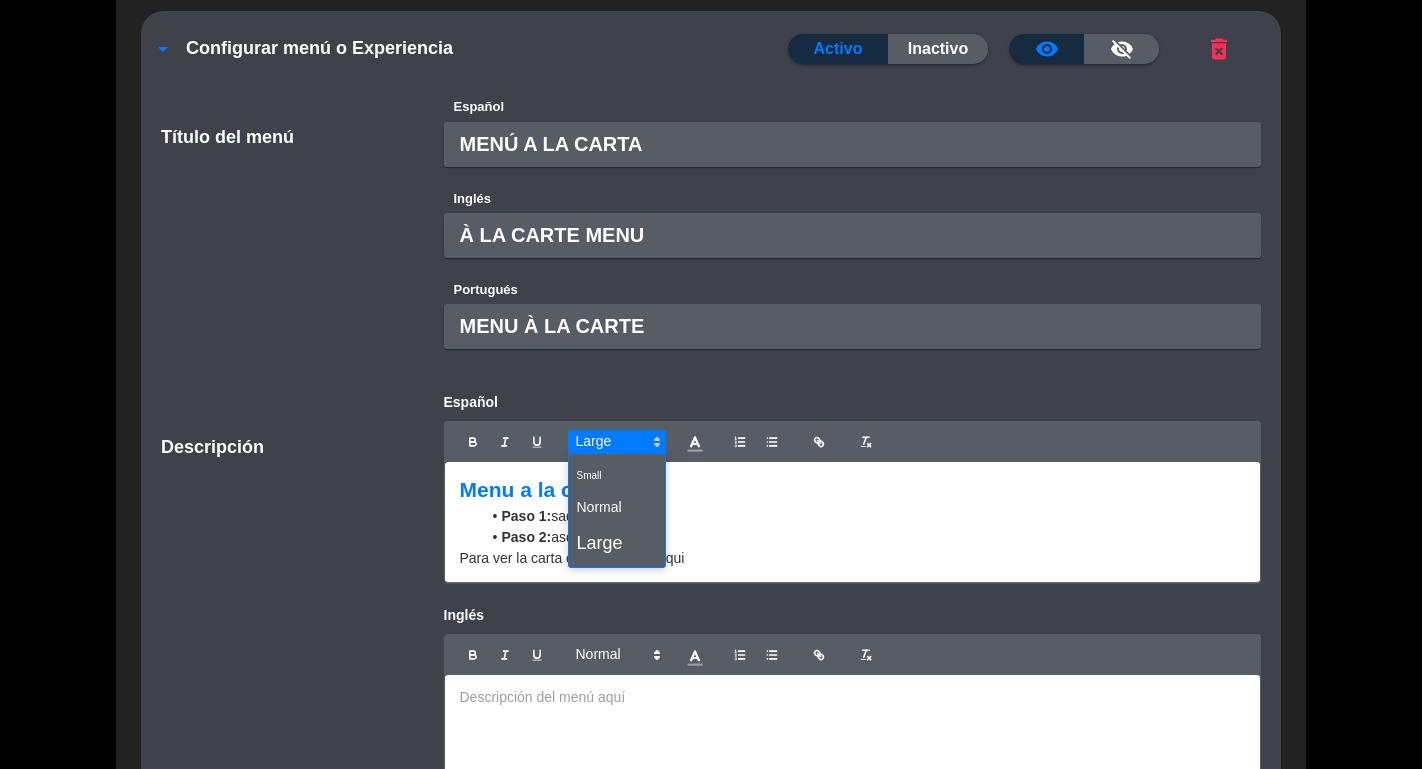 click on "Descripción" at bounding box center (287, 487) 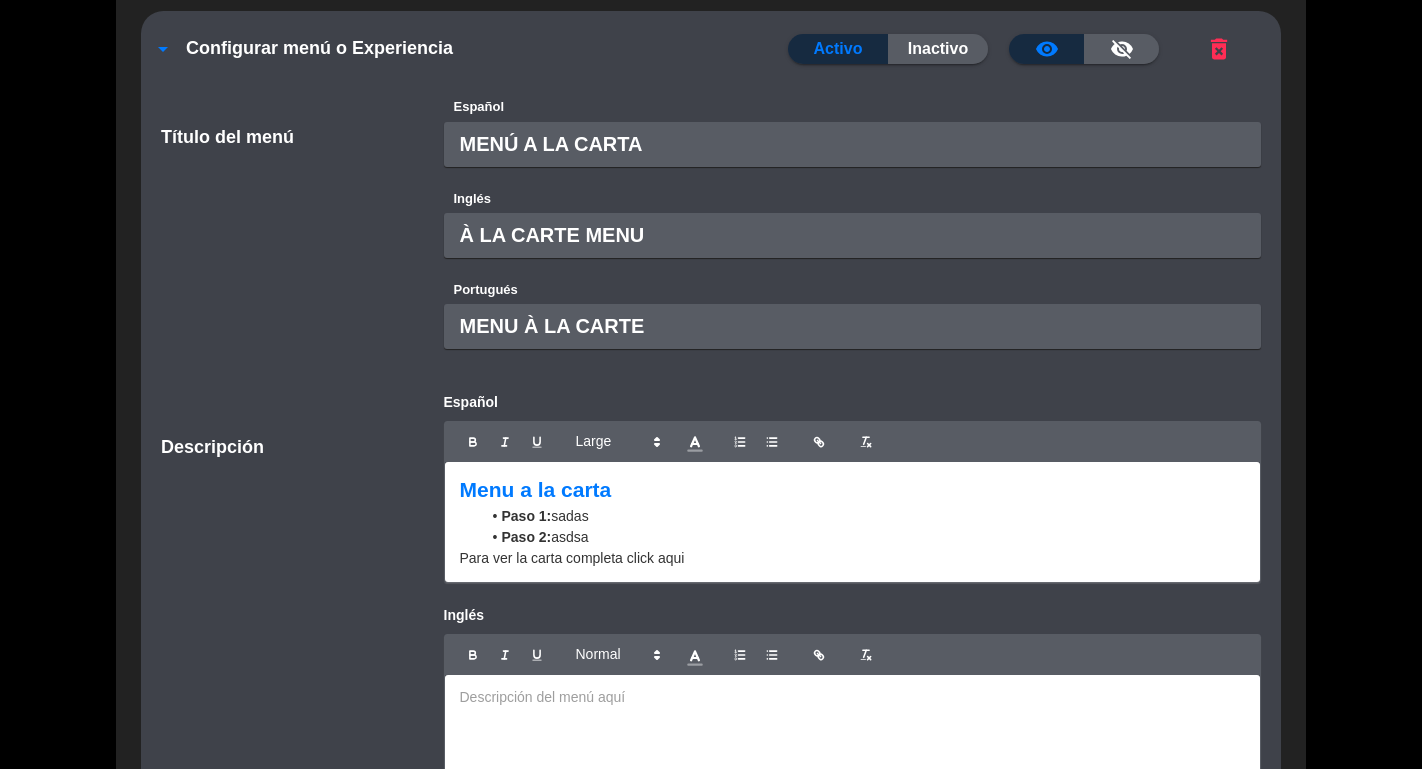 click on "Menu a la carta" at bounding box center (536, 489) 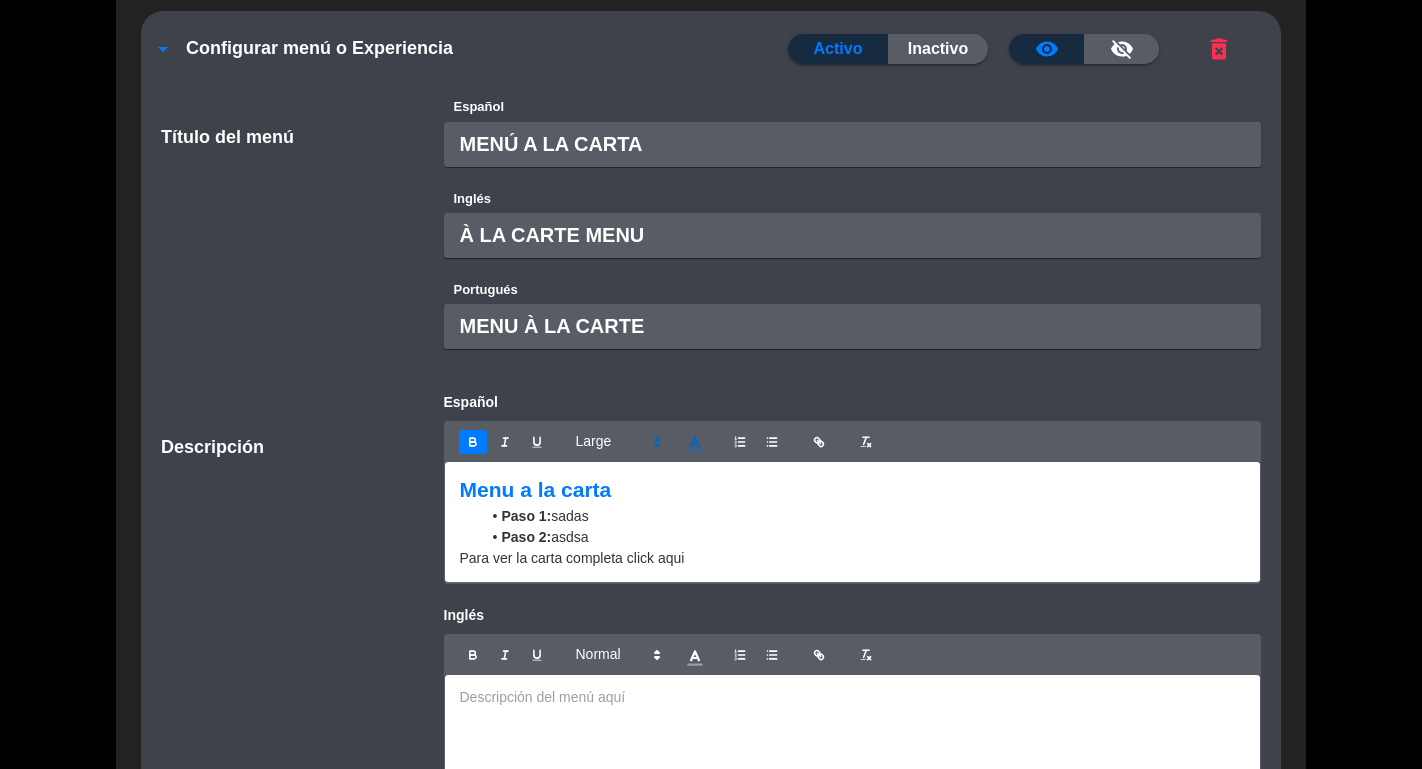 click on "Paso 1:" at bounding box center (526, 516) 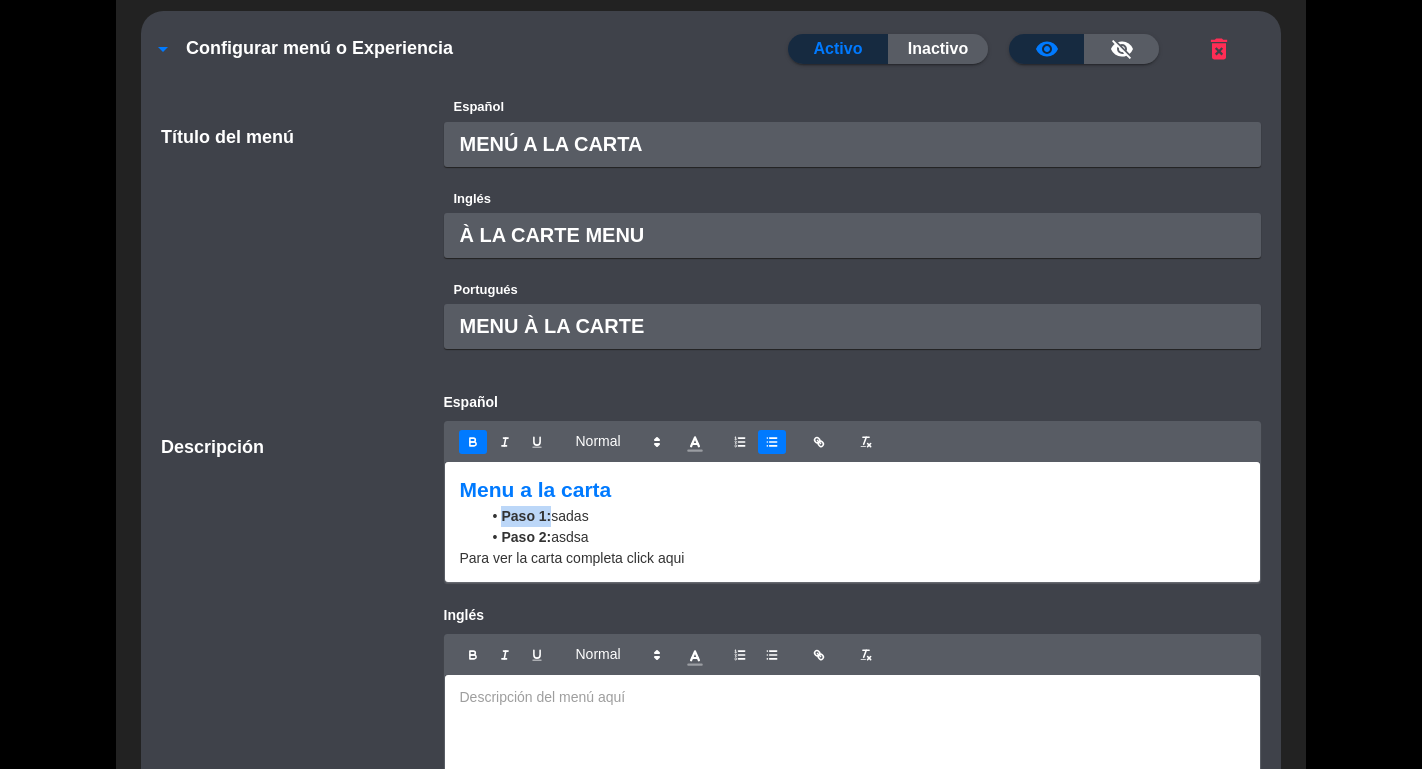 drag, startPoint x: 501, startPoint y: 516, endPoint x: 548, endPoint y: 516, distance: 47 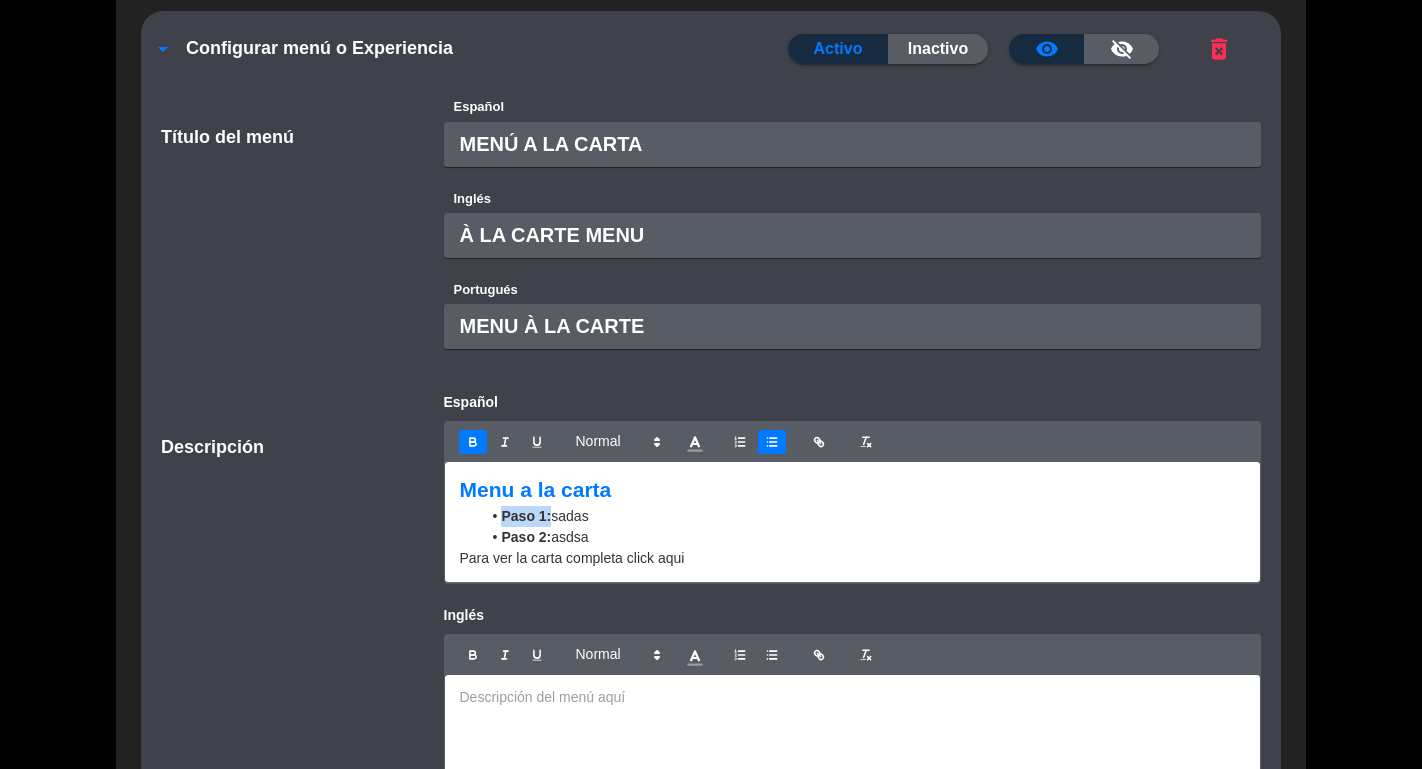 click on "Paso 1:" at bounding box center [526, 516] 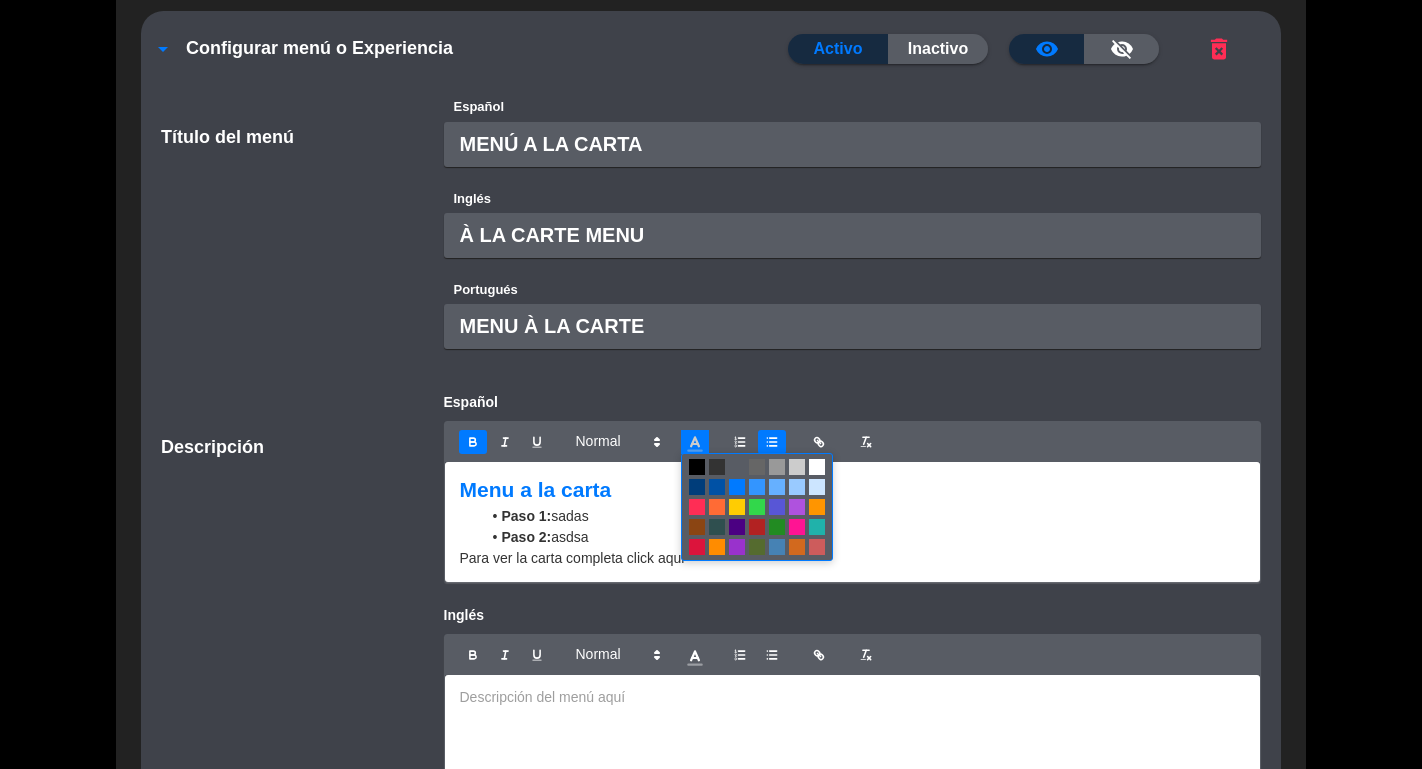 click 